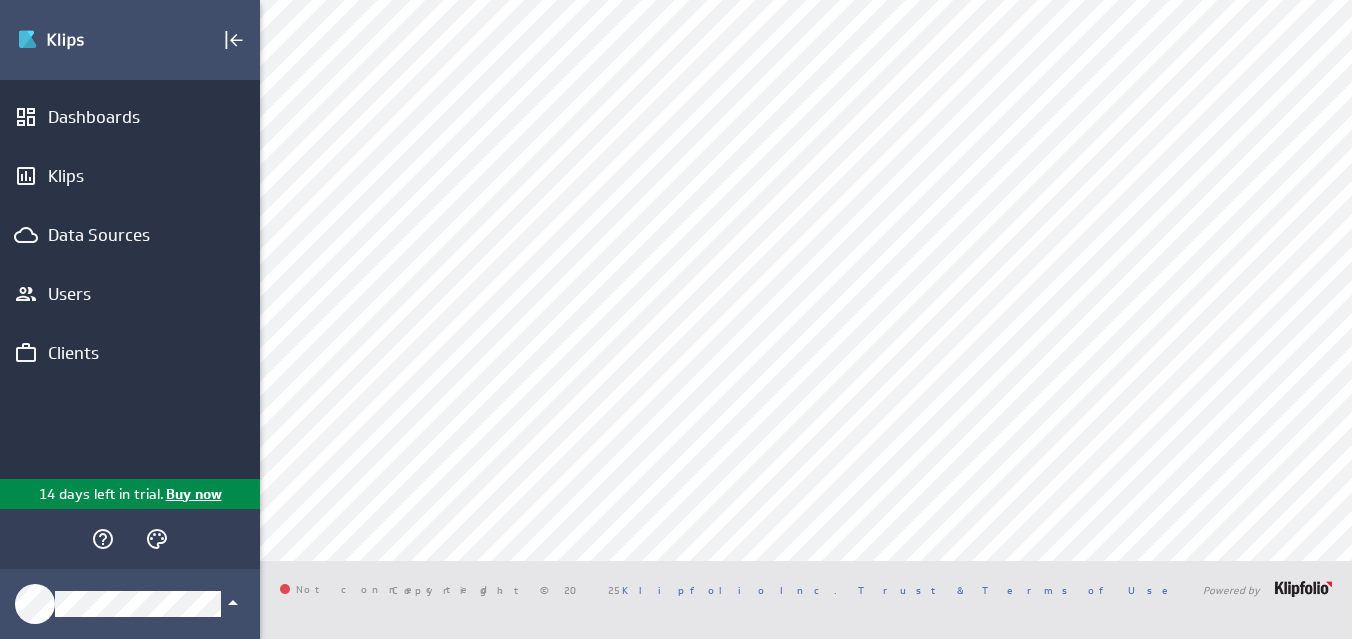 scroll, scrollTop: 0, scrollLeft: 0, axis: both 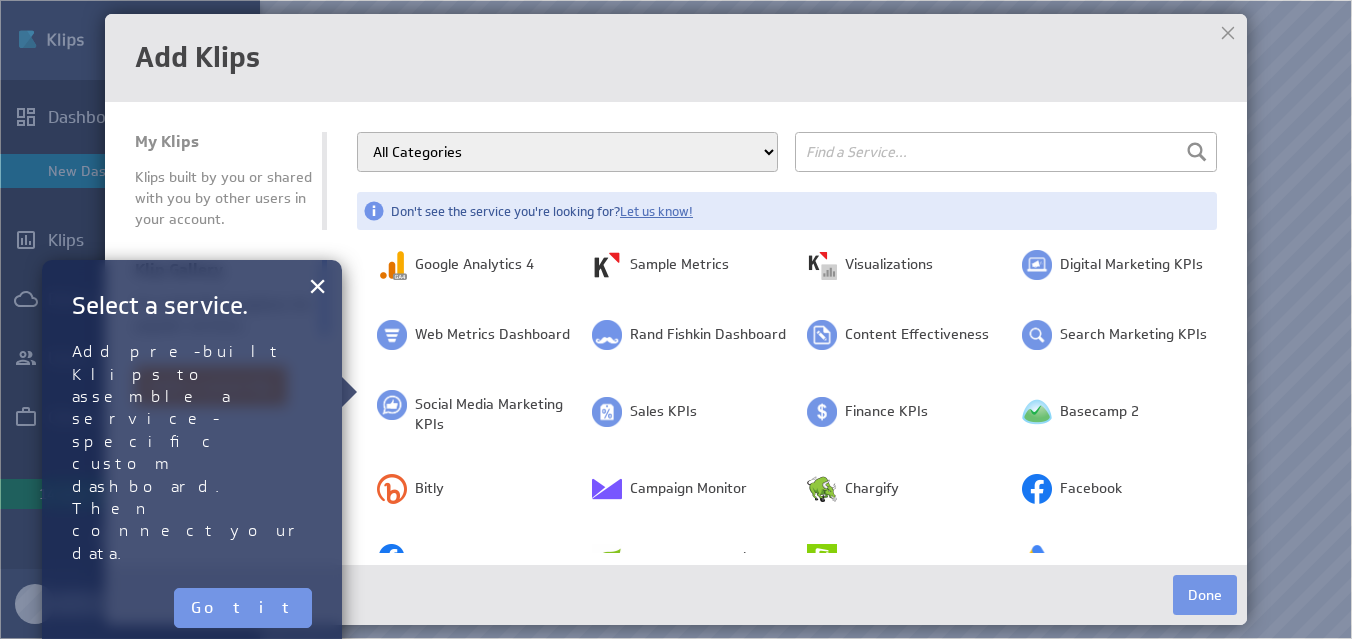 click at bounding box center (1228, 33) 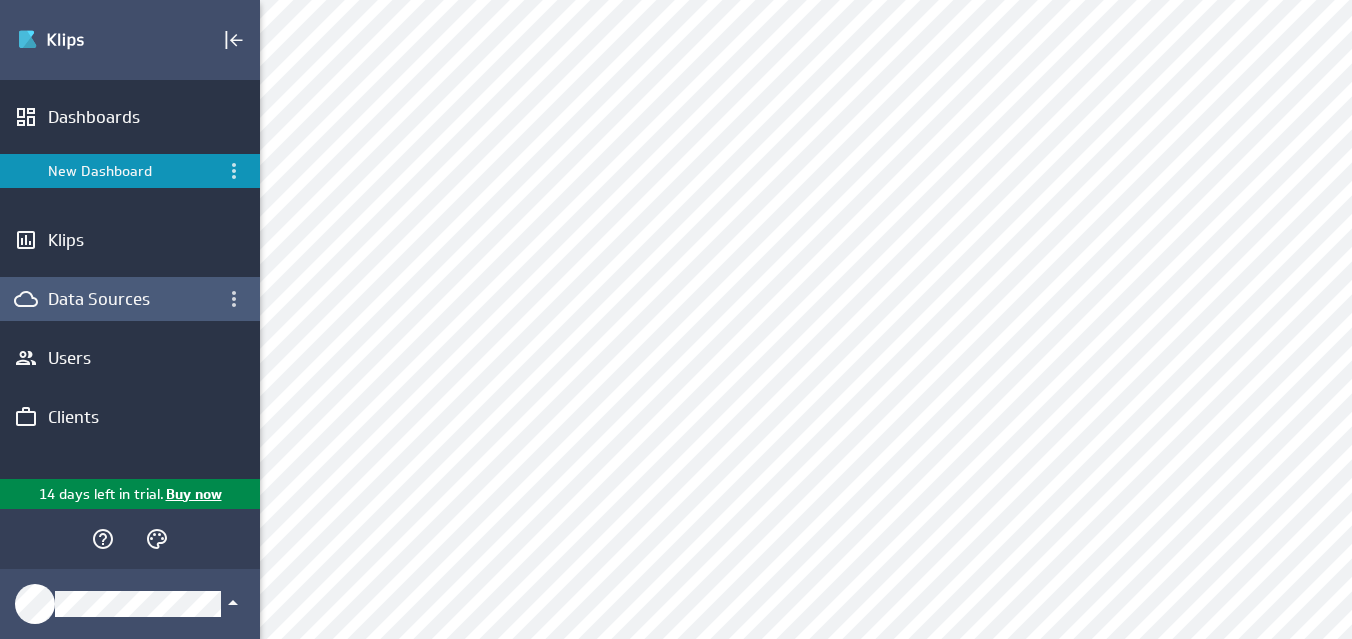 click on "Data Sources" at bounding box center (130, 299) 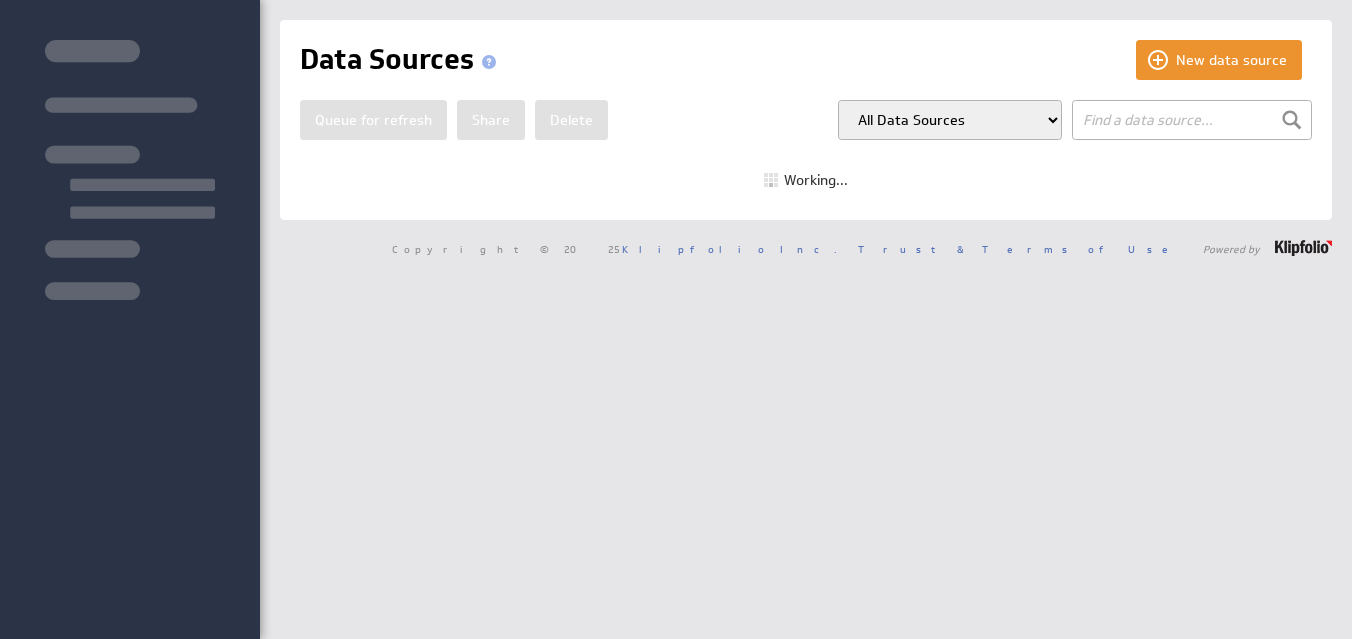 scroll, scrollTop: 0, scrollLeft: 0, axis: both 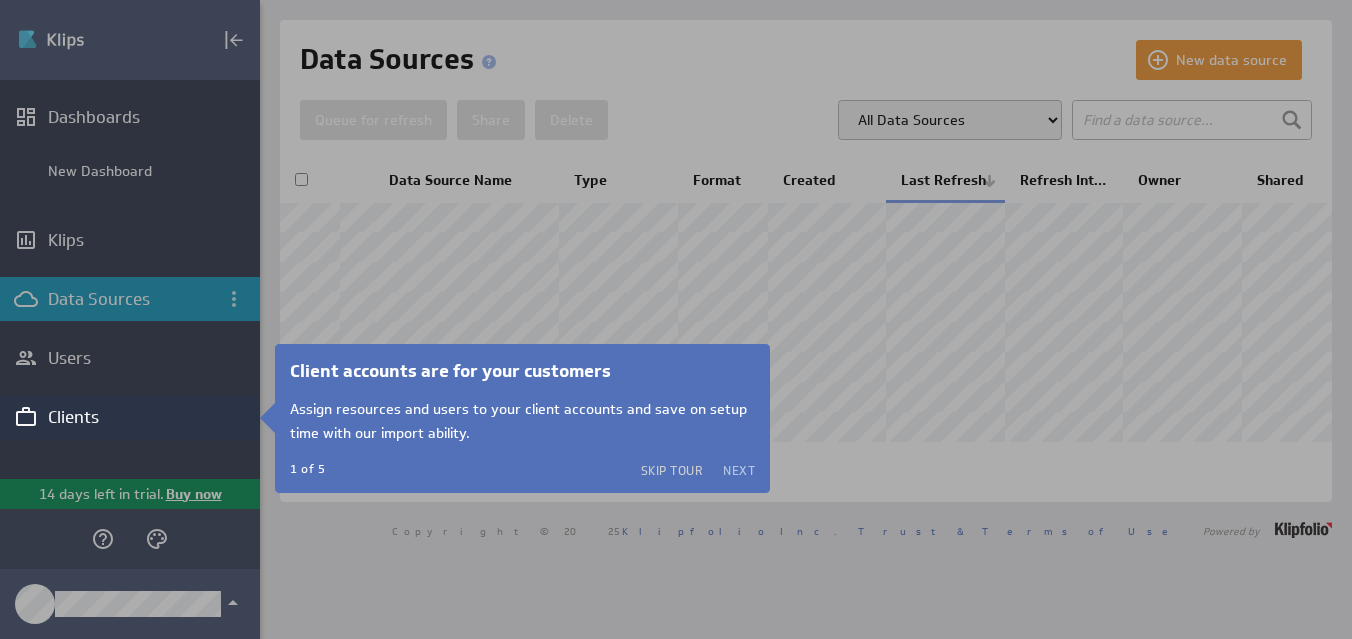 click on "Next" at bounding box center (739, 470) 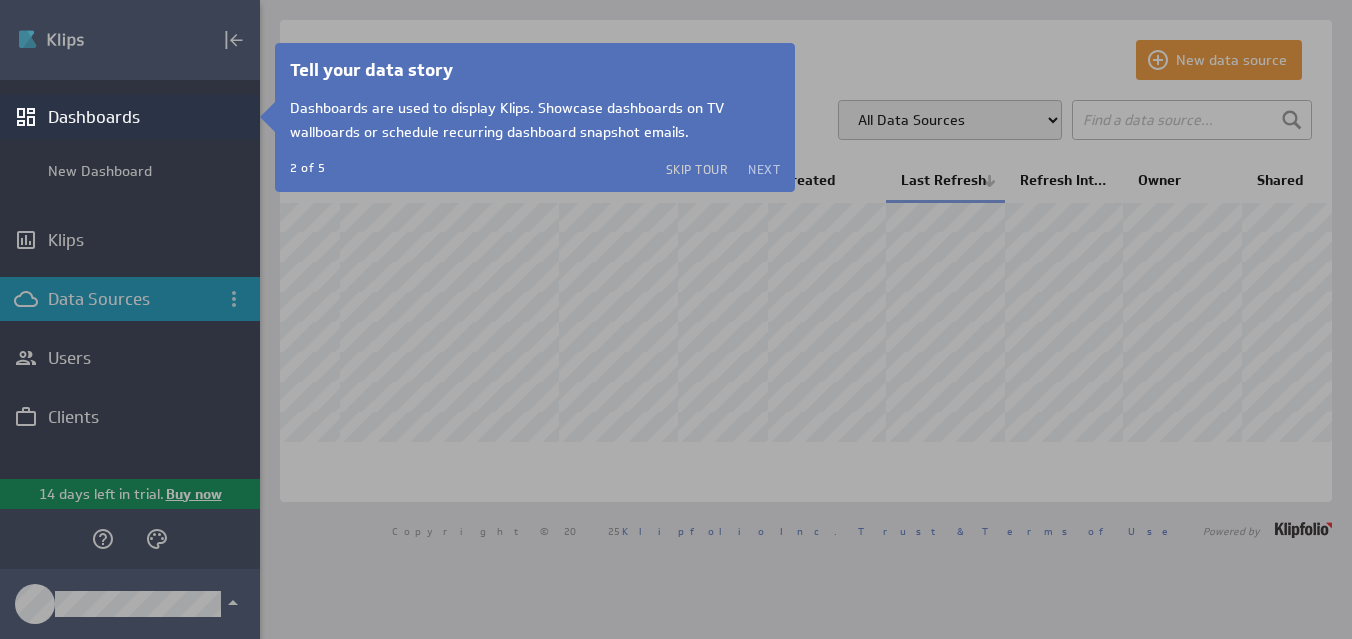 click on "Next" at bounding box center (764, 169) 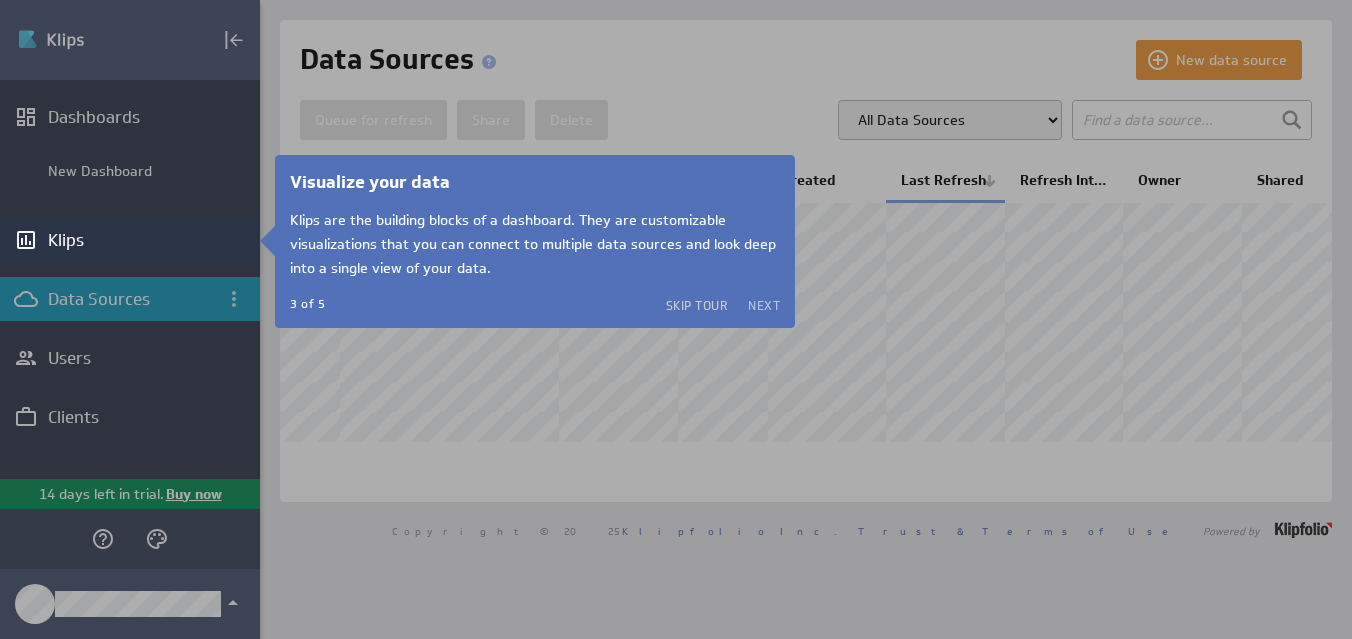 click on "Next" at bounding box center [764, 305] 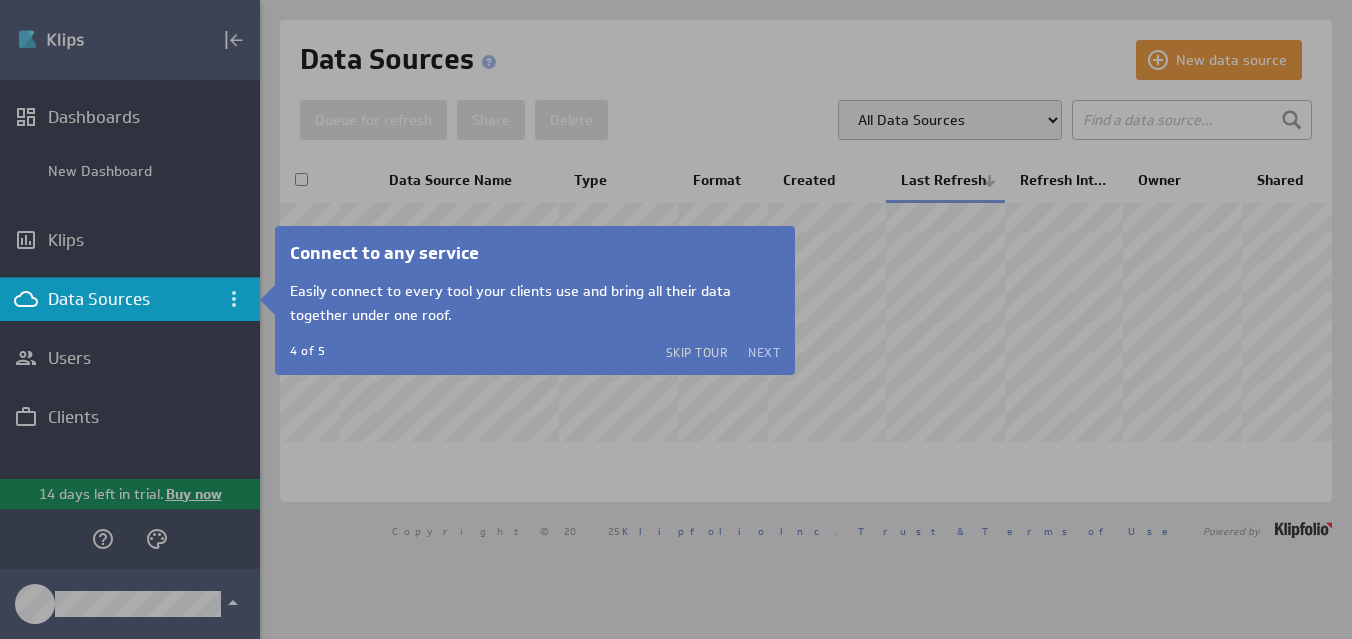 click on "Next" at bounding box center [764, 352] 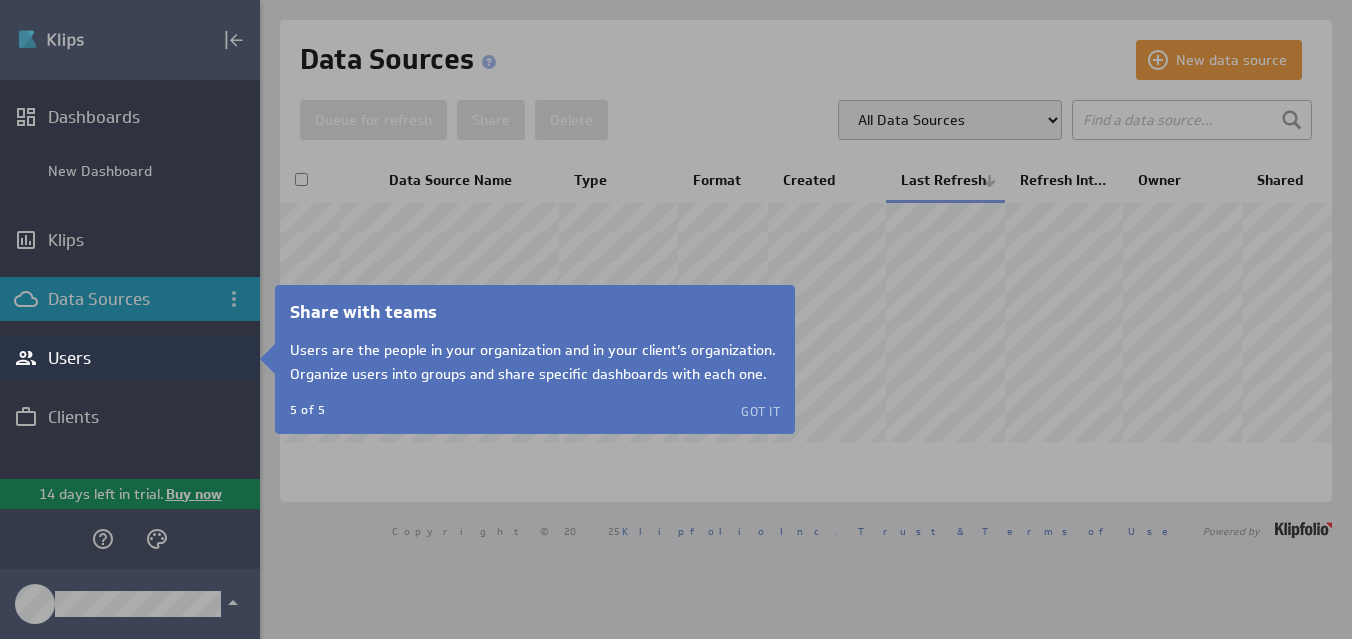 click on "Got it" at bounding box center [760, 411] 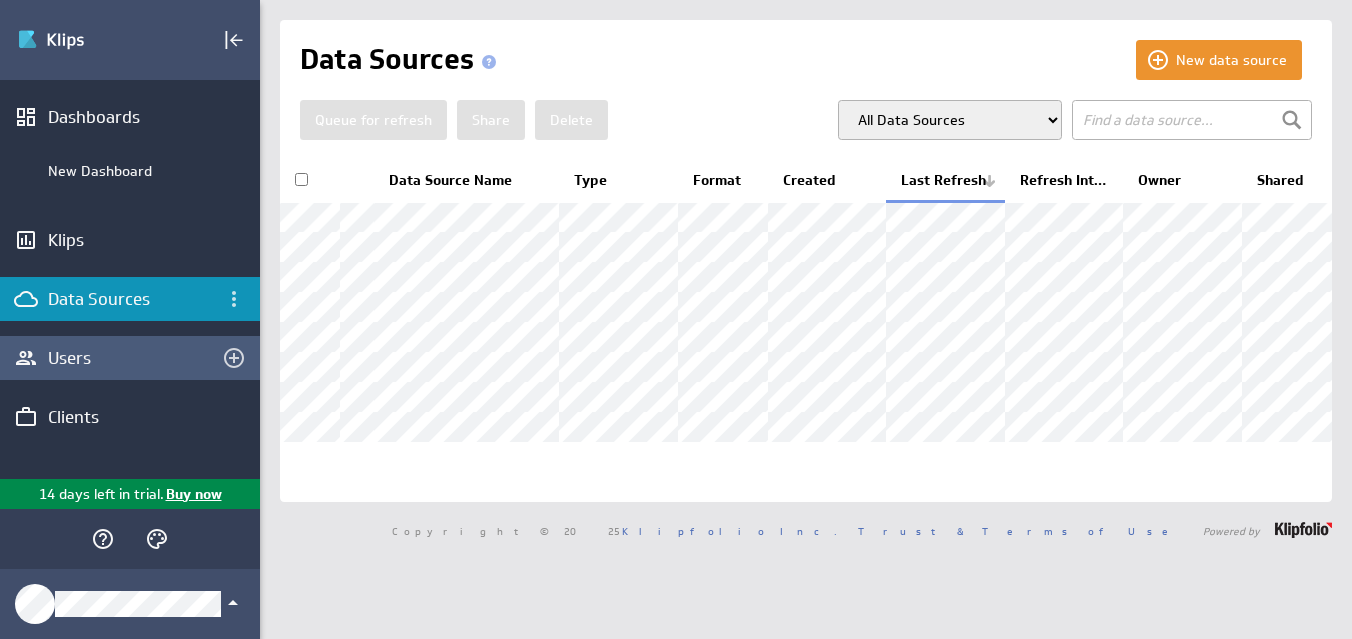 click on "Users" at bounding box center (130, 358) 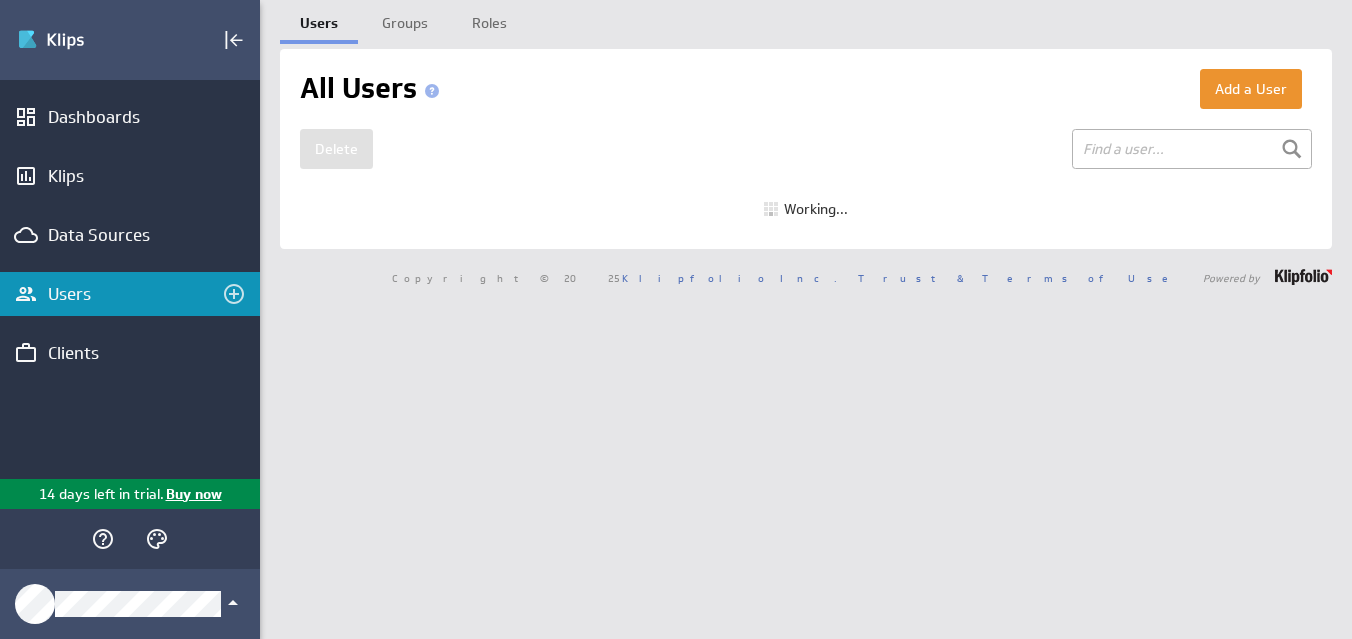 scroll, scrollTop: 0, scrollLeft: 0, axis: both 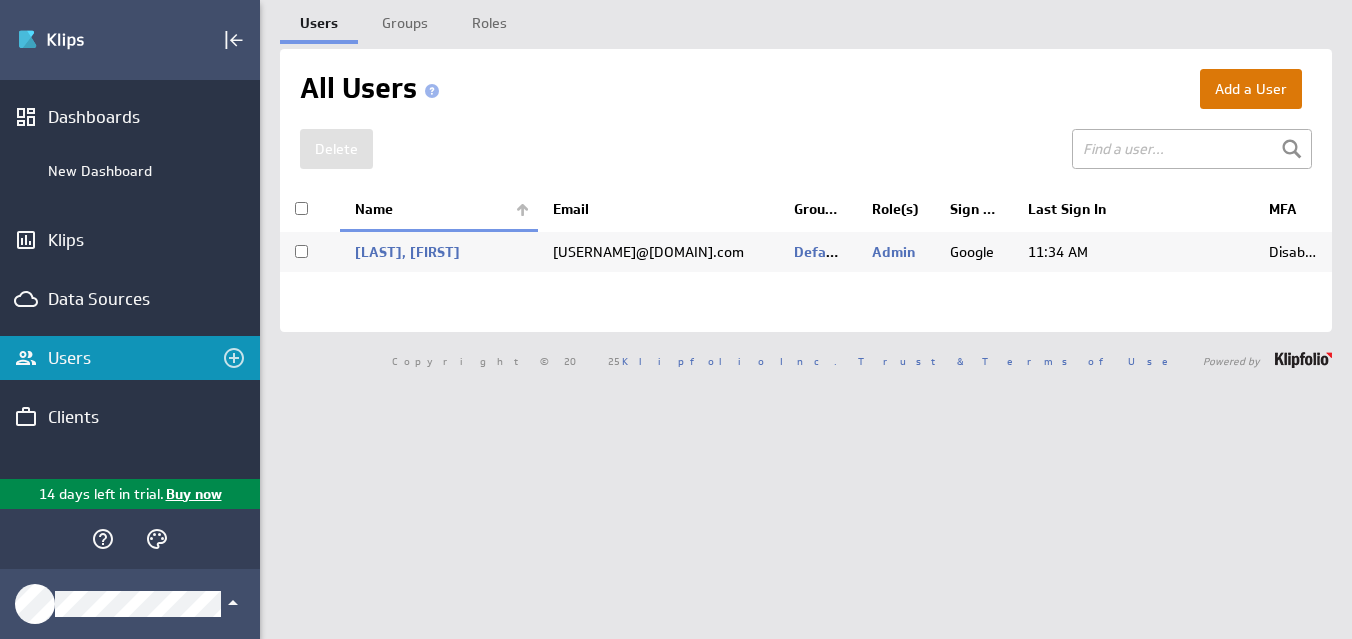click on "Add a User" at bounding box center [1251, 89] 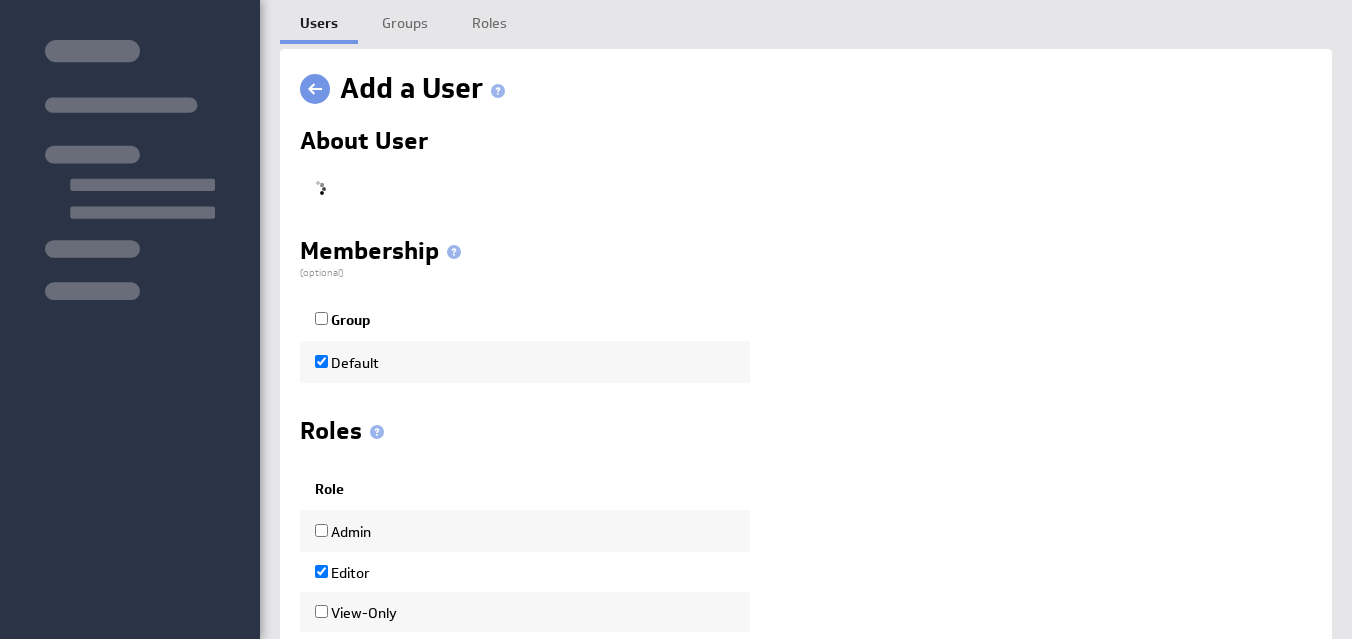 scroll, scrollTop: 0, scrollLeft: 0, axis: both 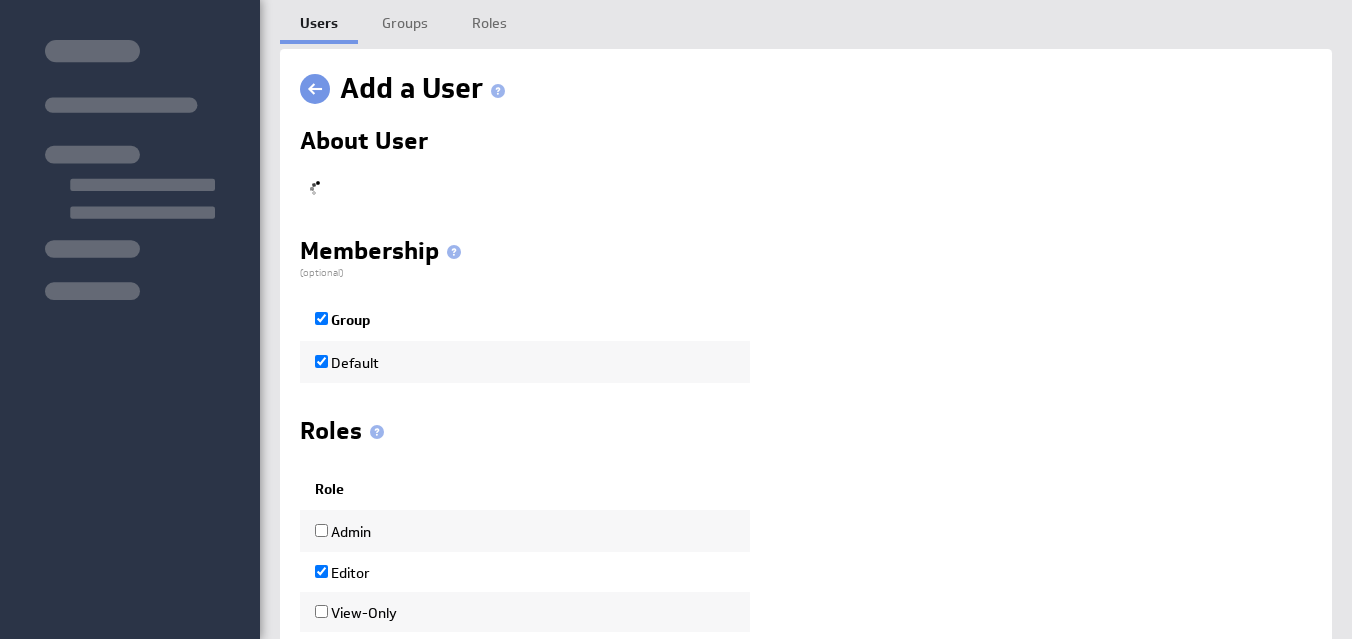 checkbox on "true" 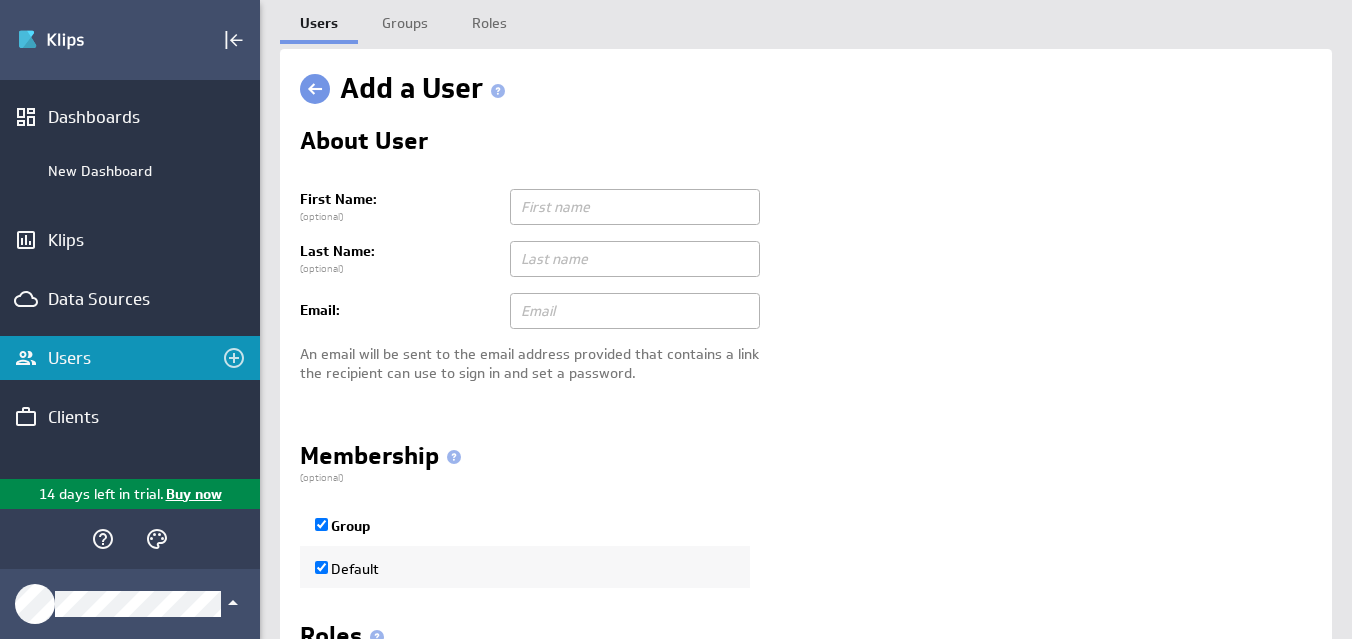 scroll, scrollTop: 0, scrollLeft: 0, axis: both 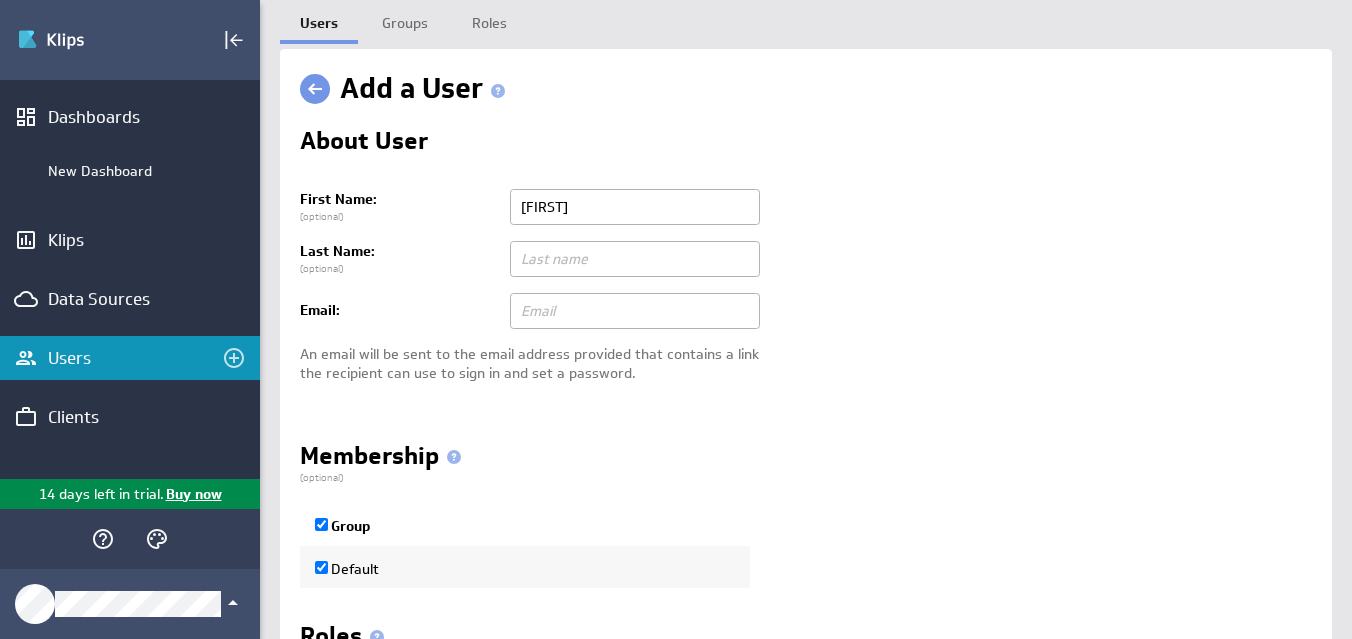 type on "Mike" 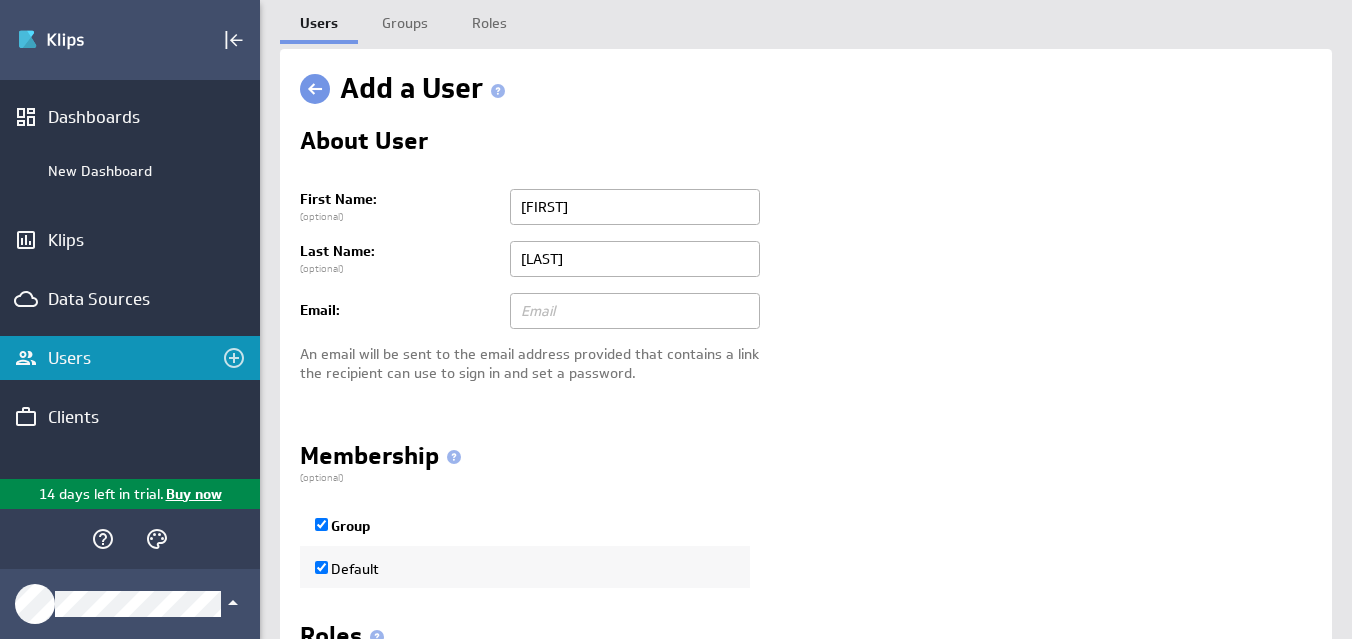 type on "Weeks" 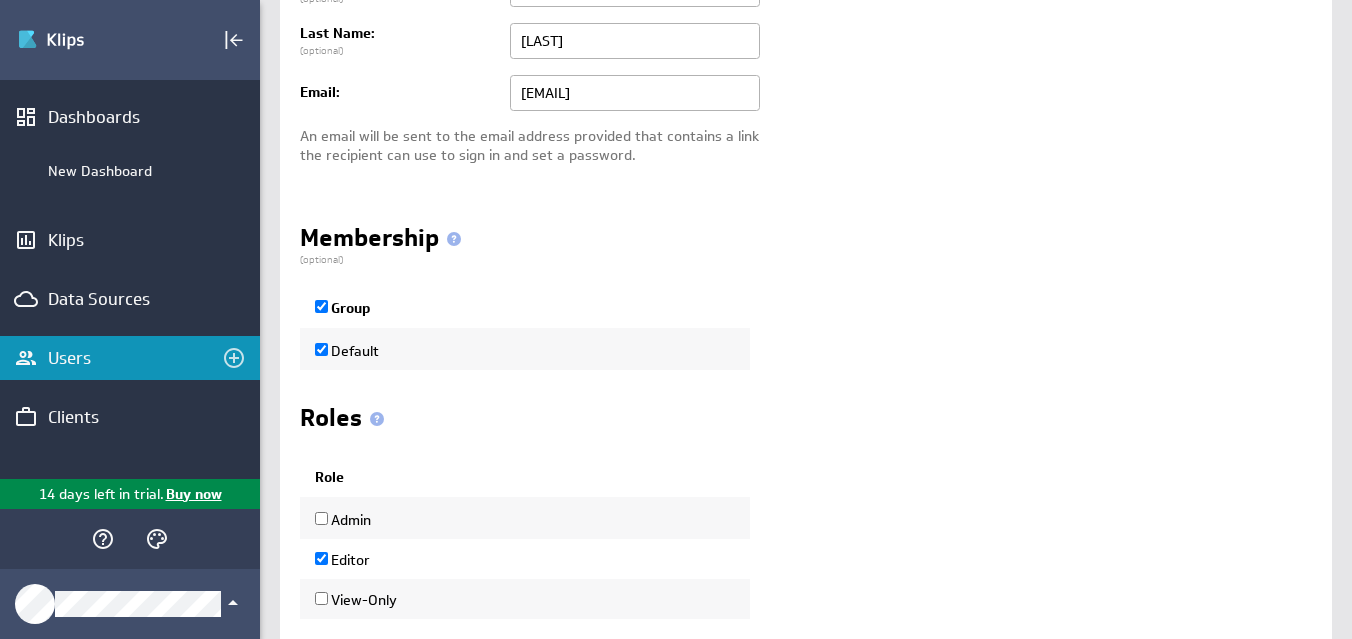 scroll, scrollTop: 354, scrollLeft: 0, axis: vertical 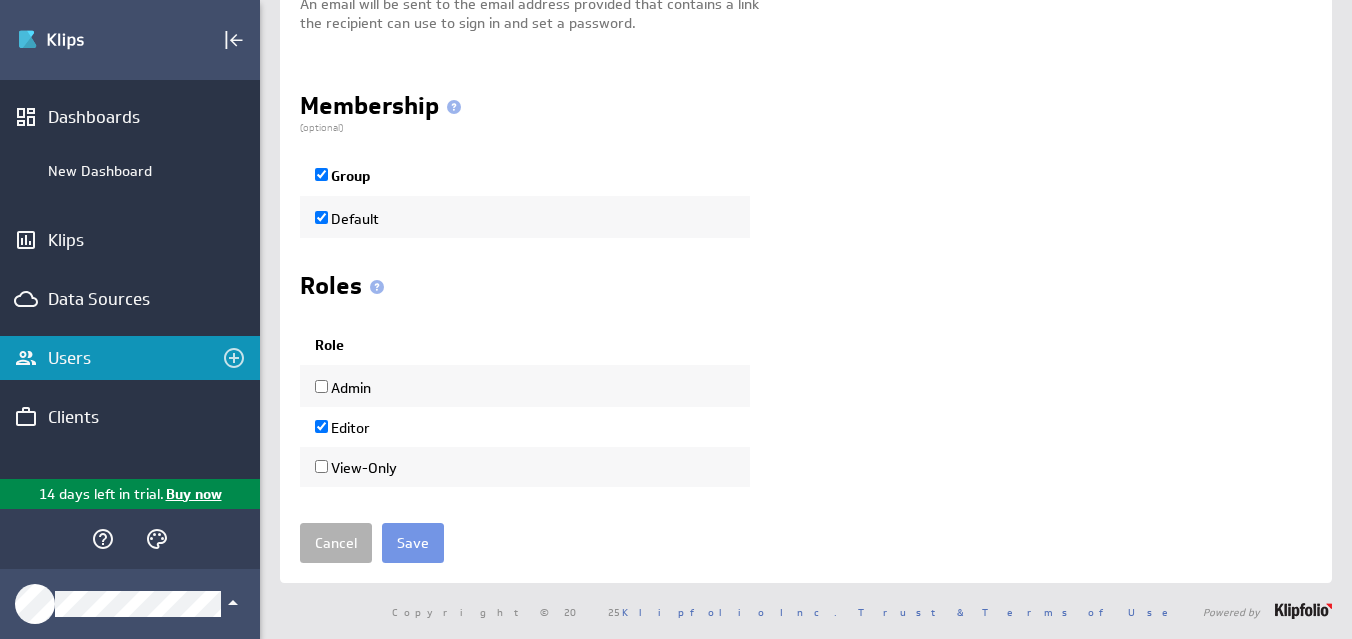 type on "mweeks@cairnrecovery.com" 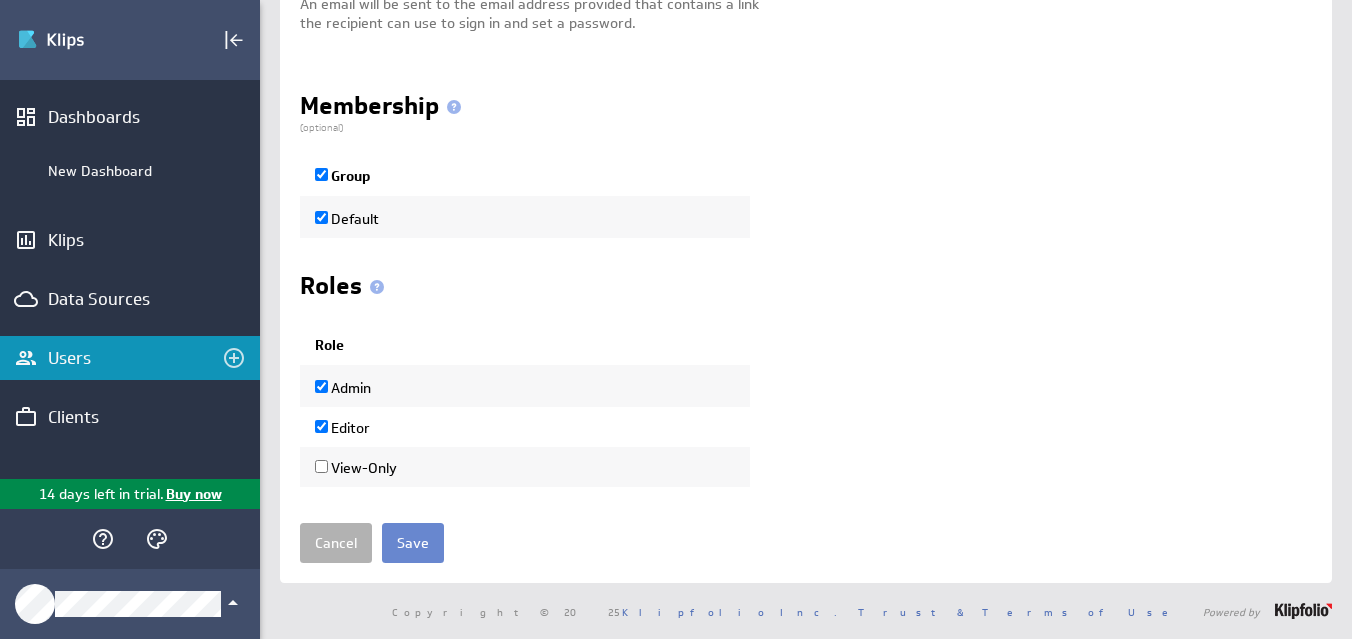 click on "Save" at bounding box center (413, 543) 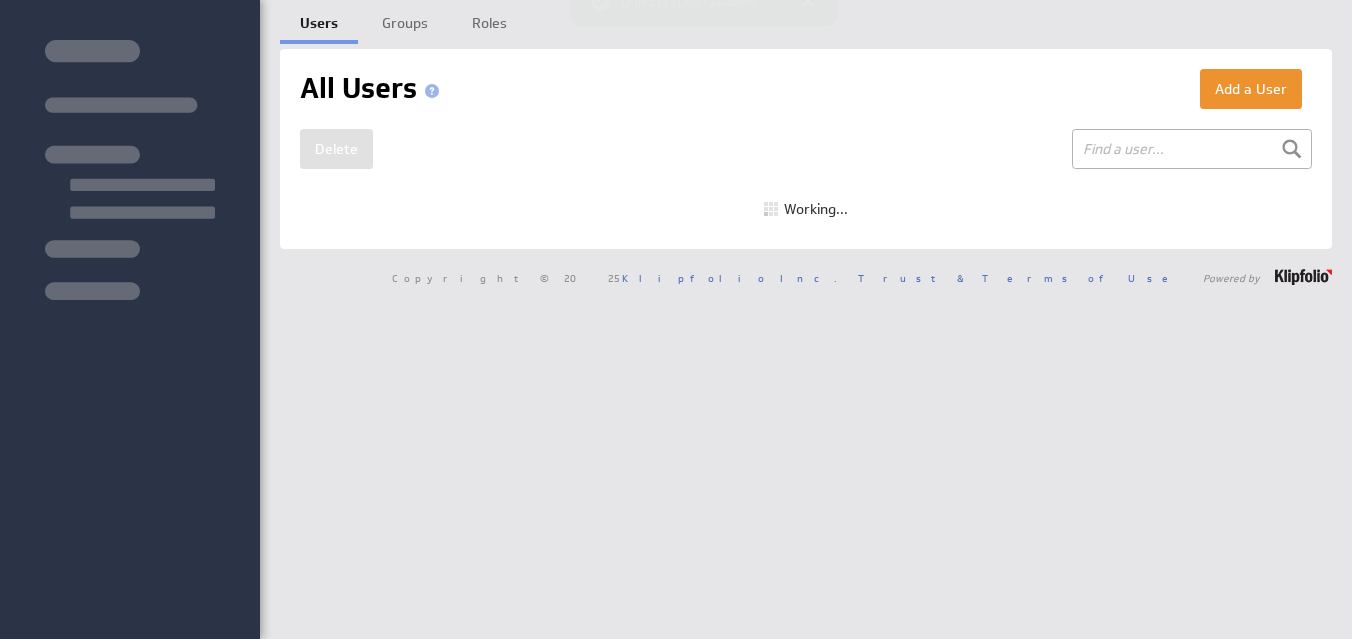 scroll, scrollTop: 0, scrollLeft: 0, axis: both 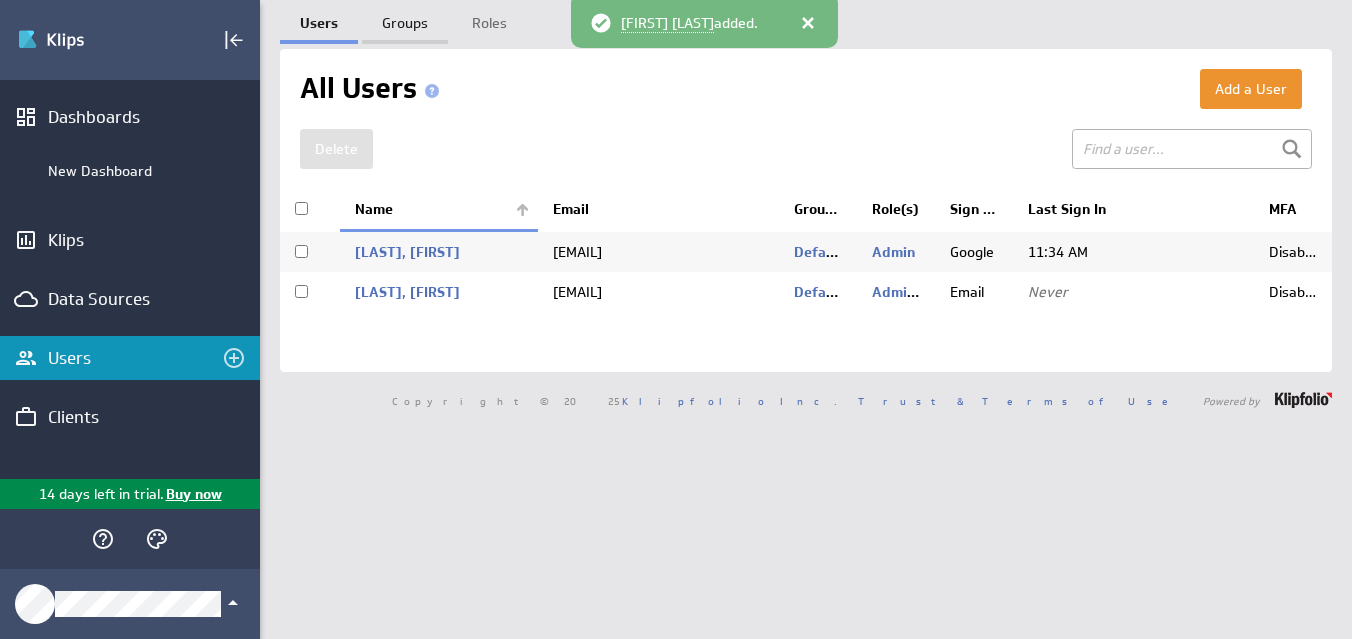 click on "Groups" at bounding box center (405, 20) 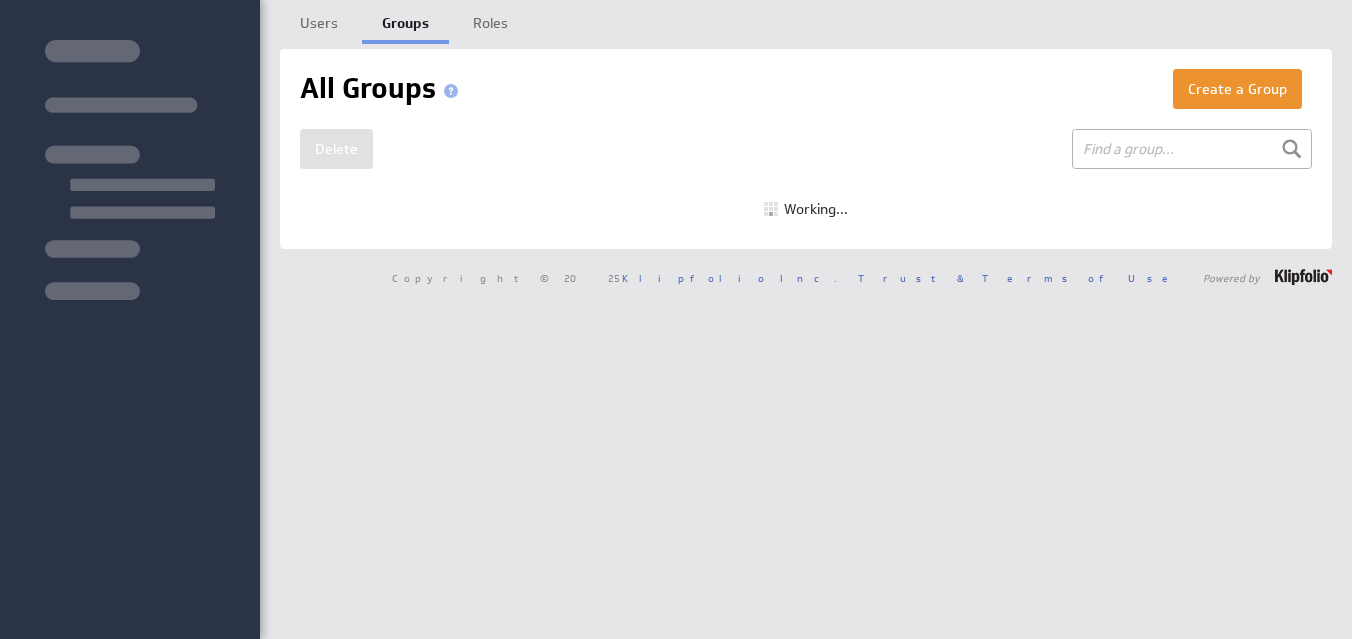 scroll, scrollTop: 0, scrollLeft: 0, axis: both 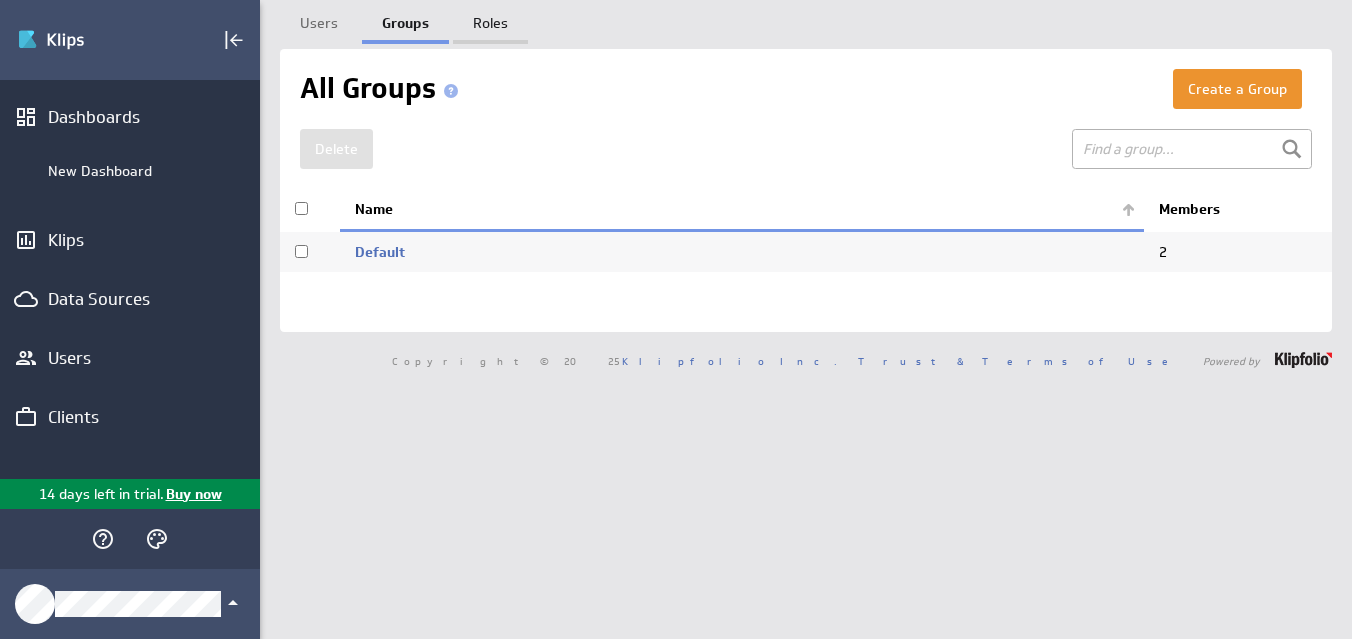 click on "Roles" at bounding box center [490, 20] 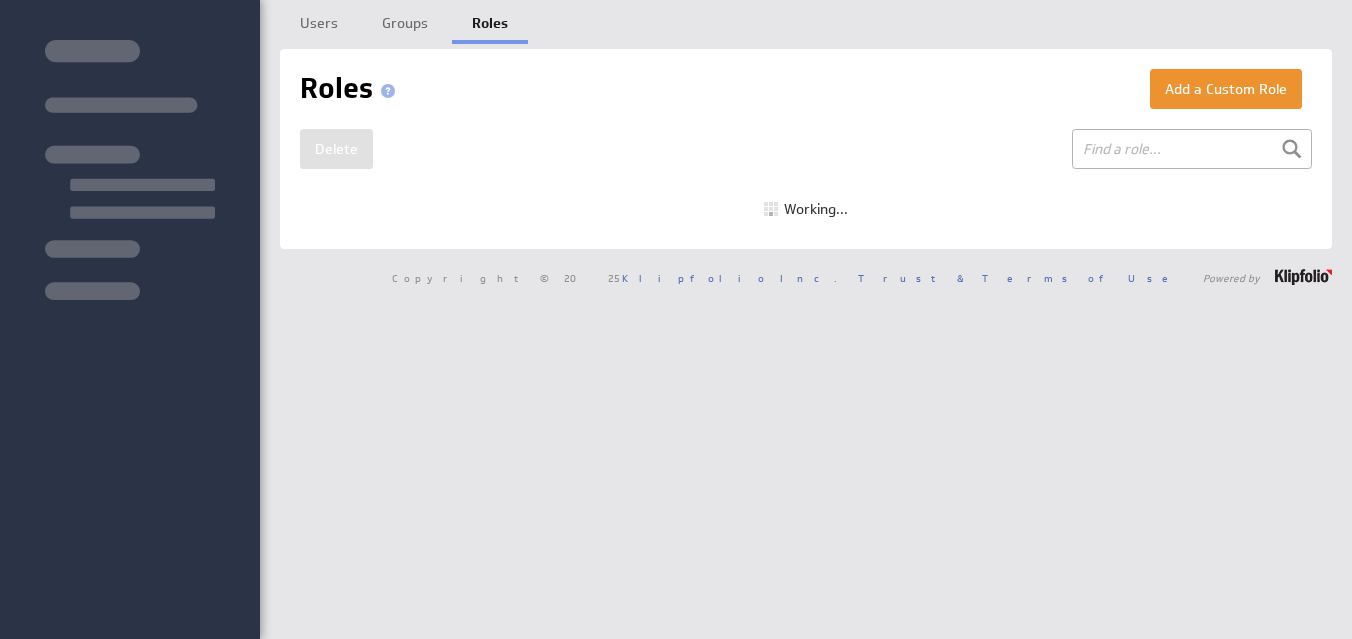 scroll, scrollTop: 0, scrollLeft: 0, axis: both 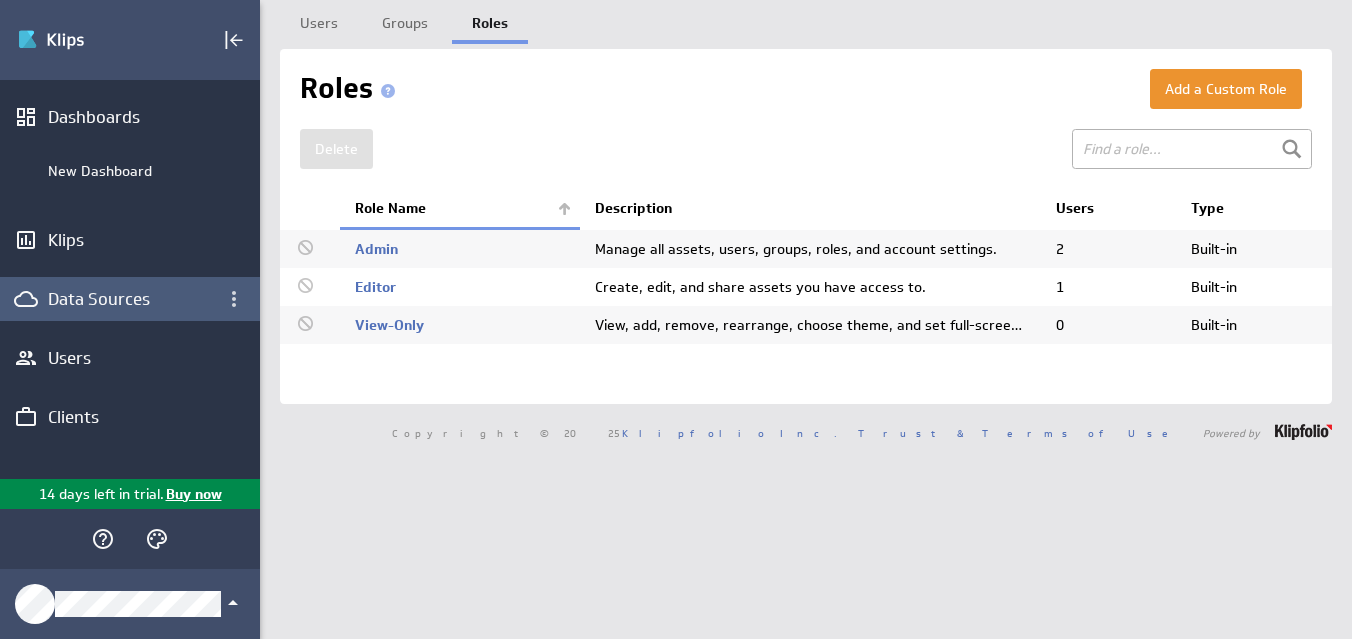 click on "Data Sources" at bounding box center (130, 299) 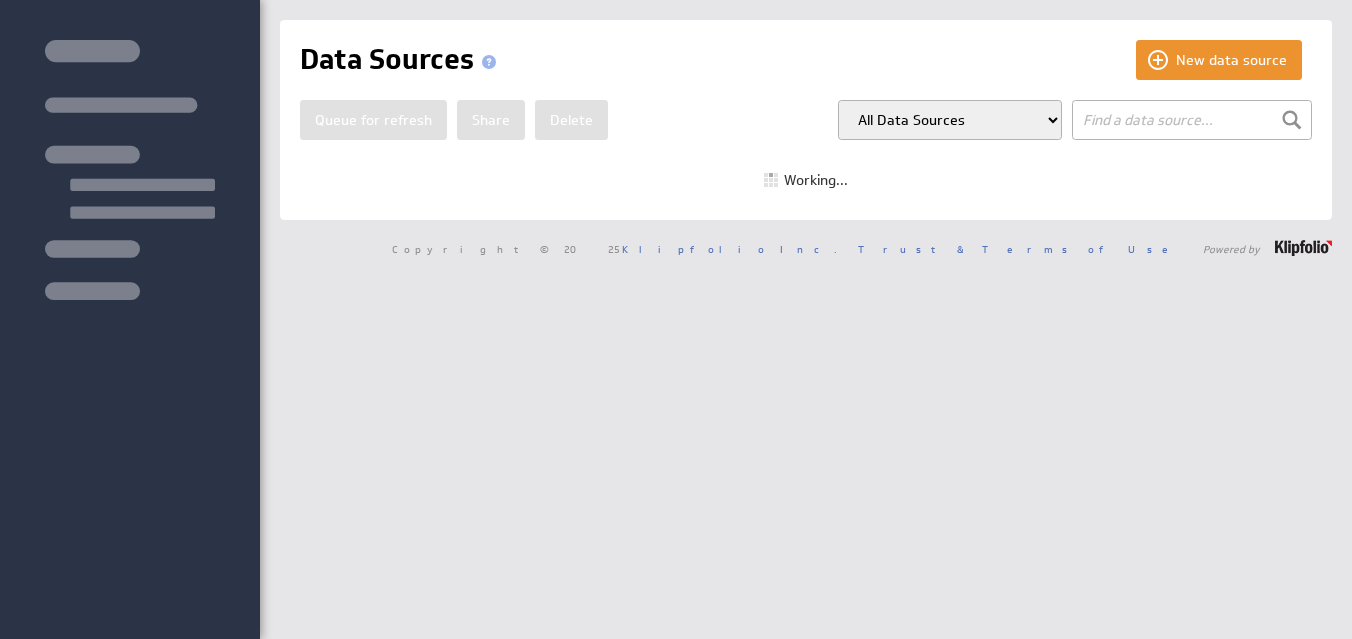 scroll, scrollTop: 0, scrollLeft: 0, axis: both 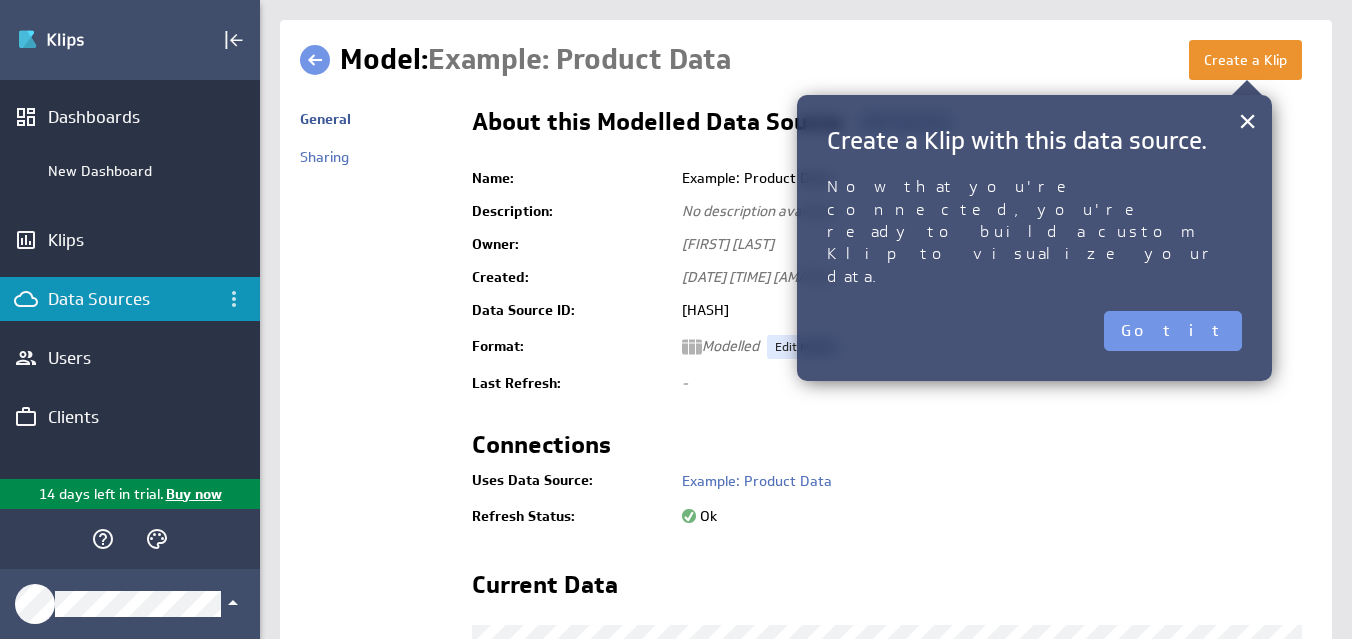 click at bounding box center (315, 60) 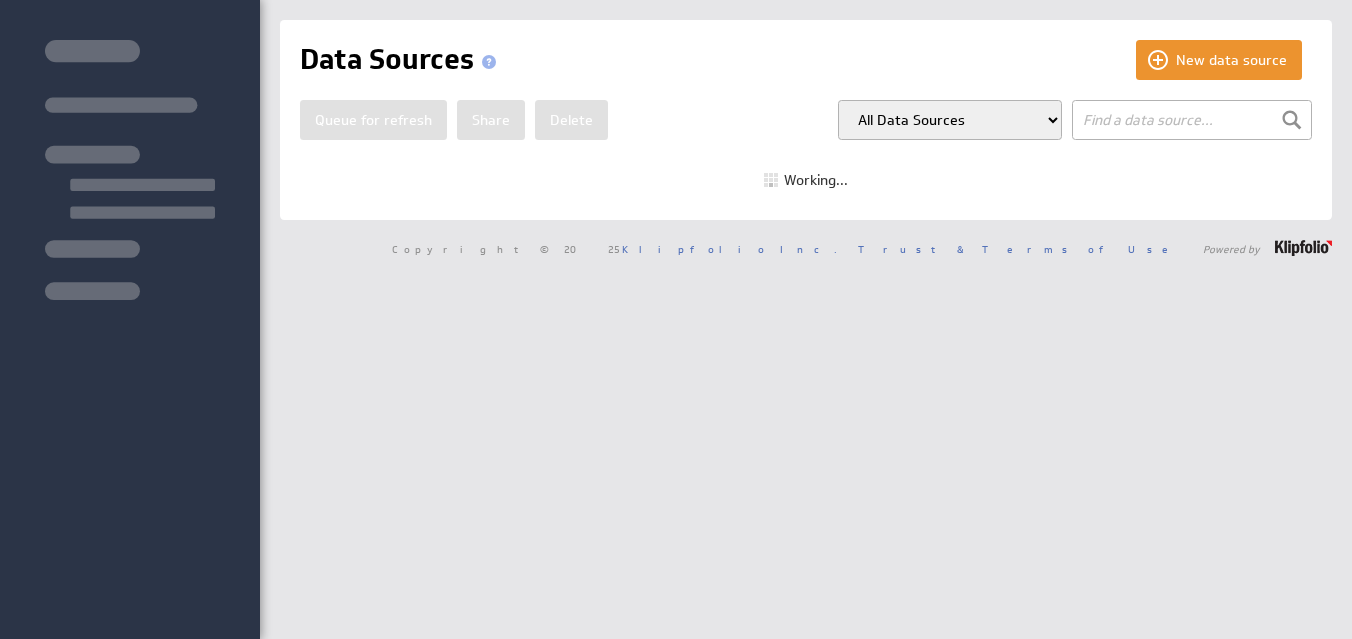 scroll, scrollTop: 0, scrollLeft: 0, axis: both 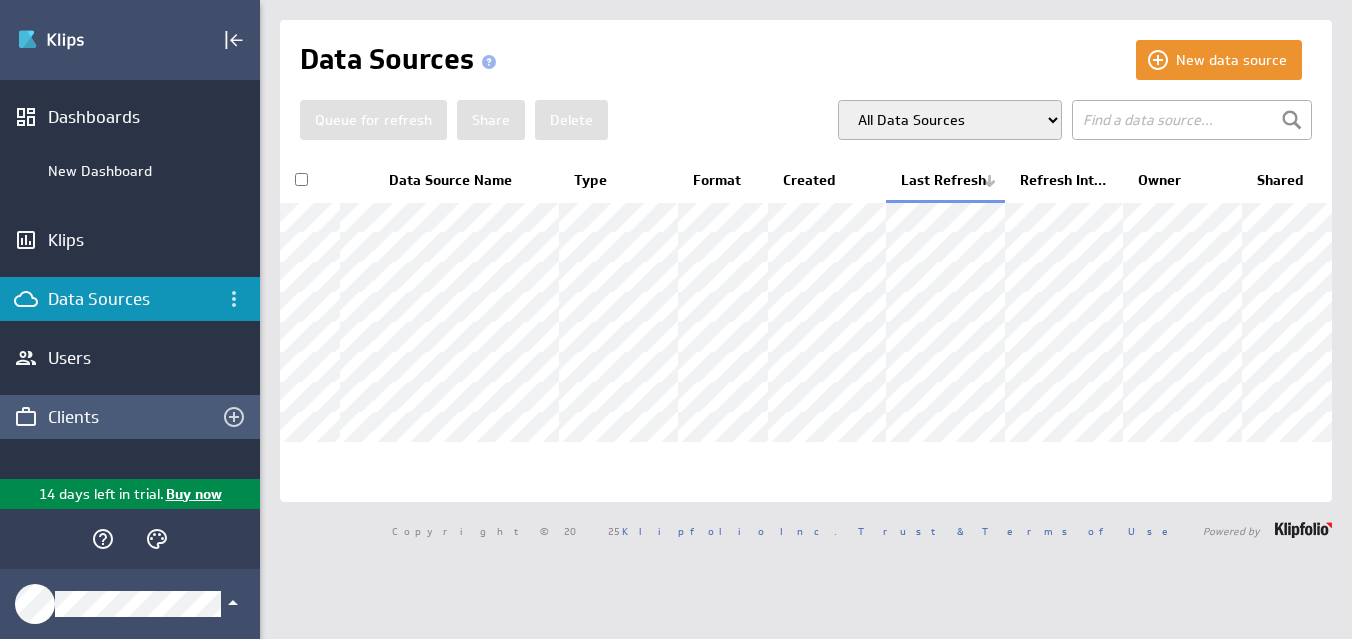 click on "Clients" at bounding box center [130, 417] 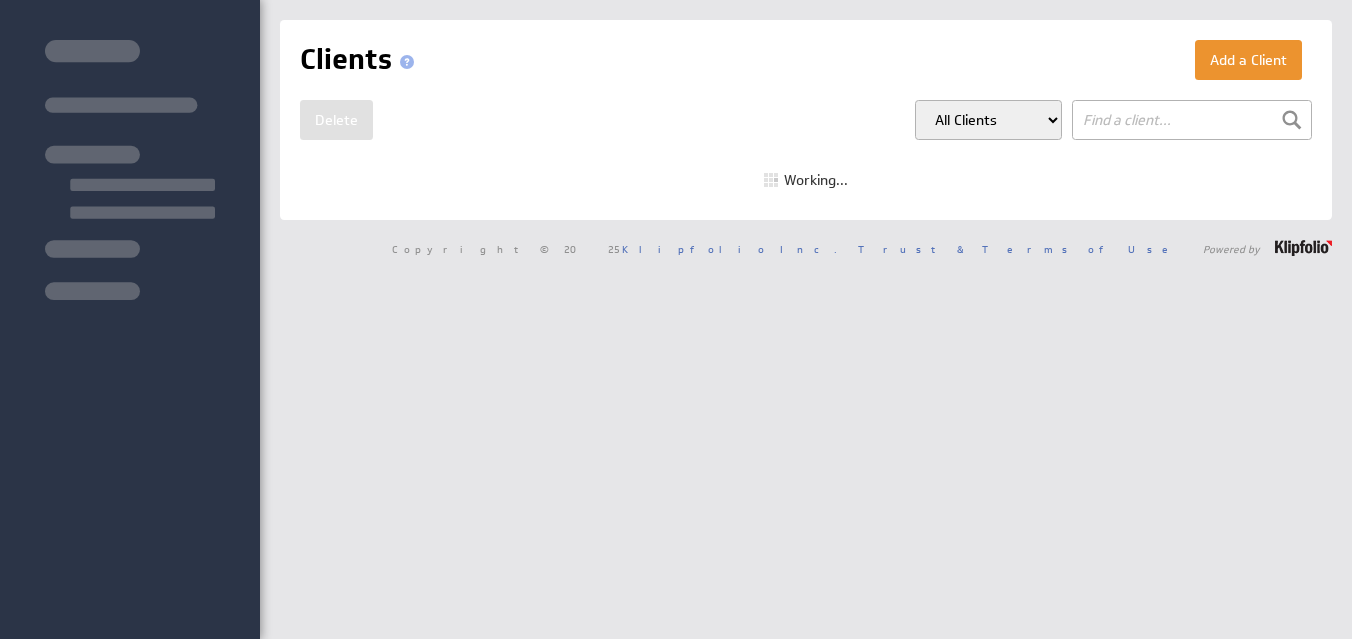 scroll, scrollTop: 0, scrollLeft: 0, axis: both 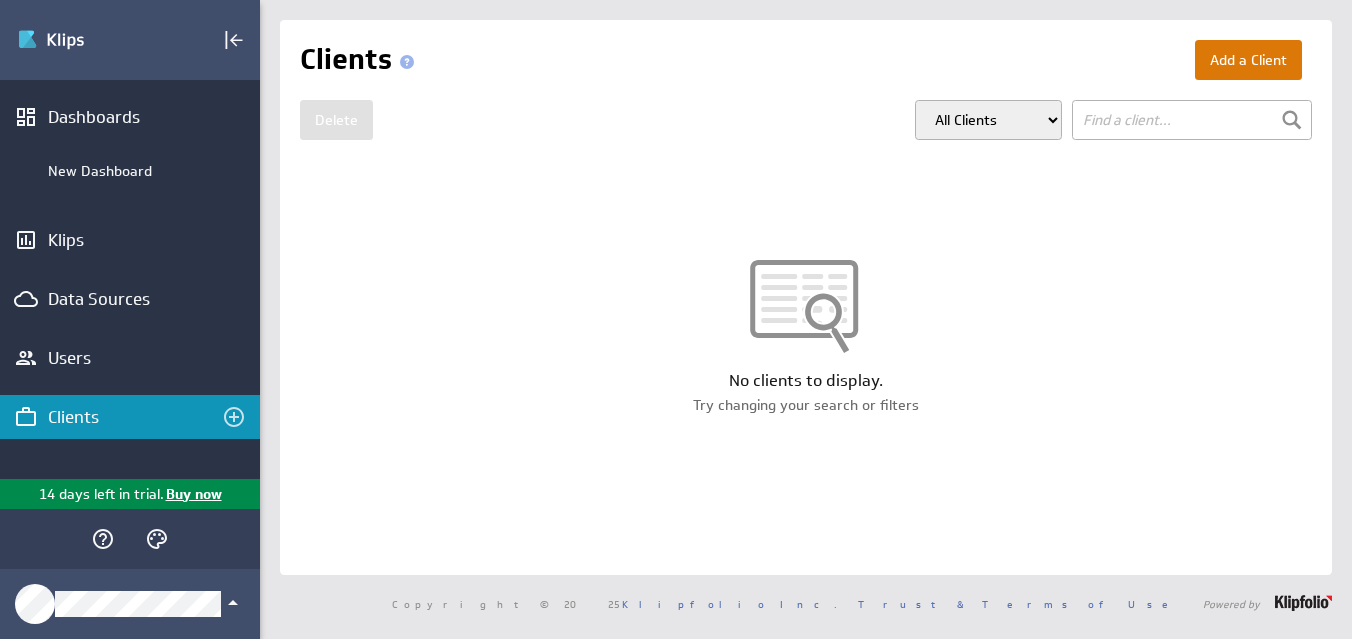 click on "Add a Client" at bounding box center [1248, 60] 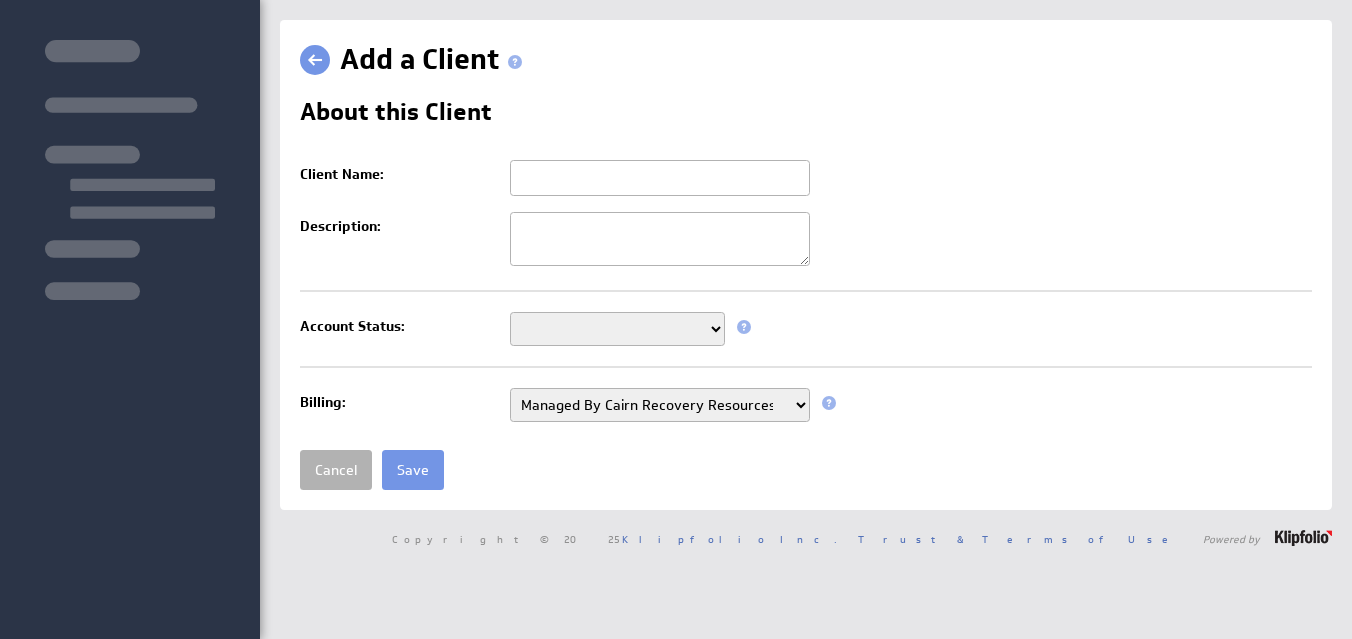 scroll, scrollTop: 0, scrollLeft: 0, axis: both 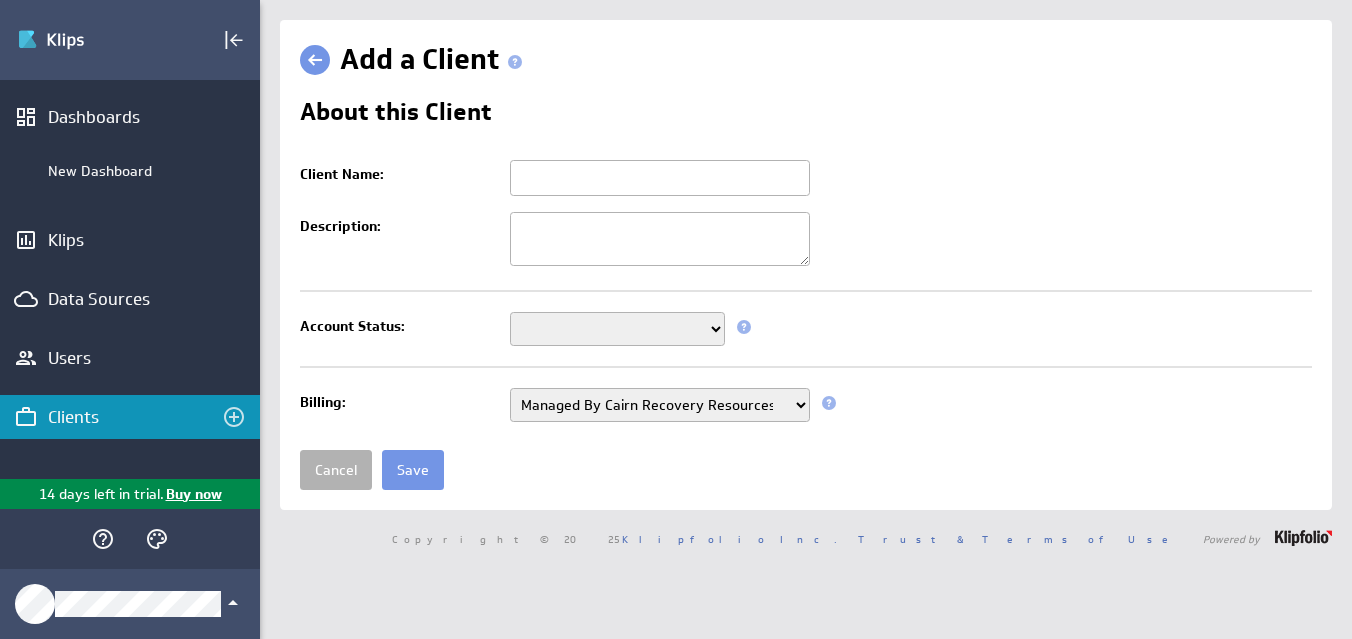 click on "Managed By Cairn Recovery Resources
Managed By Klipfolio" at bounding box center (660, 405) 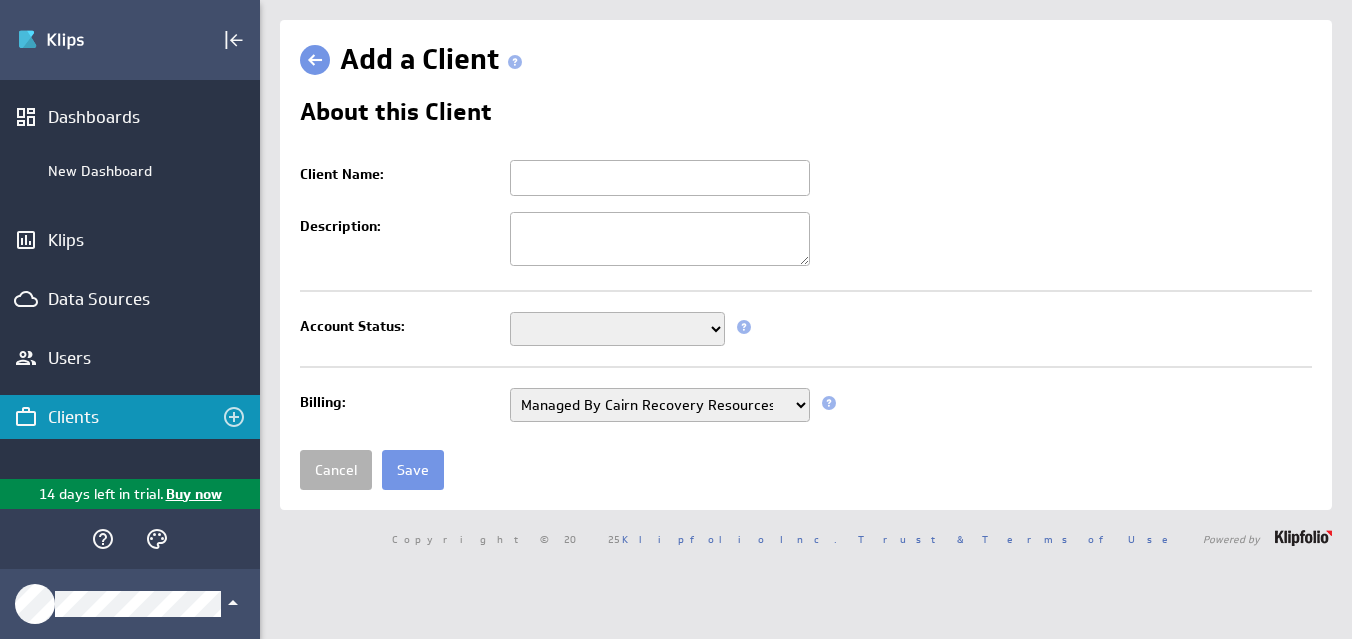 click on "Setup Mode
Trial
Disabled" at bounding box center (617, 329) 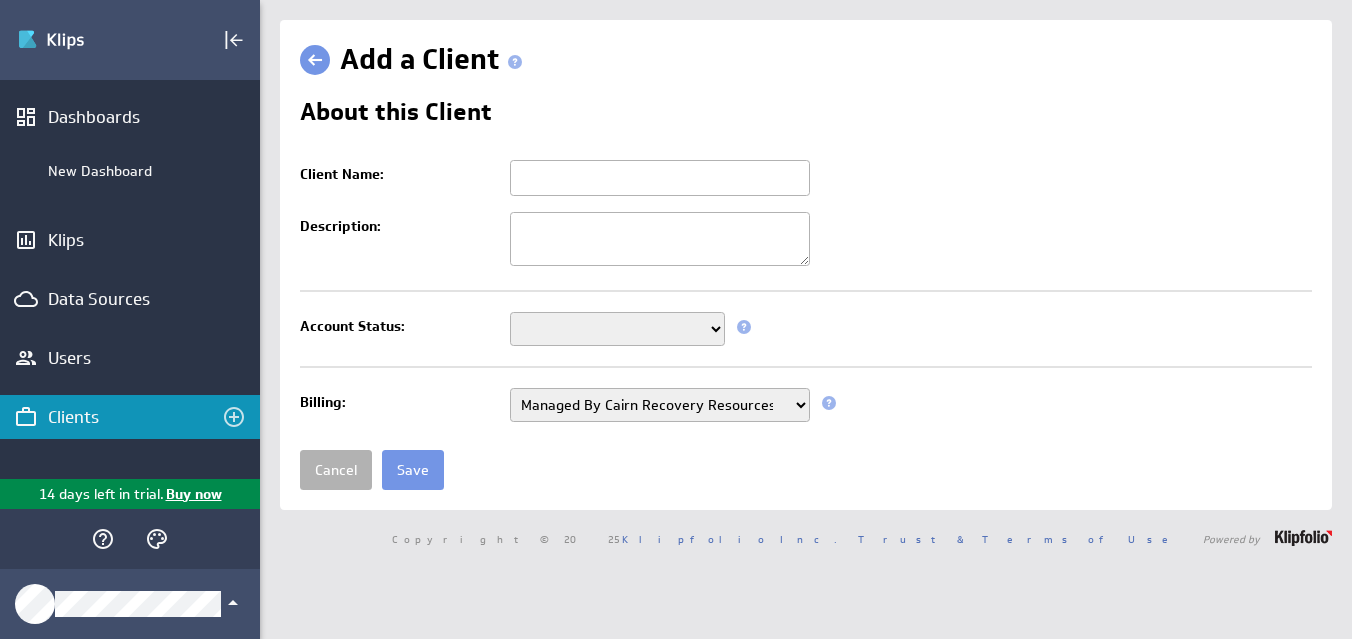 click at bounding box center [315, 60] 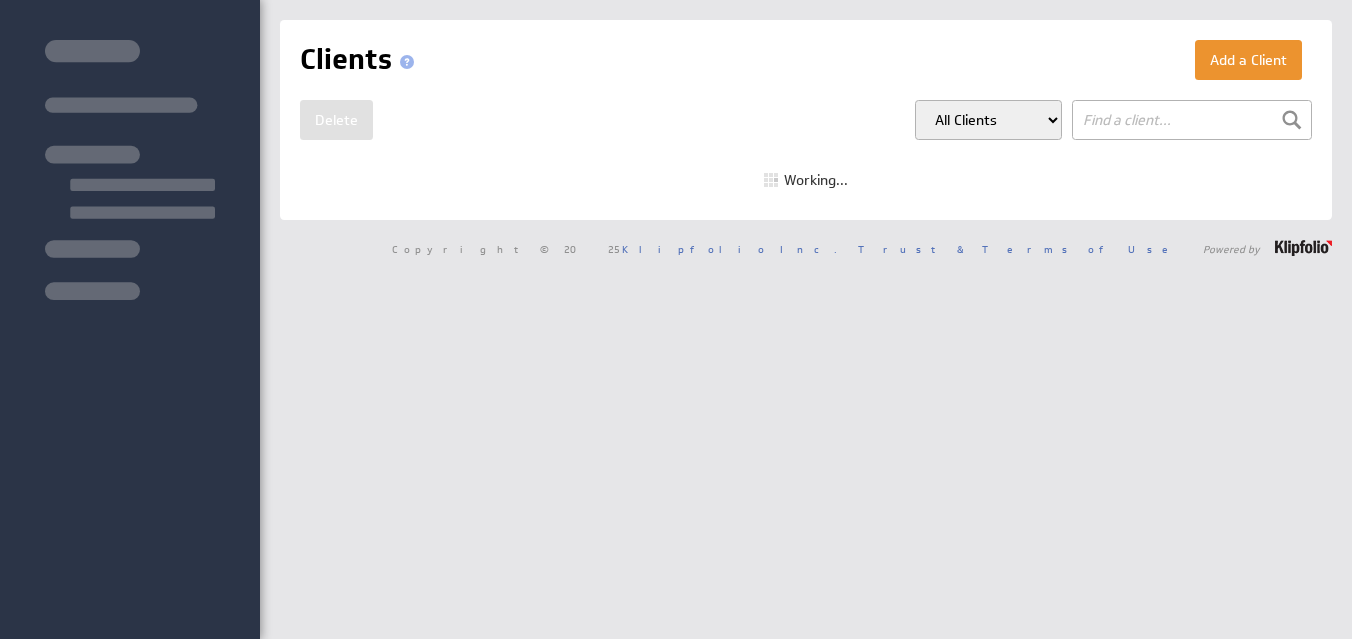 scroll, scrollTop: 0, scrollLeft: 0, axis: both 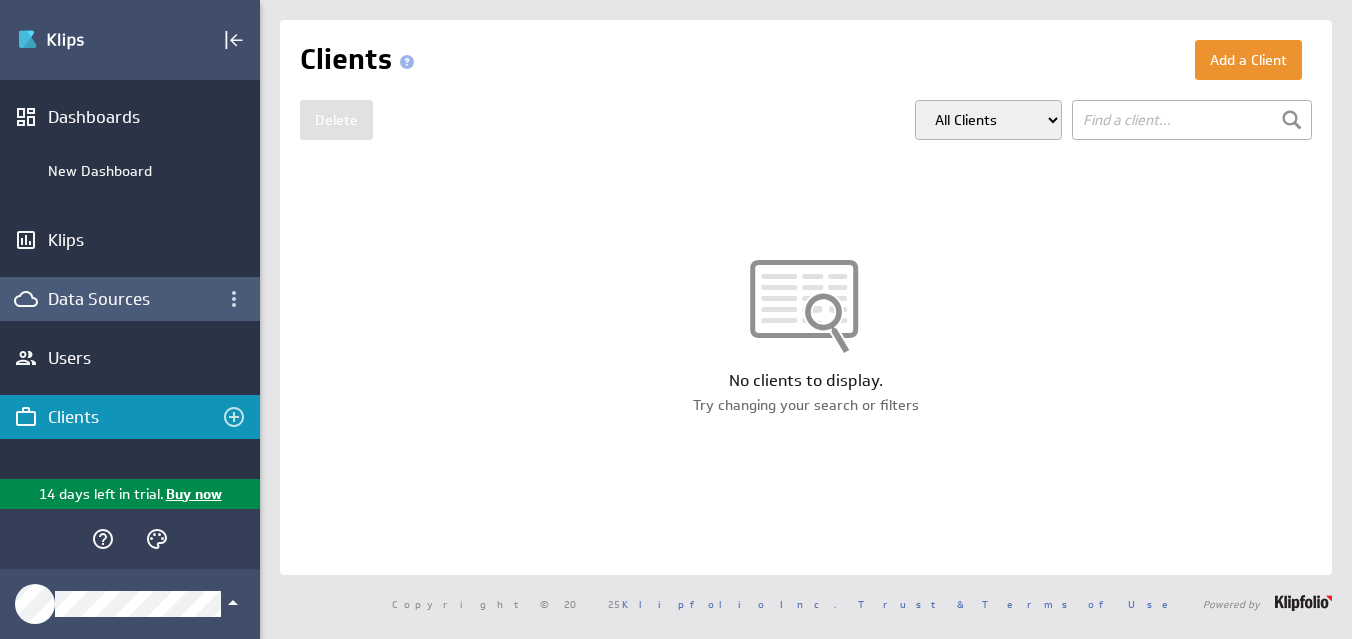 click on "Data Sources" at bounding box center (130, 299) 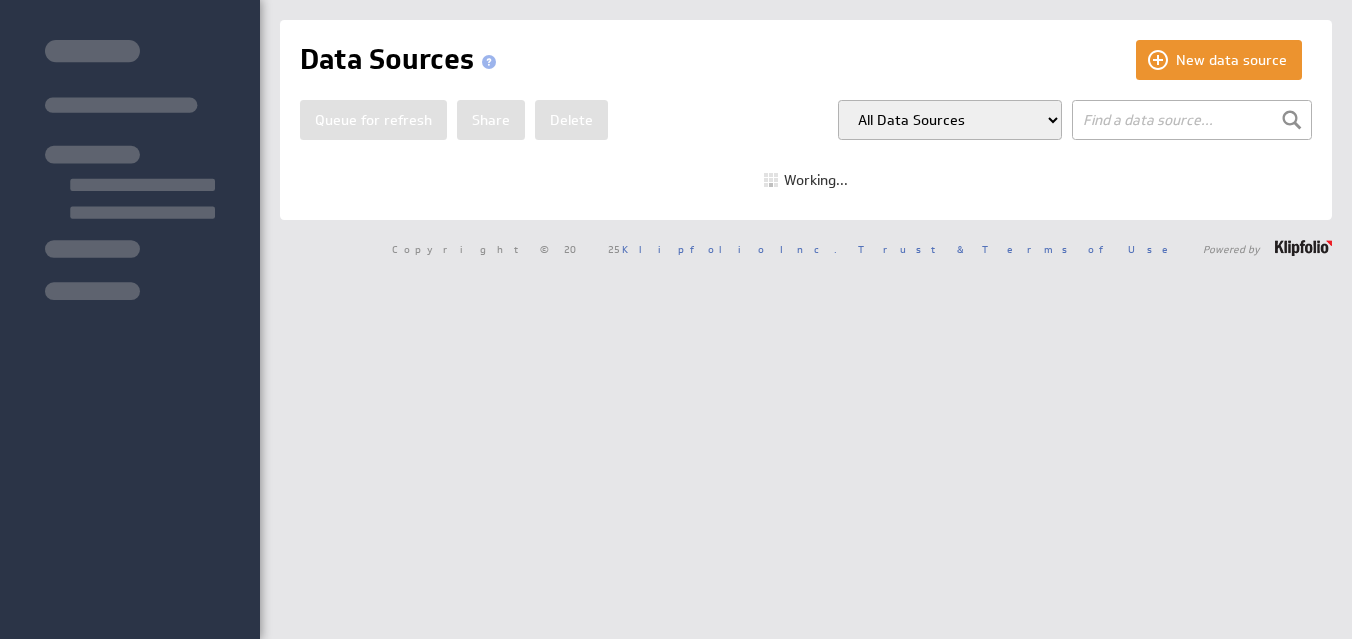 scroll, scrollTop: 0, scrollLeft: 0, axis: both 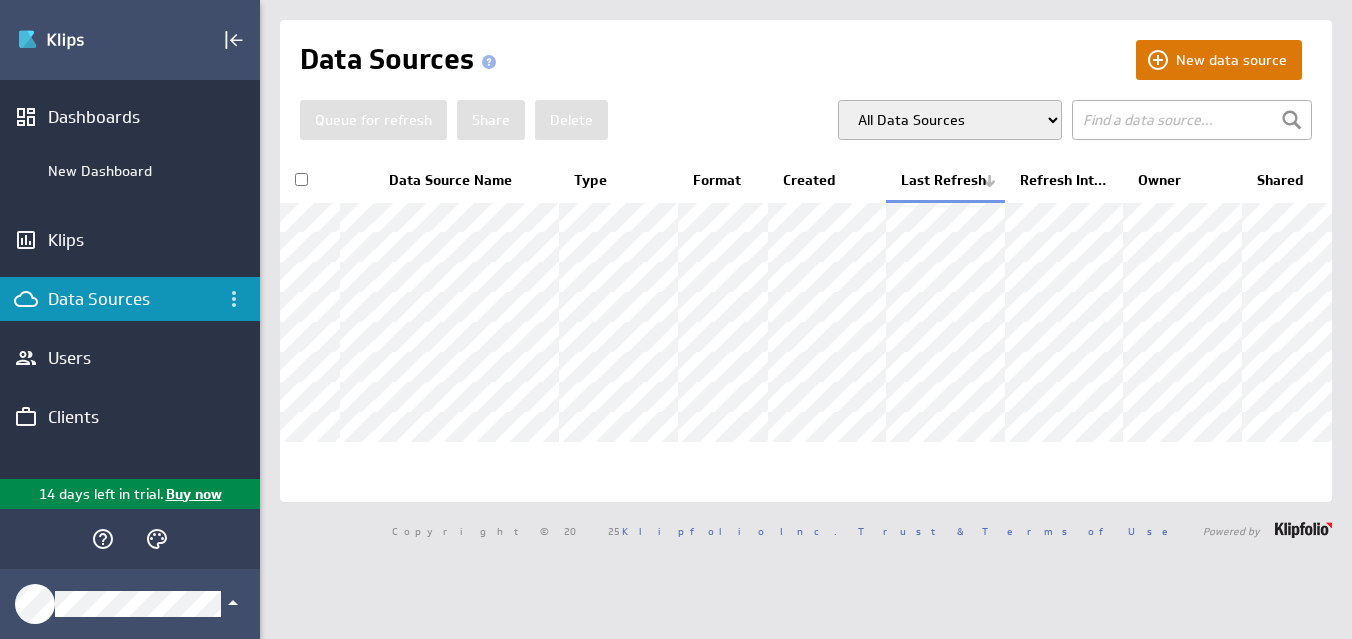 click on "New data source" at bounding box center (1219, 60) 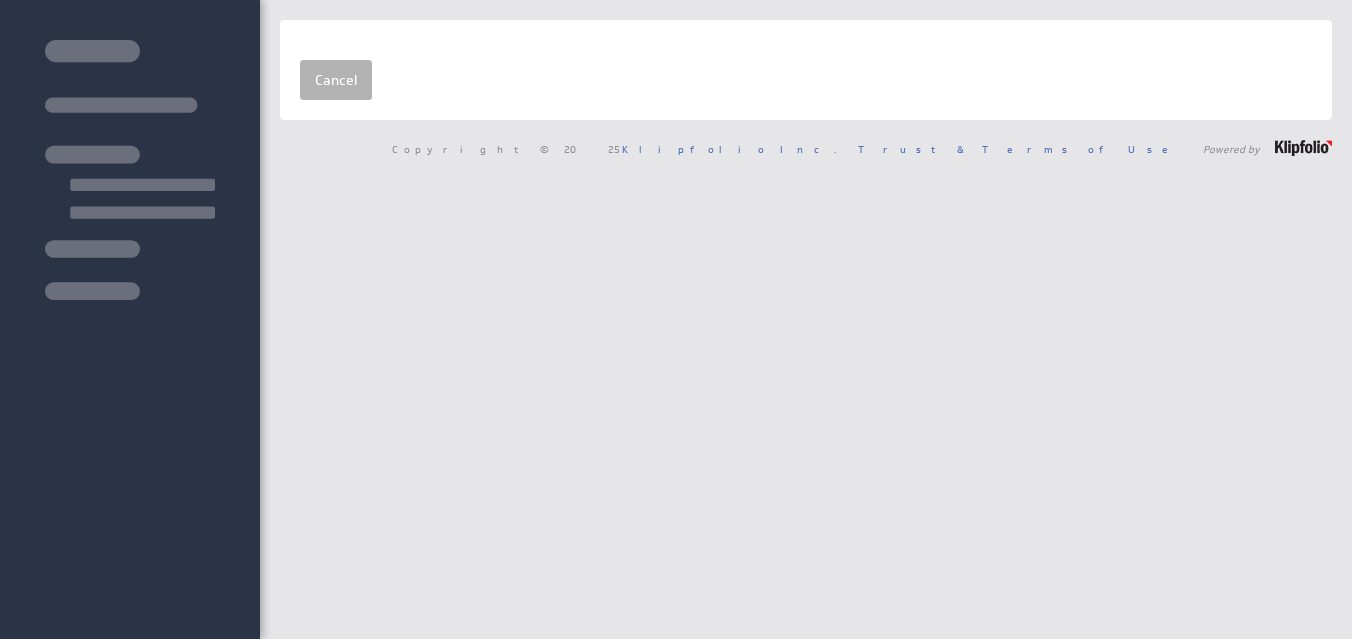 scroll, scrollTop: 0, scrollLeft: 0, axis: both 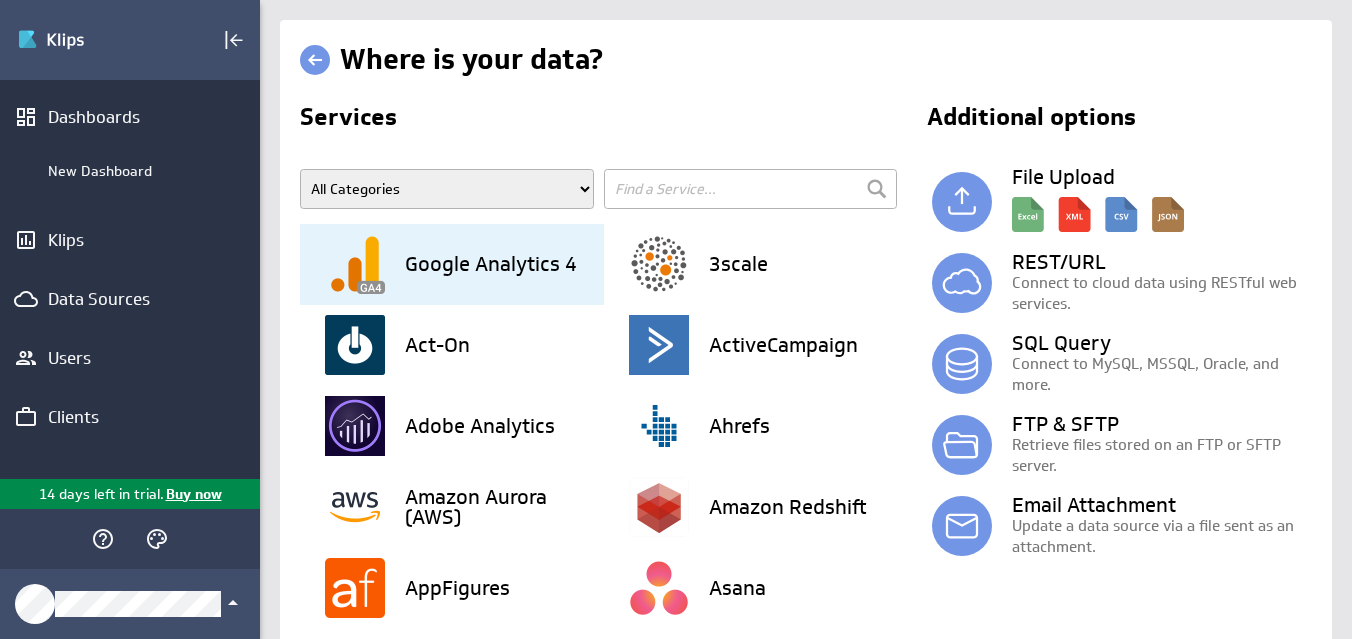 click on "Google Analytics 4" at bounding box center [491, 264] 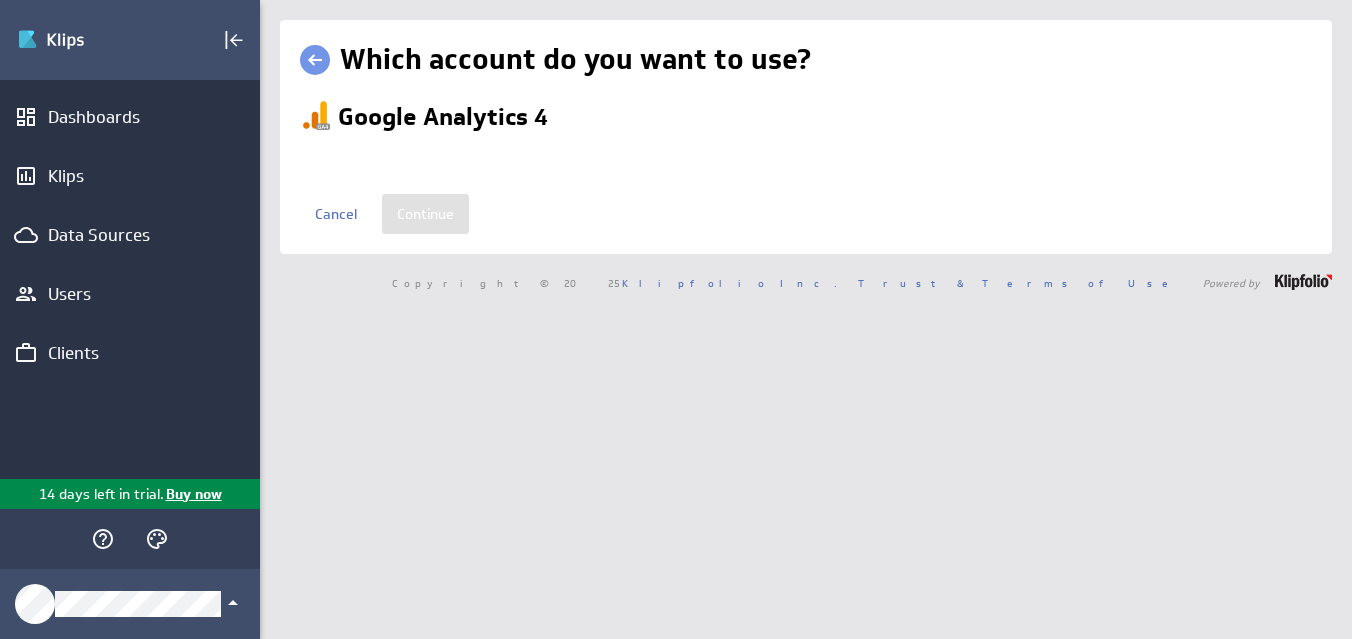 scroll, scrollTop: 0, scrollLeft: 0, axis: both 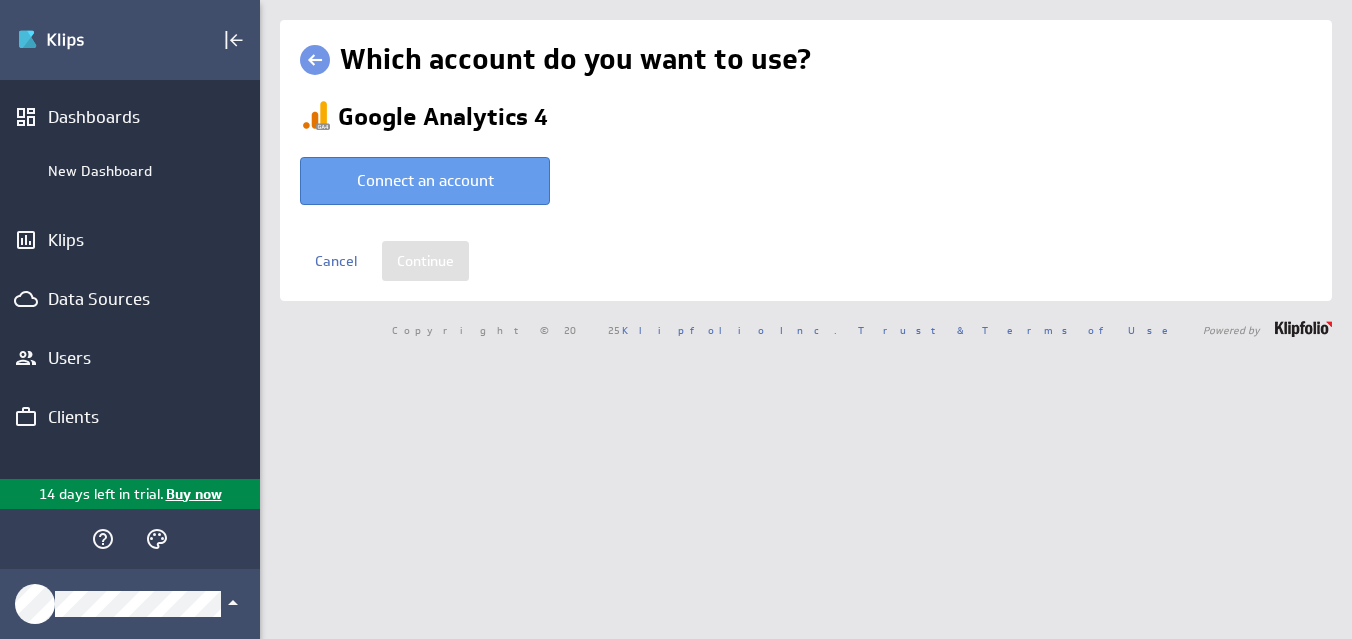 click on "Connect an account" at bounding box center [425, 181] 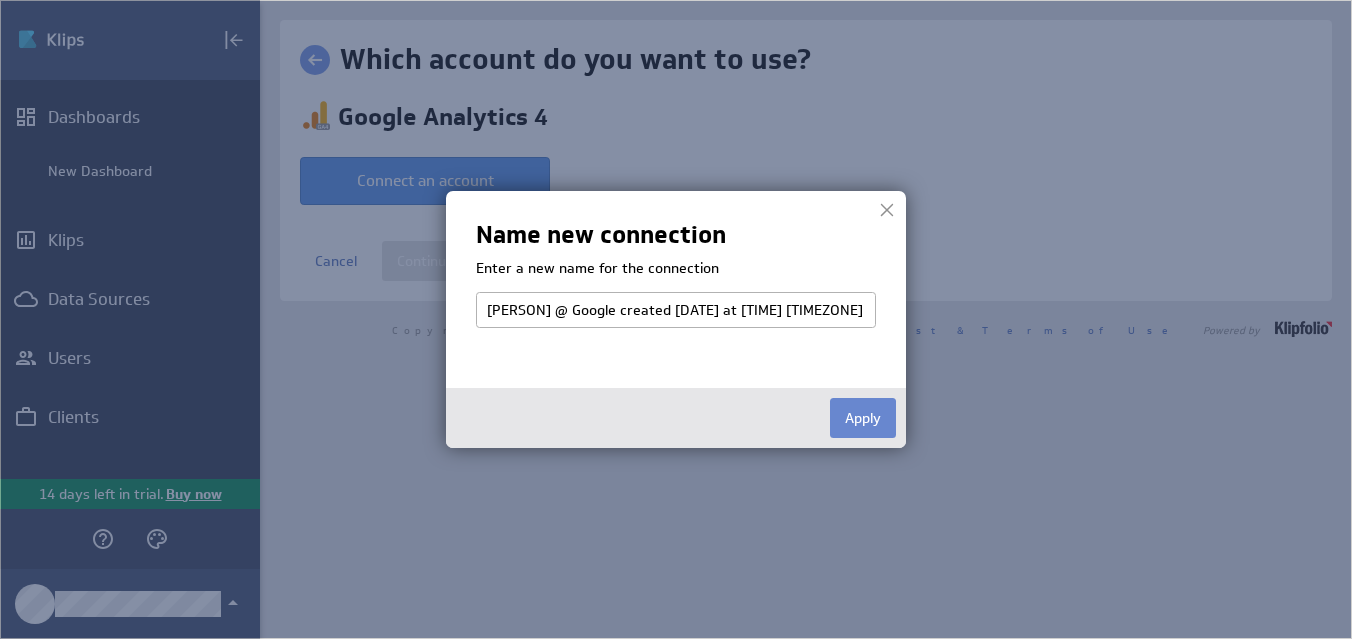 click on "Apply" at bounding box center (863, 418) 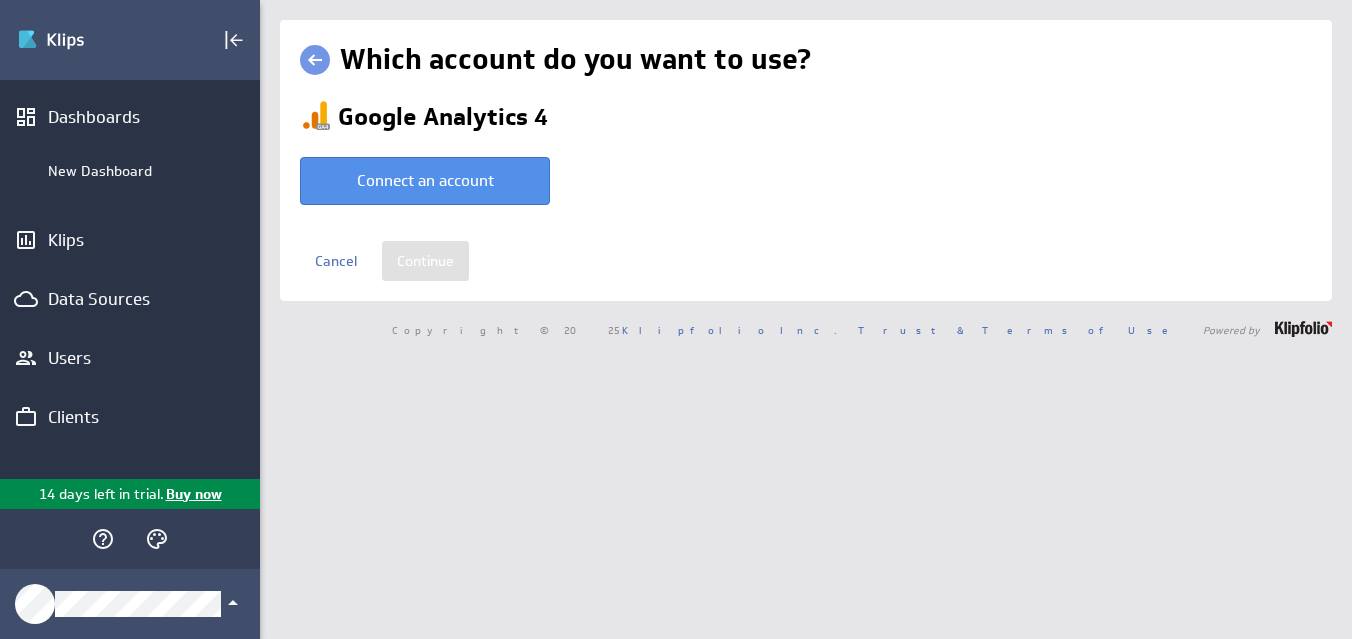 select on "e61460234891bf7fa209f4a7b595f9e4" 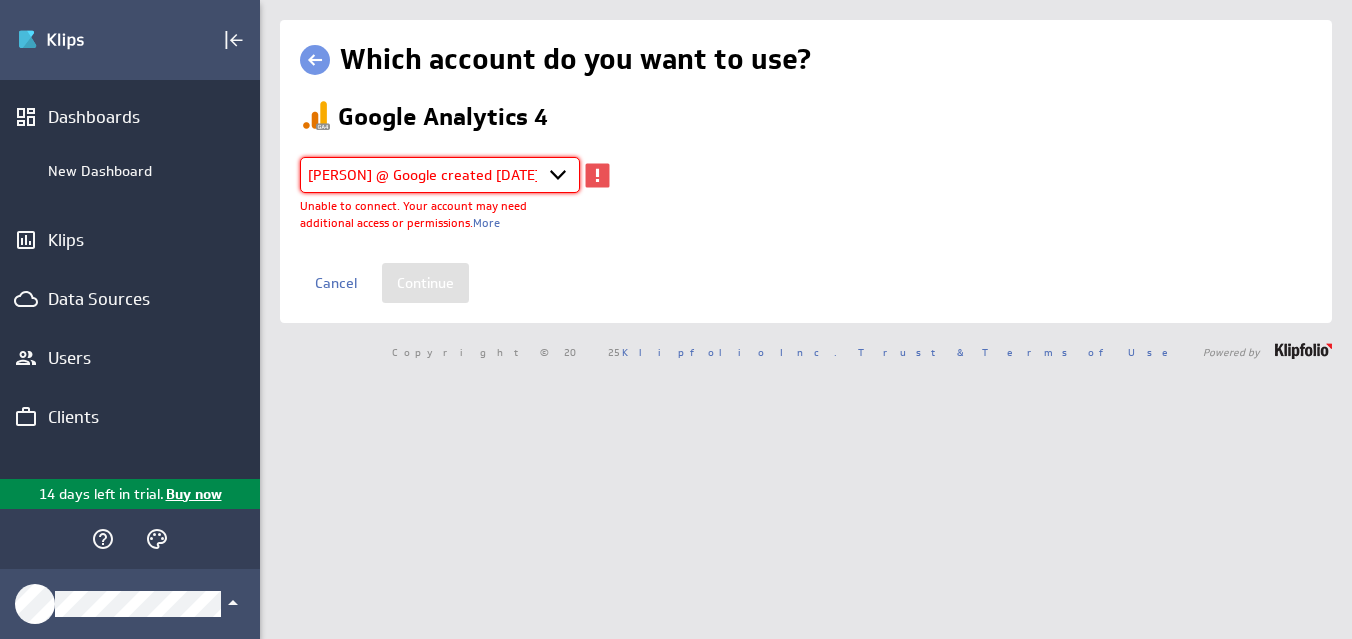 click on "Select account Michelle @ Google created Aug 04, 2025 at 11:40 AM EDT + Connect new account..." at bounding box center (440, 175) 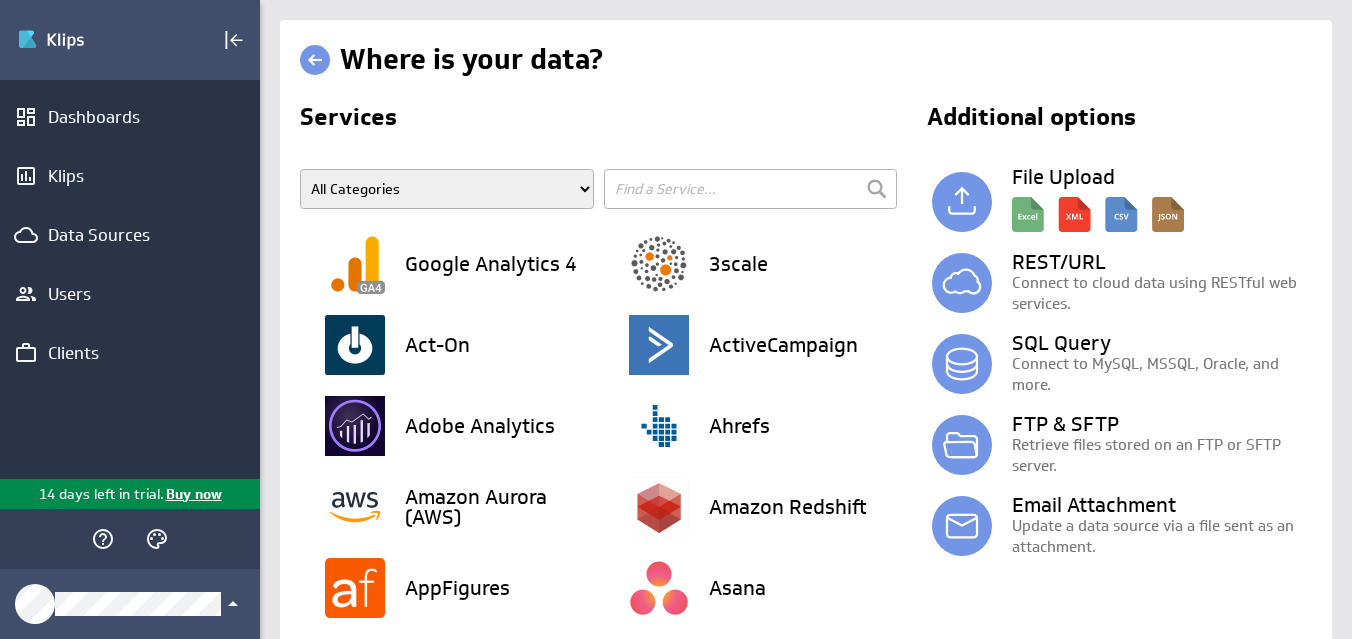 scroll, scrollTop: 0, scrollLeft: 0, axis: both 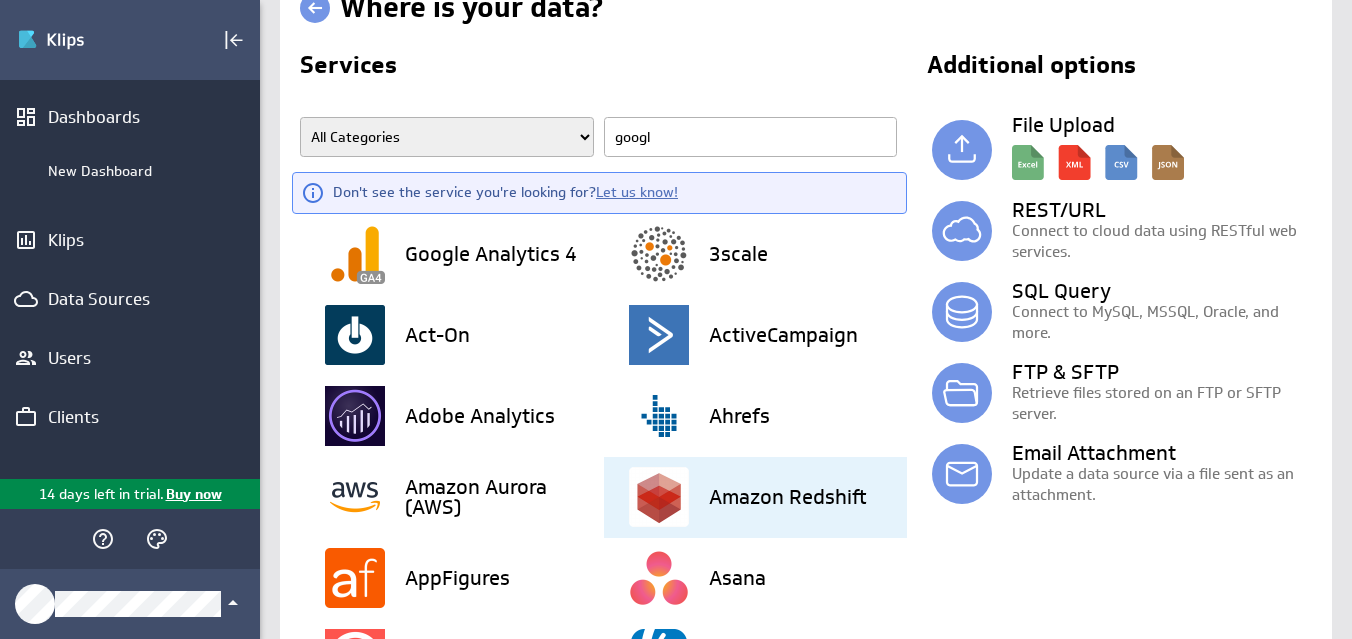 type on "google" 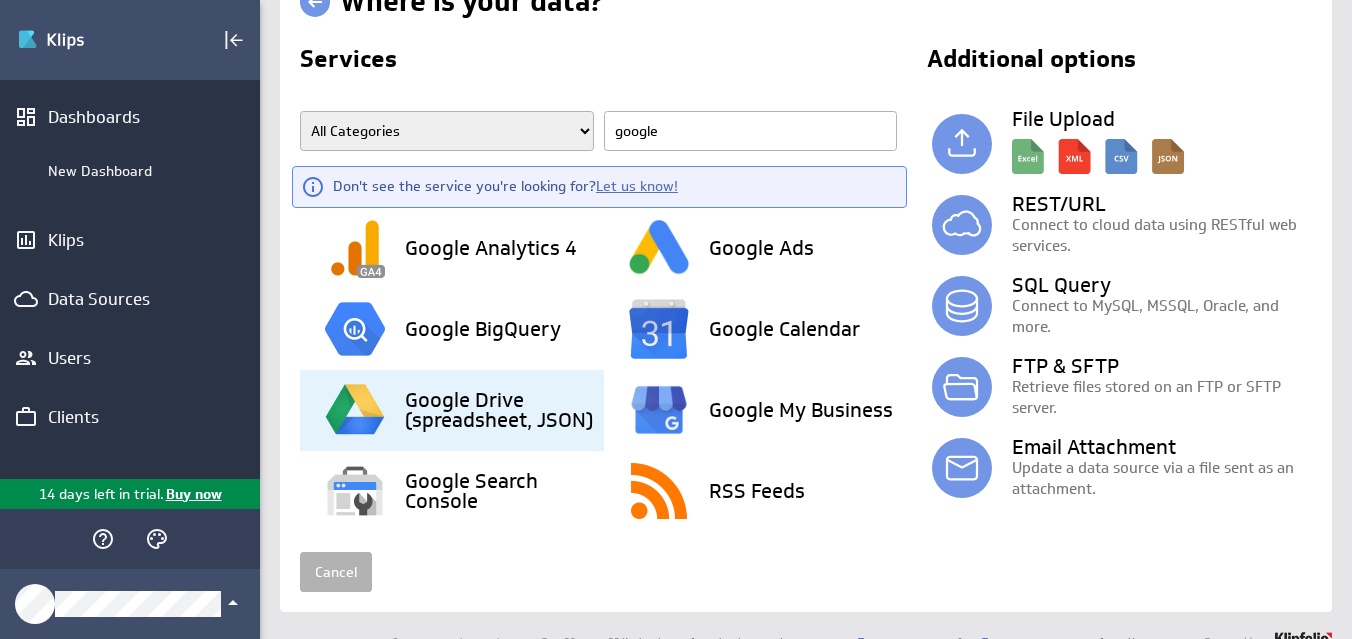 scroll, scrollTop: 75, scrollLeft: 0, axis: vertical 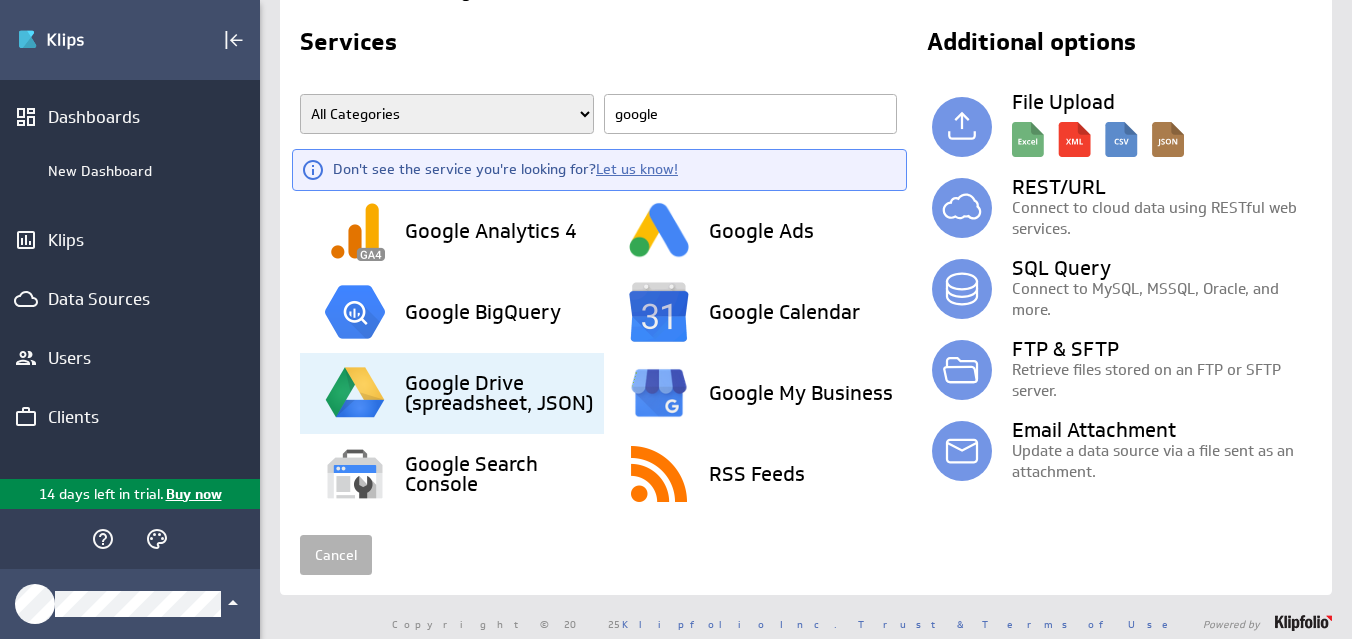 click on "Google Drive (spreadsheet, JSON)" at bounding box center (504, 393) 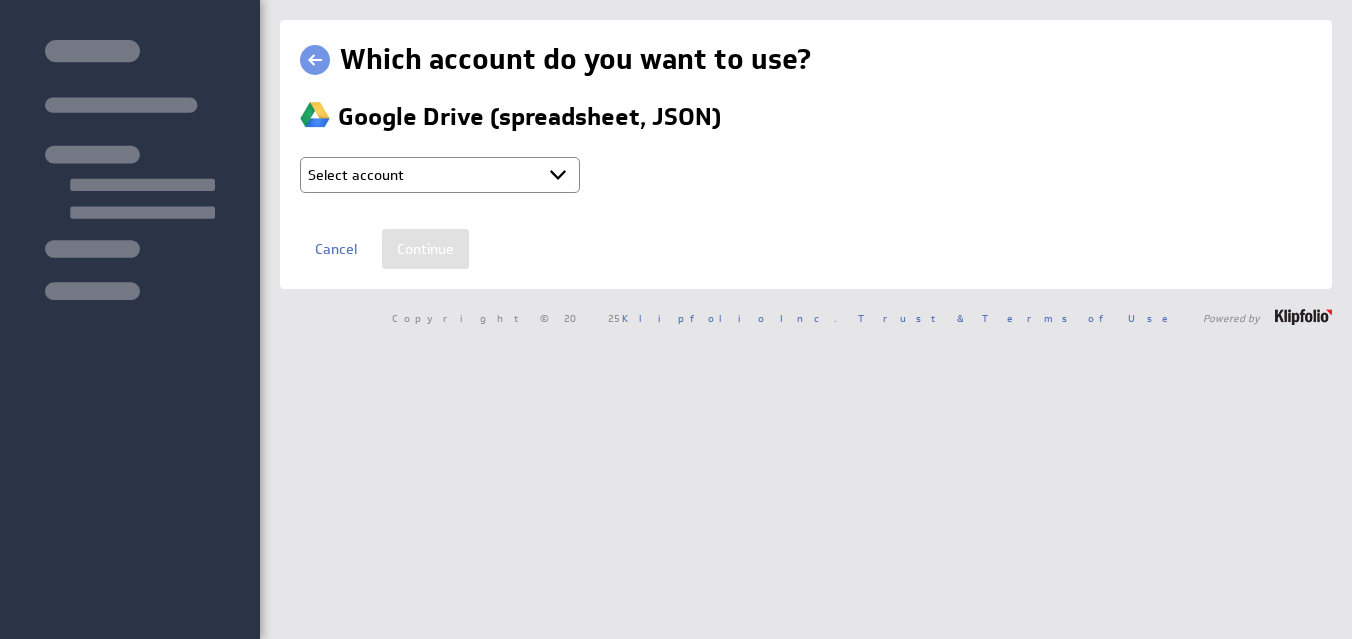 scroll, scrollTop: 0, scrollLeft: 0, axis: both 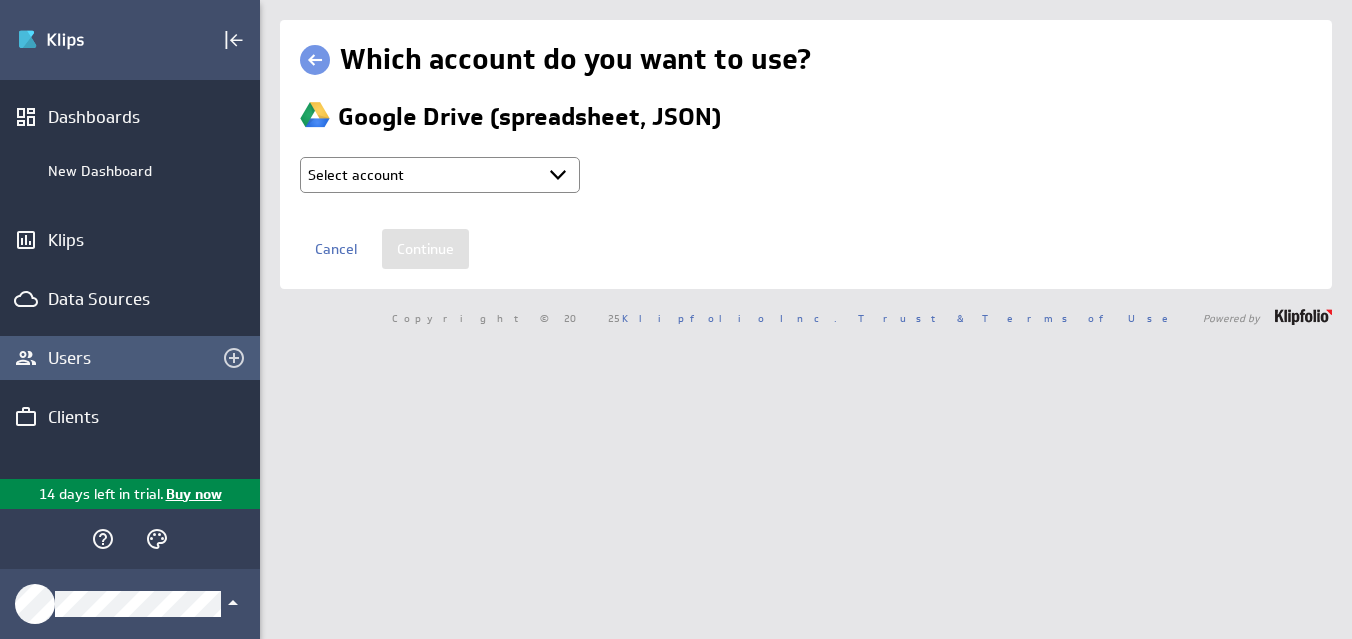 click on "Users" at bounding box center [130, 358] 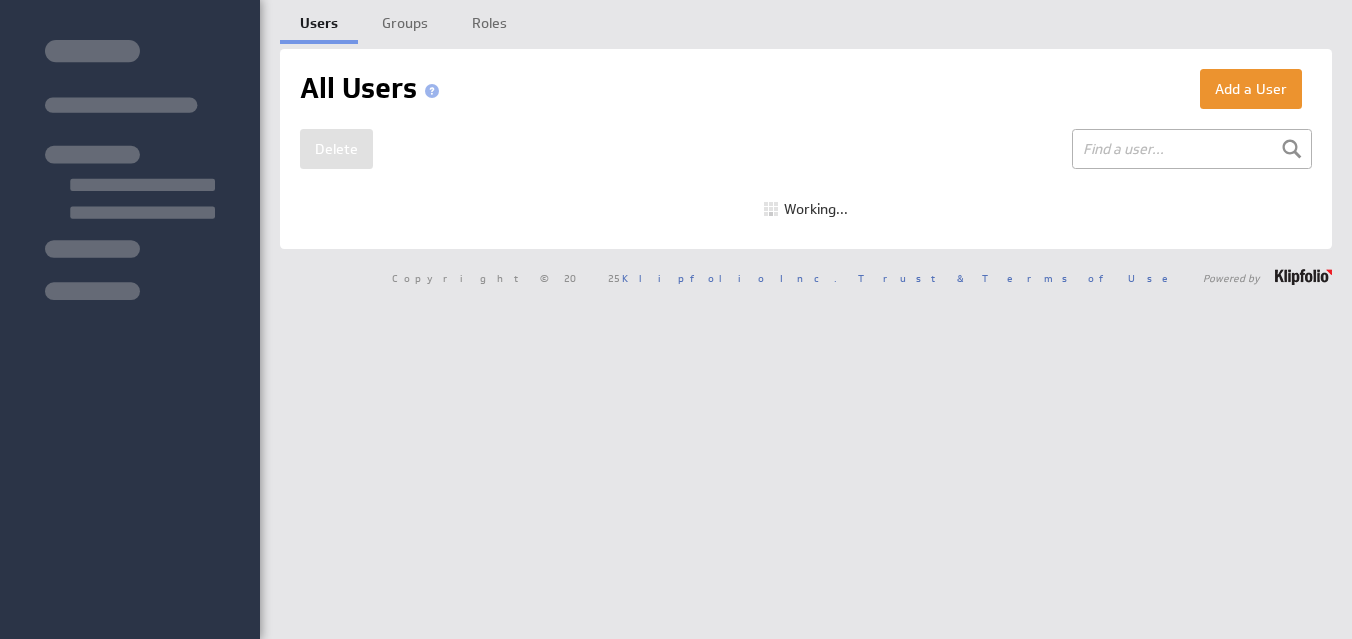 scroll, scrollTop: 0, scrollLeft: 0, axis: both 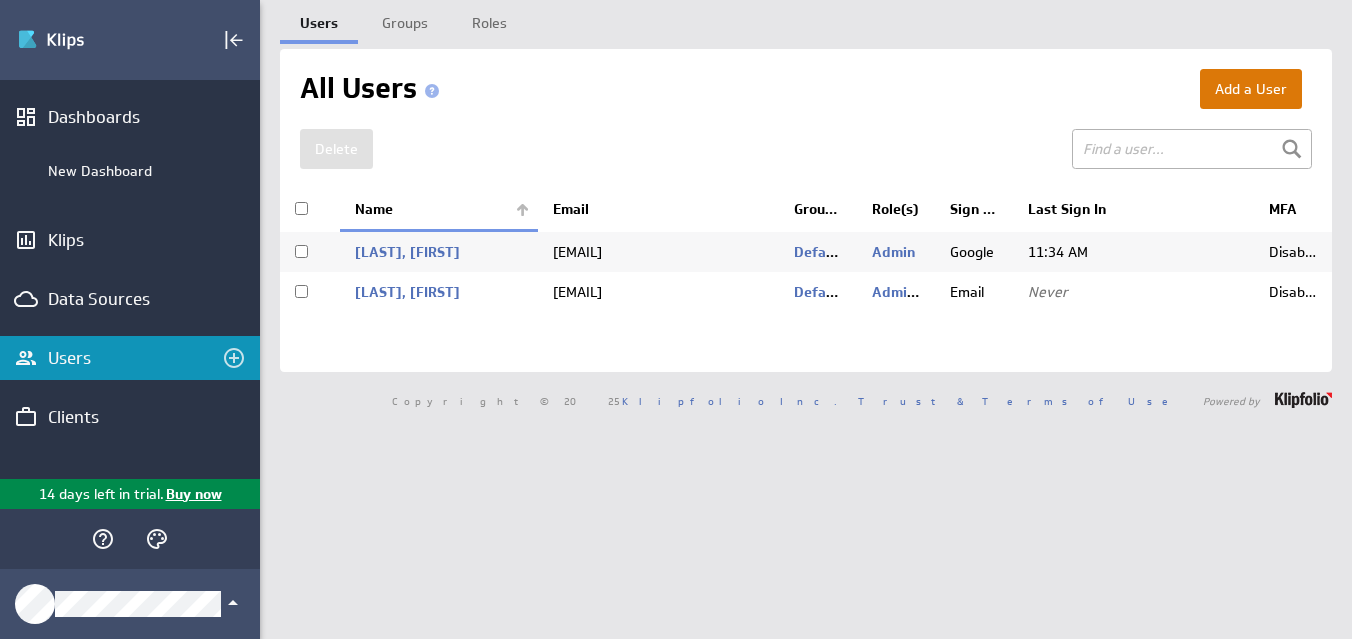 click on "Add a User" at bounding box center (1251, 89) 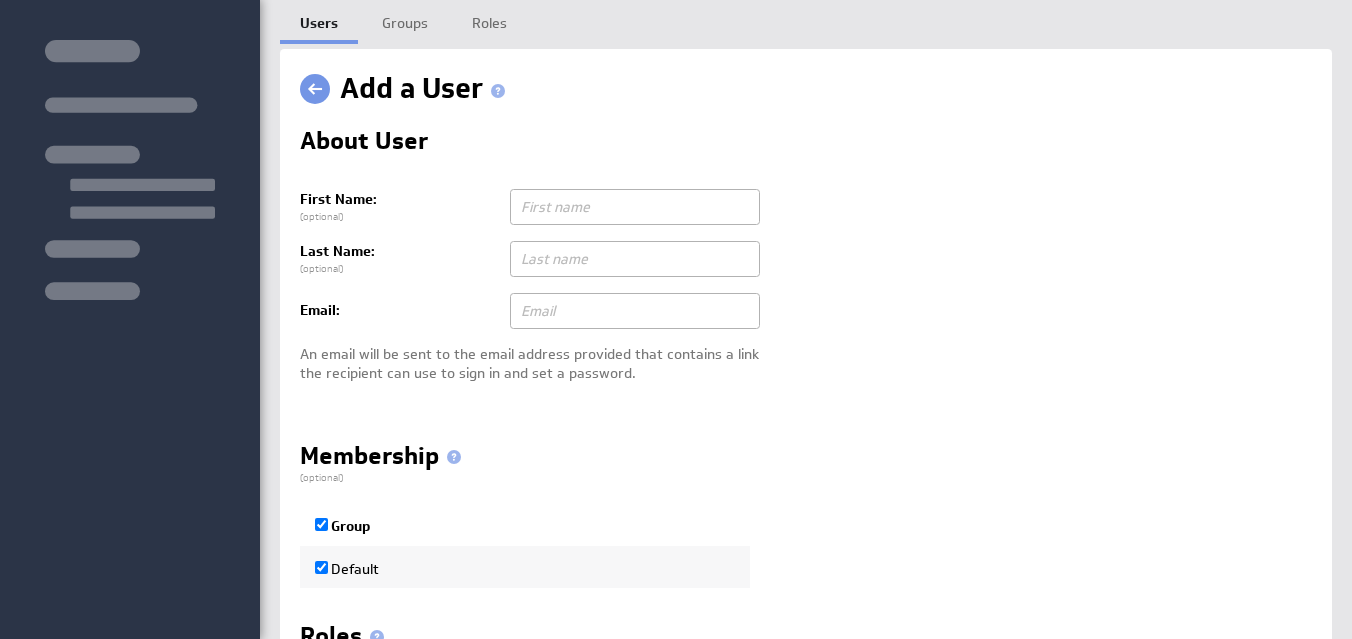 scroll, scrollTop: 0, scrollLeft: 0, axis: both 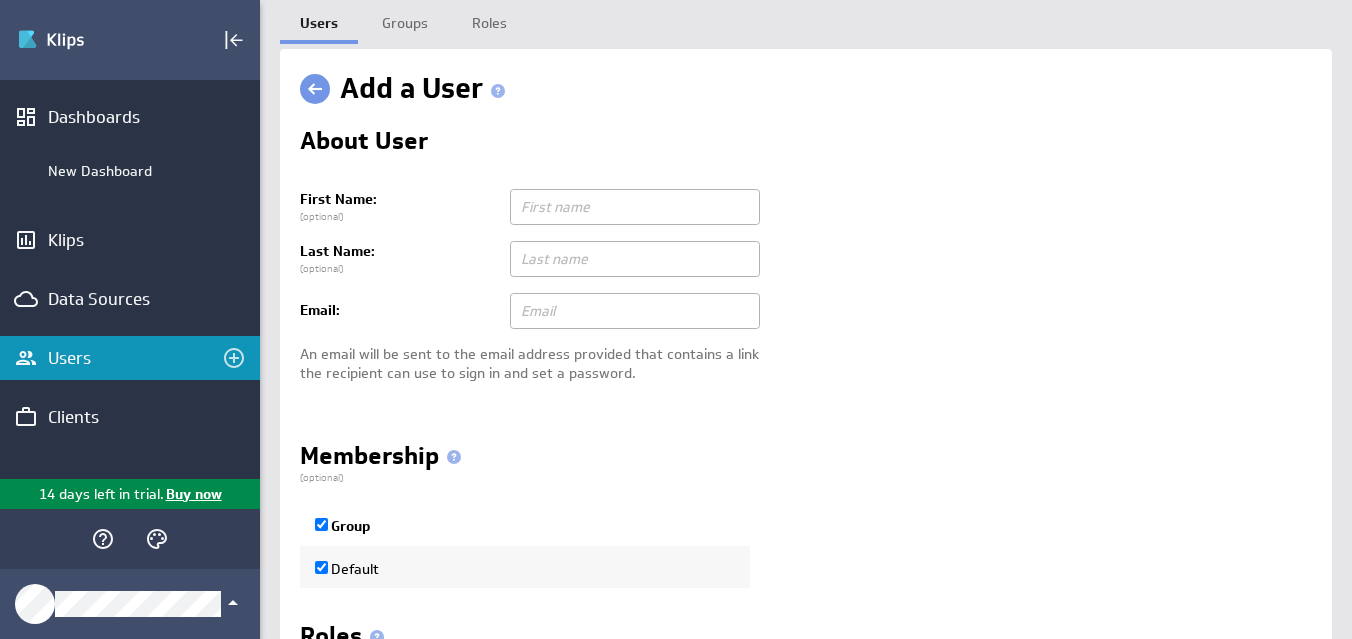 click at bounding box center [635, 207] 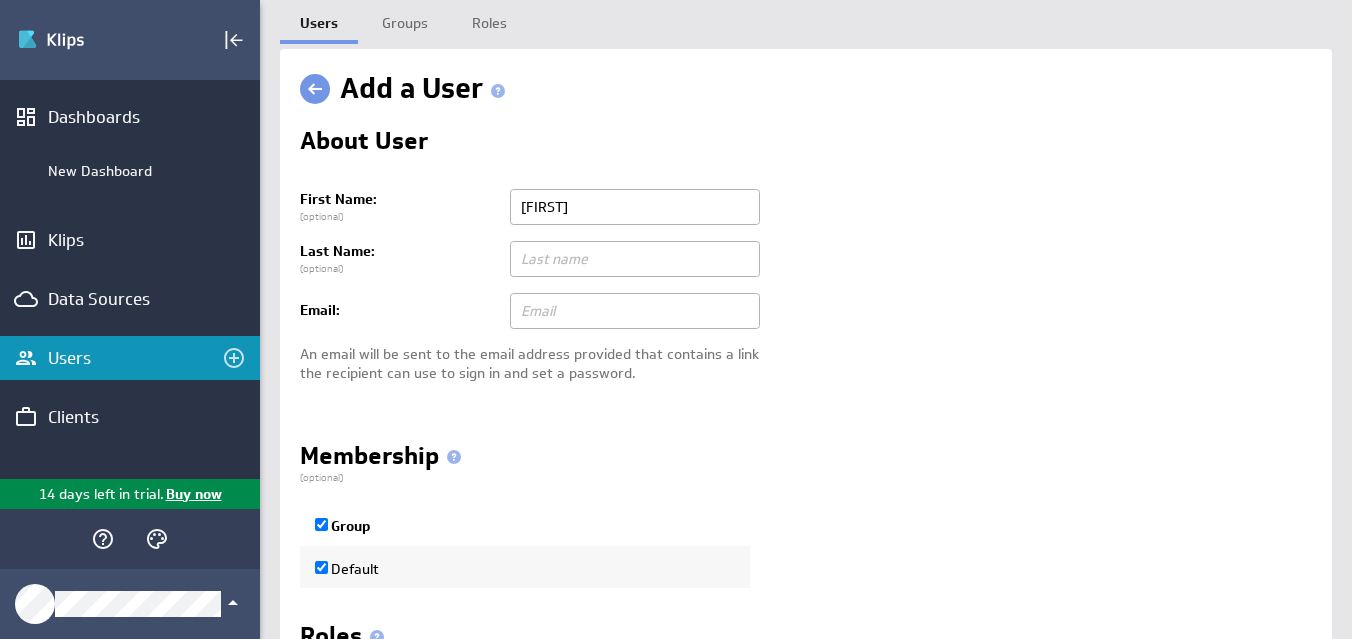 type on "Charlie" 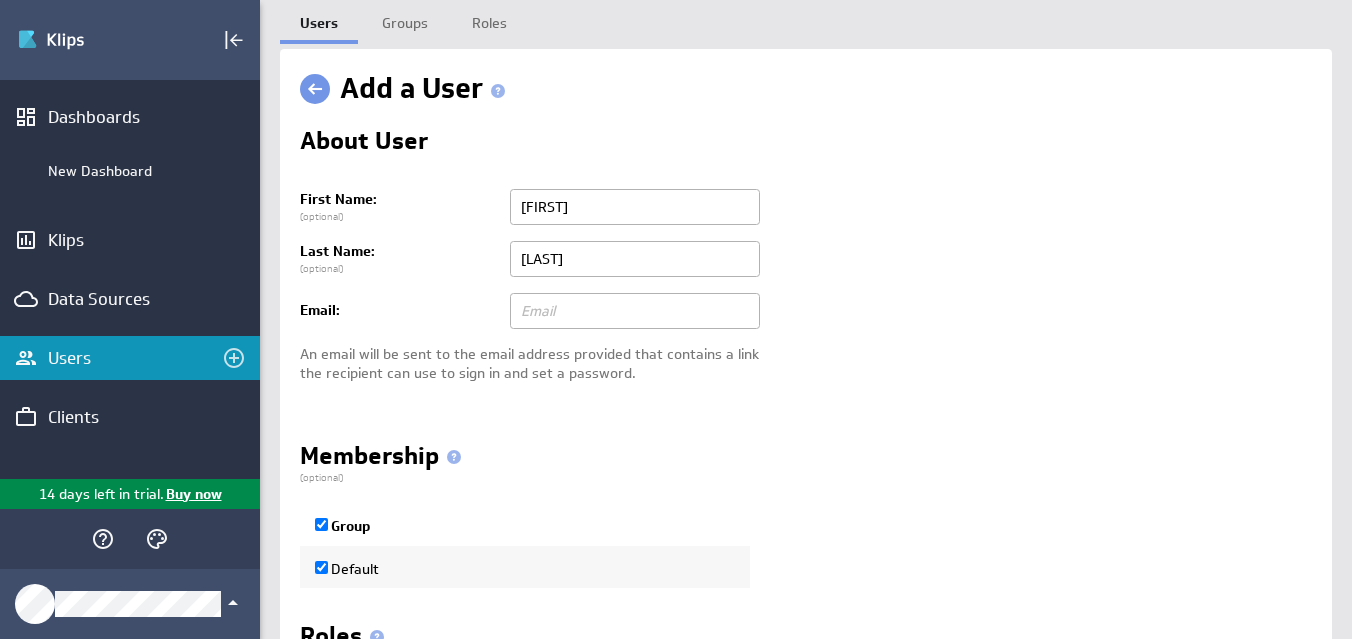 type on "Thomps" 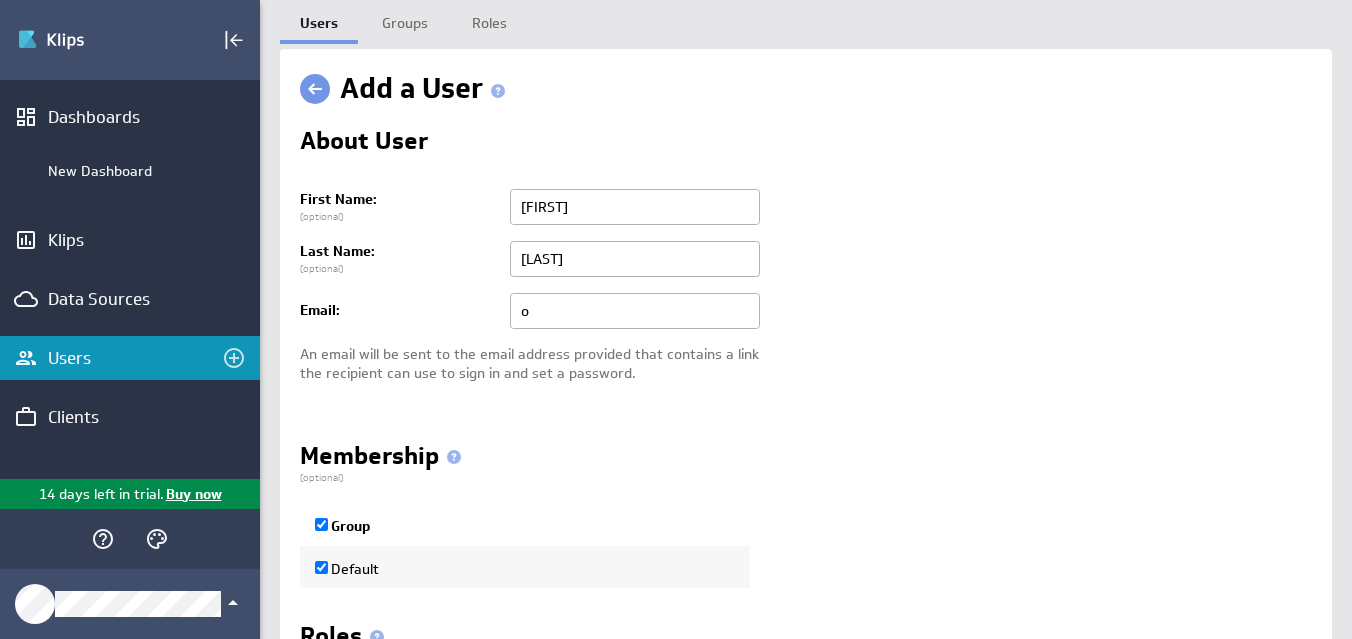 type on "o" 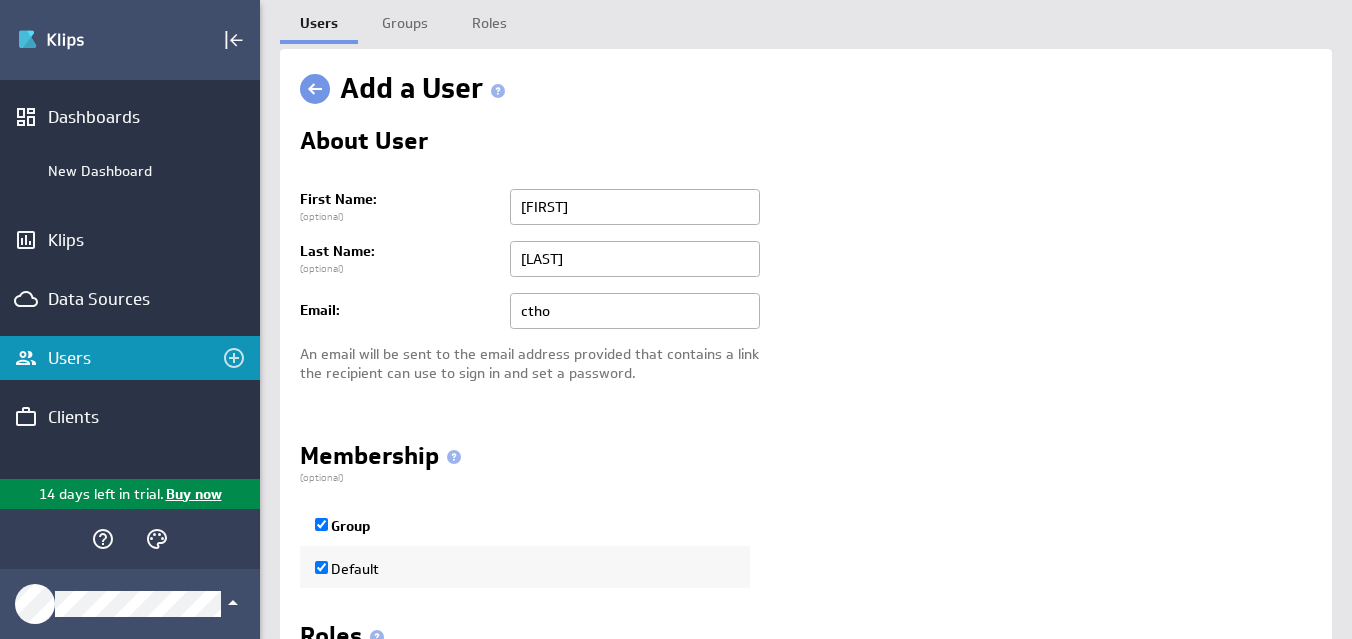 type on "Cthompson@cairnrecovery.com" 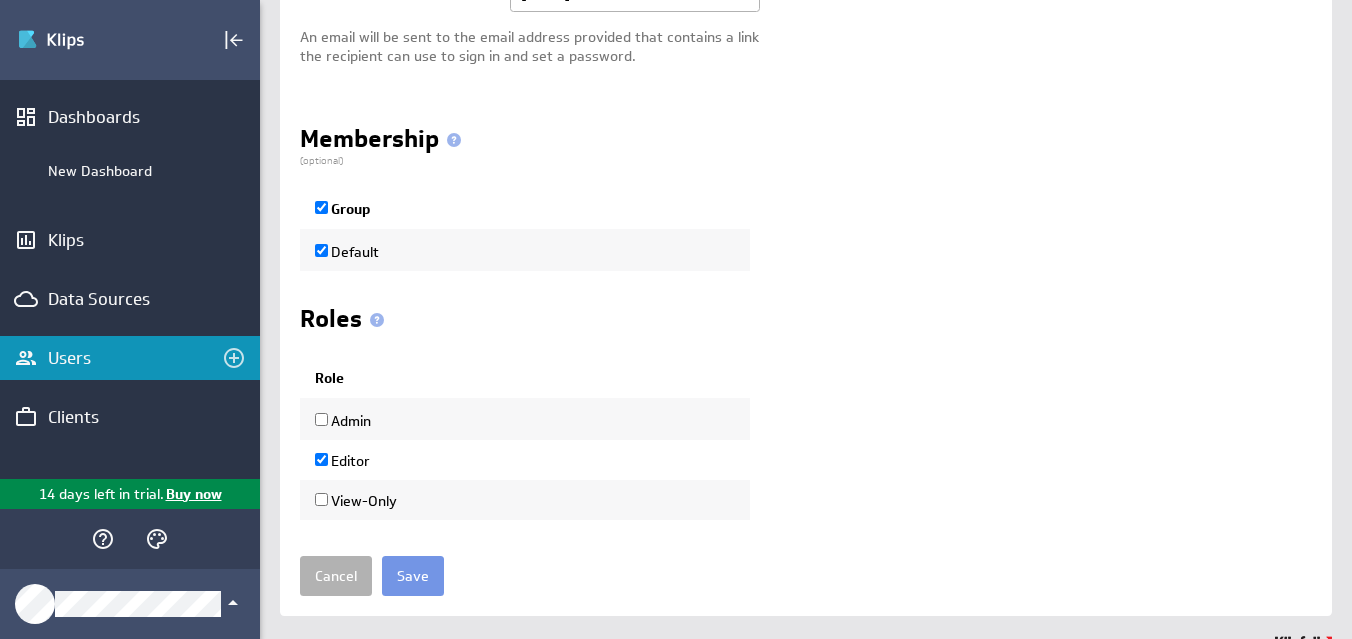 scroll, scrollTop: 354, scrollLeft: 0, axis: vertical 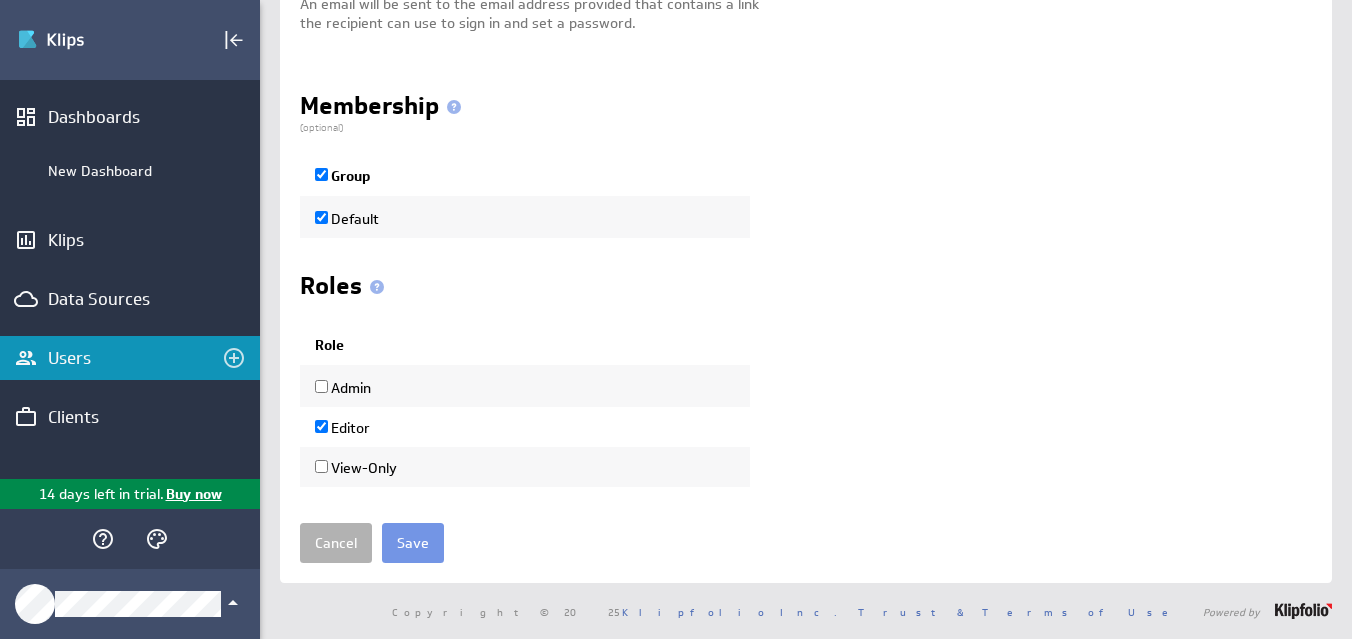 click on "Admin" at bounding box center (321, 386) 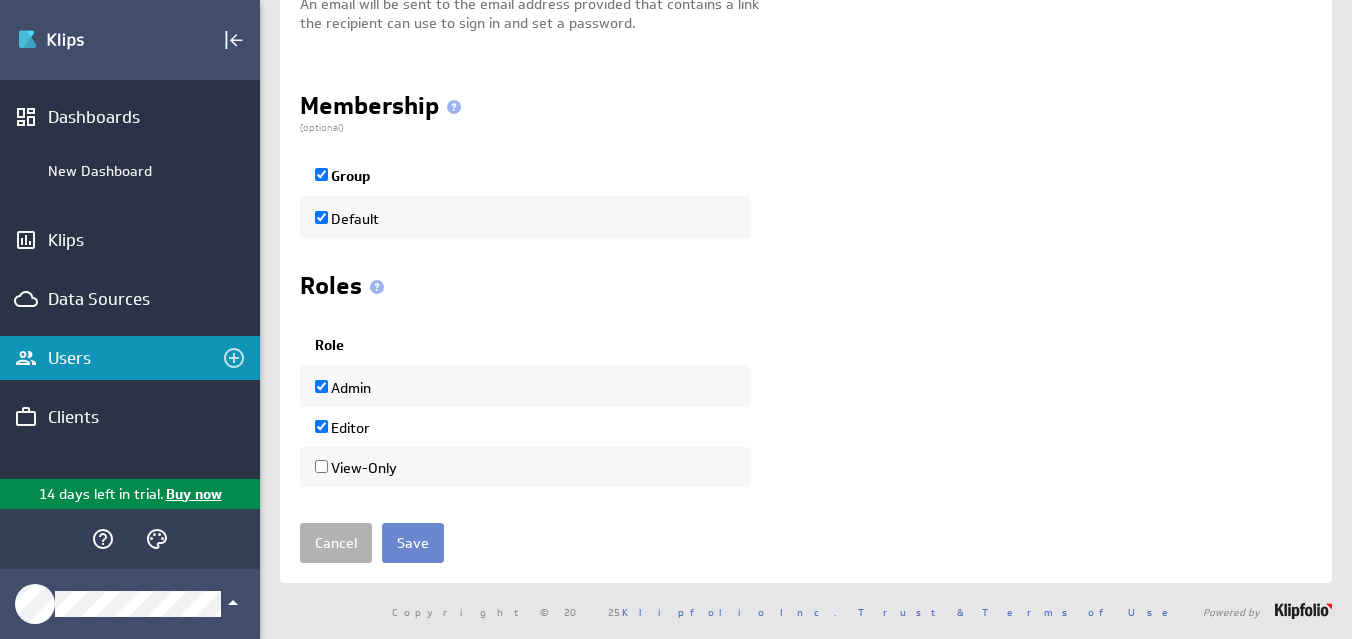 click on "Save" at bounding box center [413, 543] 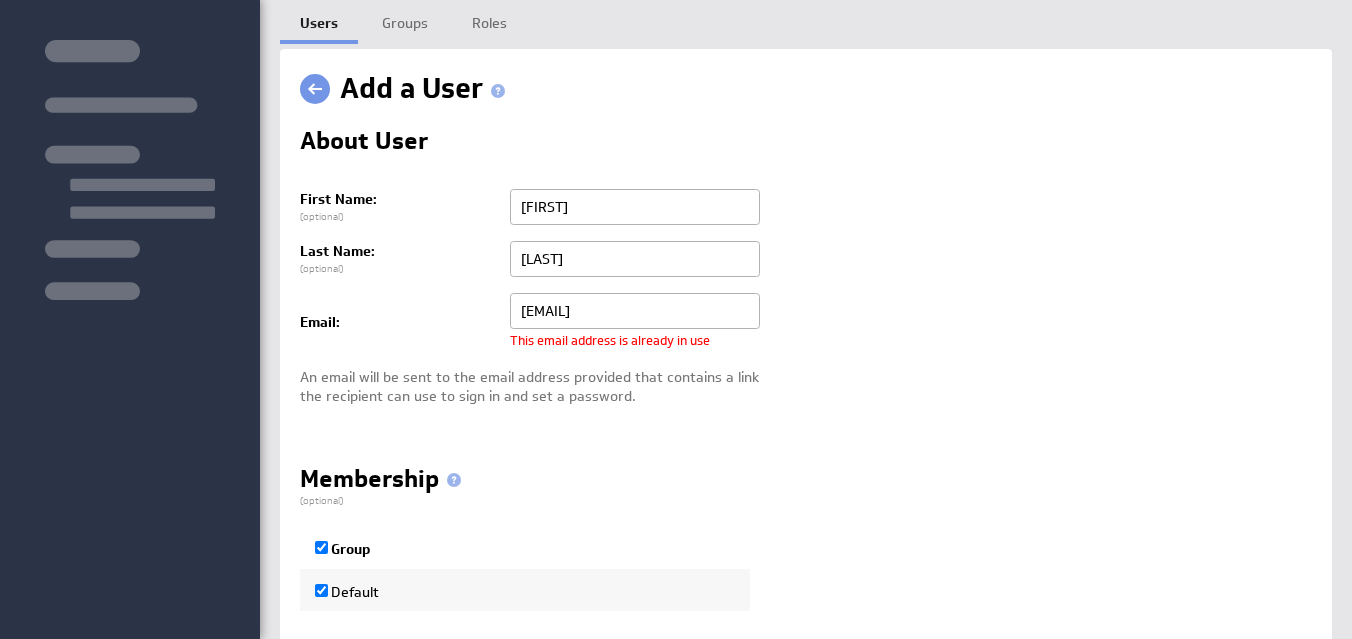 scroll, scrollTop: 0, scrollLeft: 0, axis: both 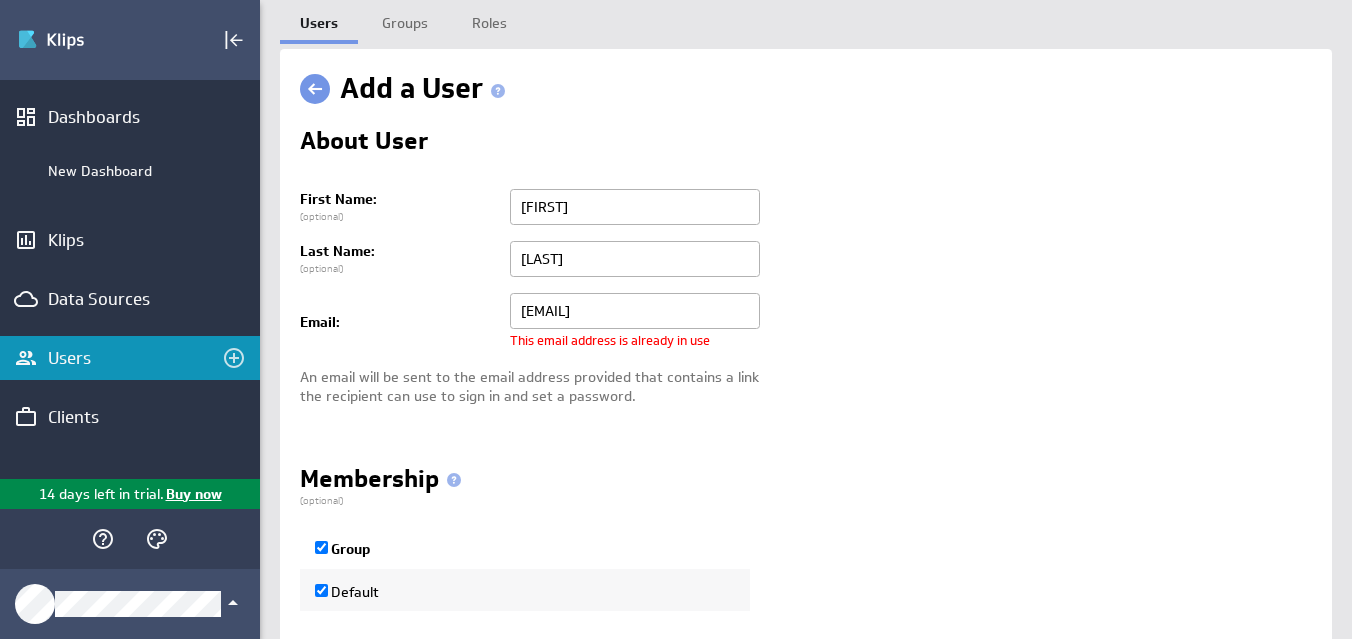 drag, startPoint x: 594, startPoint y: 316, endPoint x: 432, endPoint y: 314, distance: 162.01234 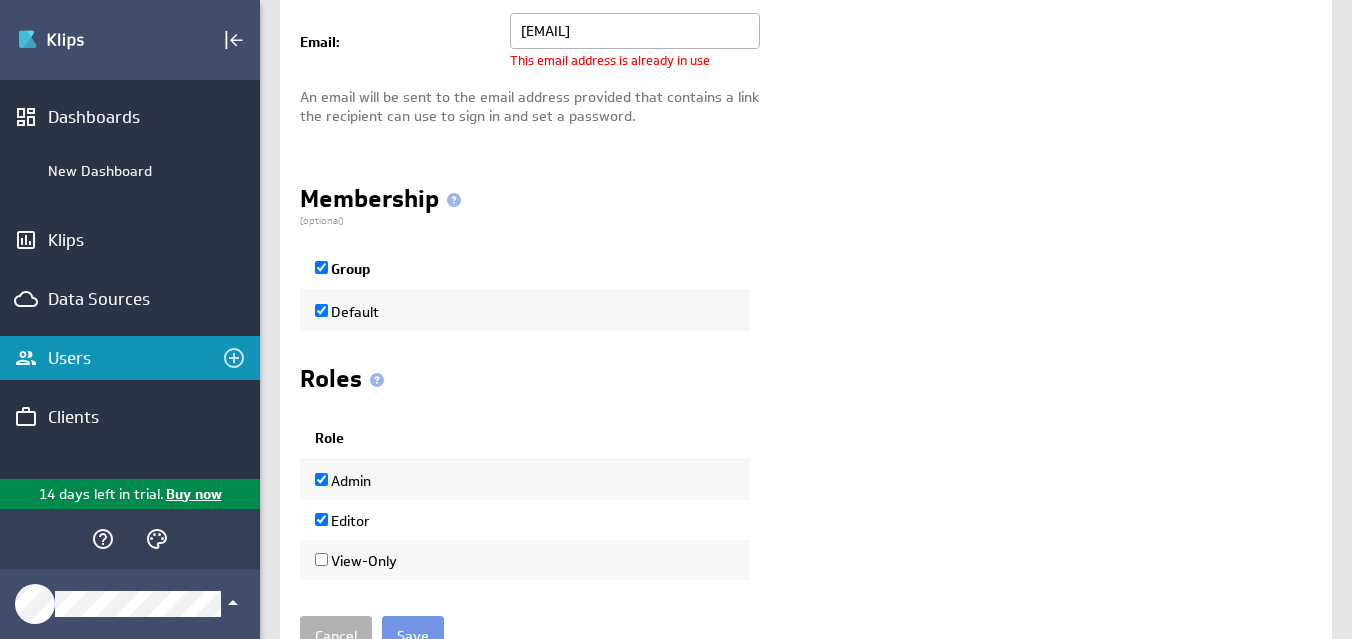 scroll, scrollTop: 314, scrollLeft: 0, axis: vertical 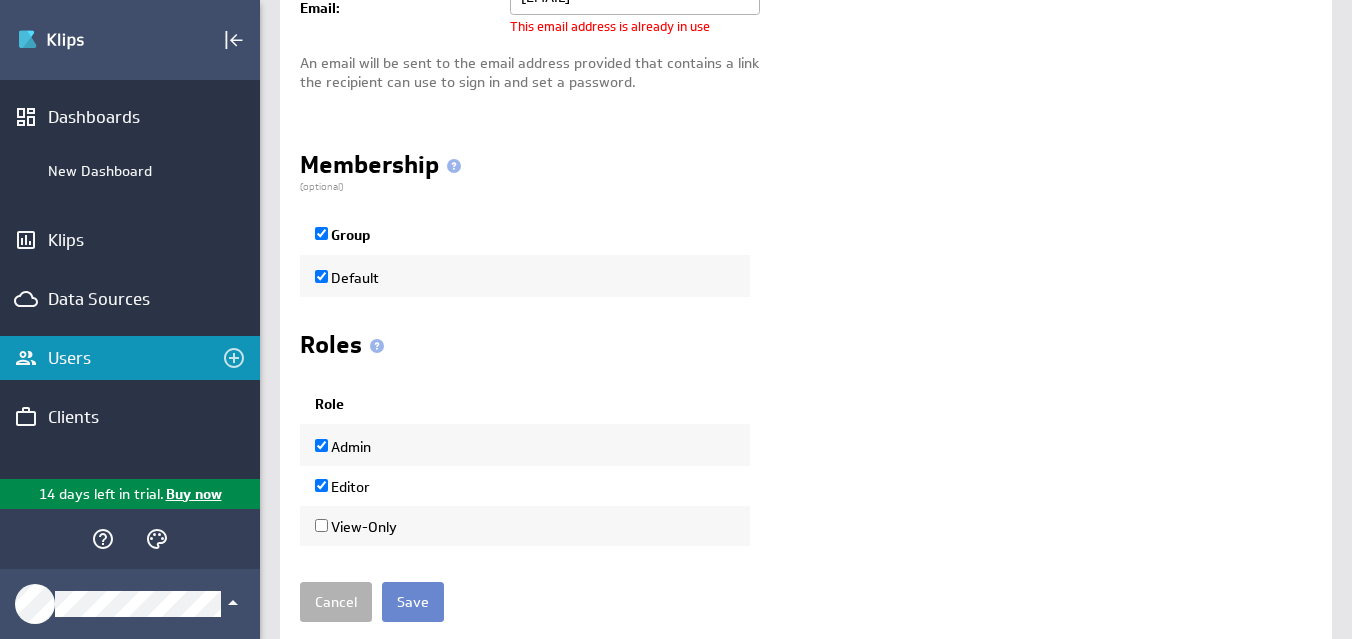 type on "[EMAIL]" 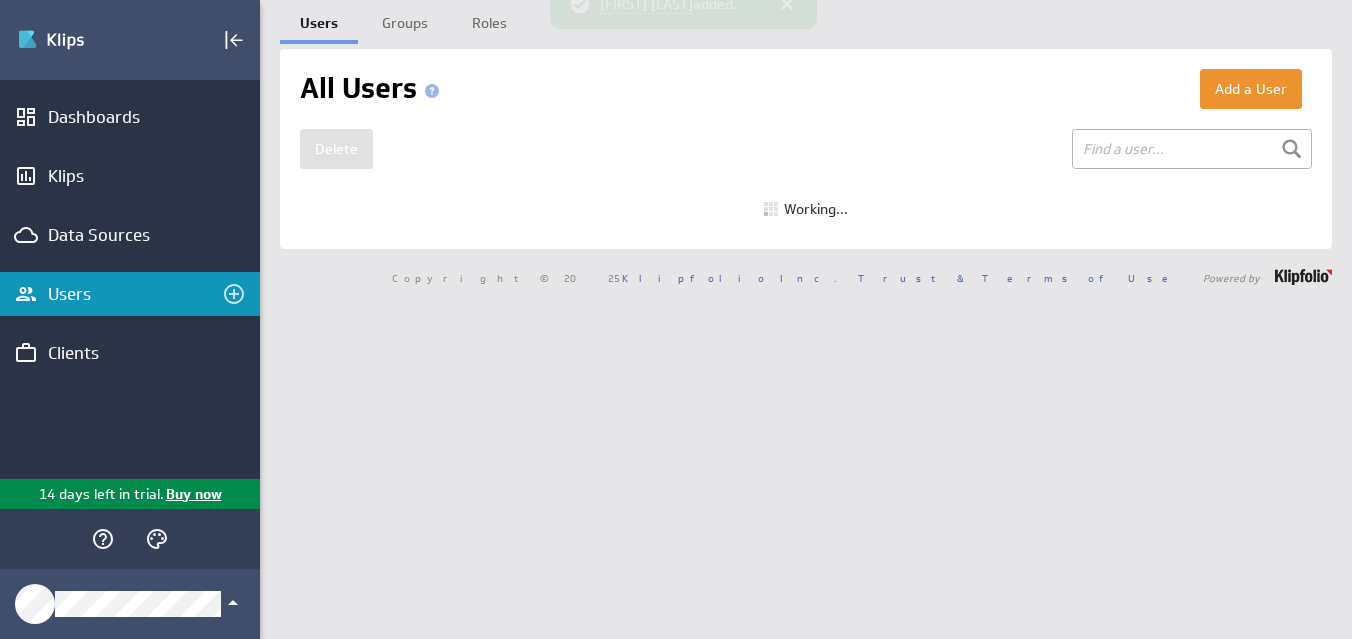 scroll, scrollTop: 0, scrollLeft: 0, axis: both 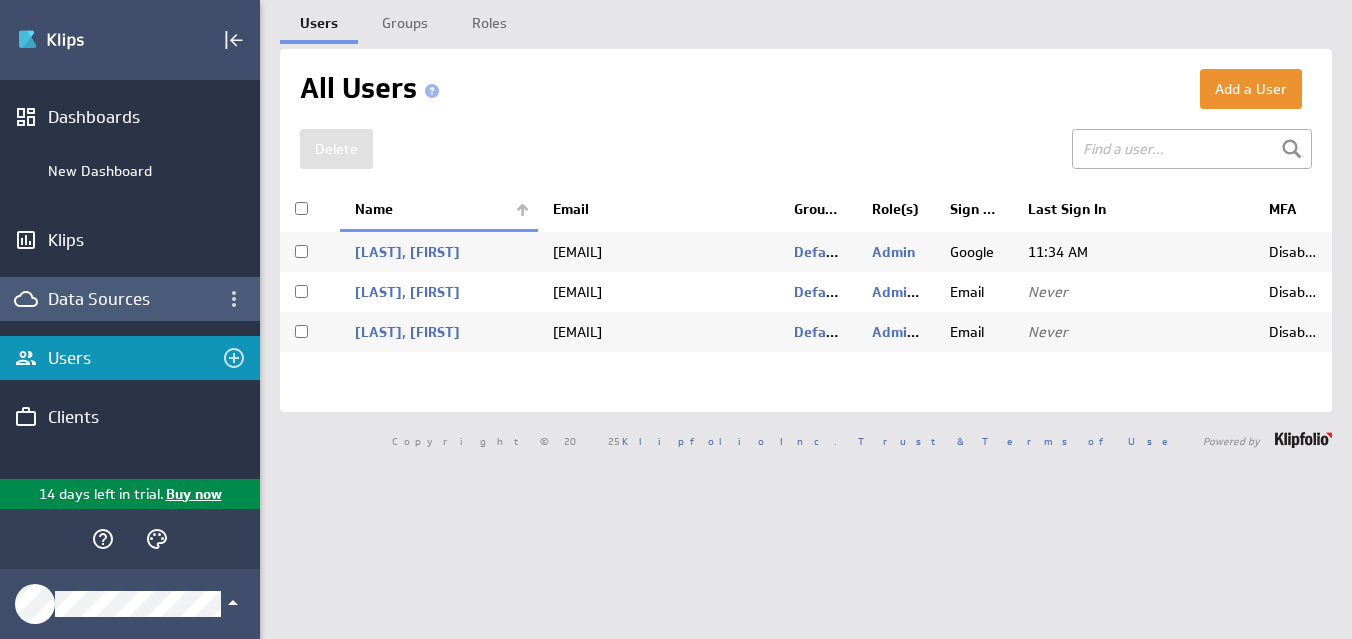 click on "Data Sources" at bounding box center (130, 299) 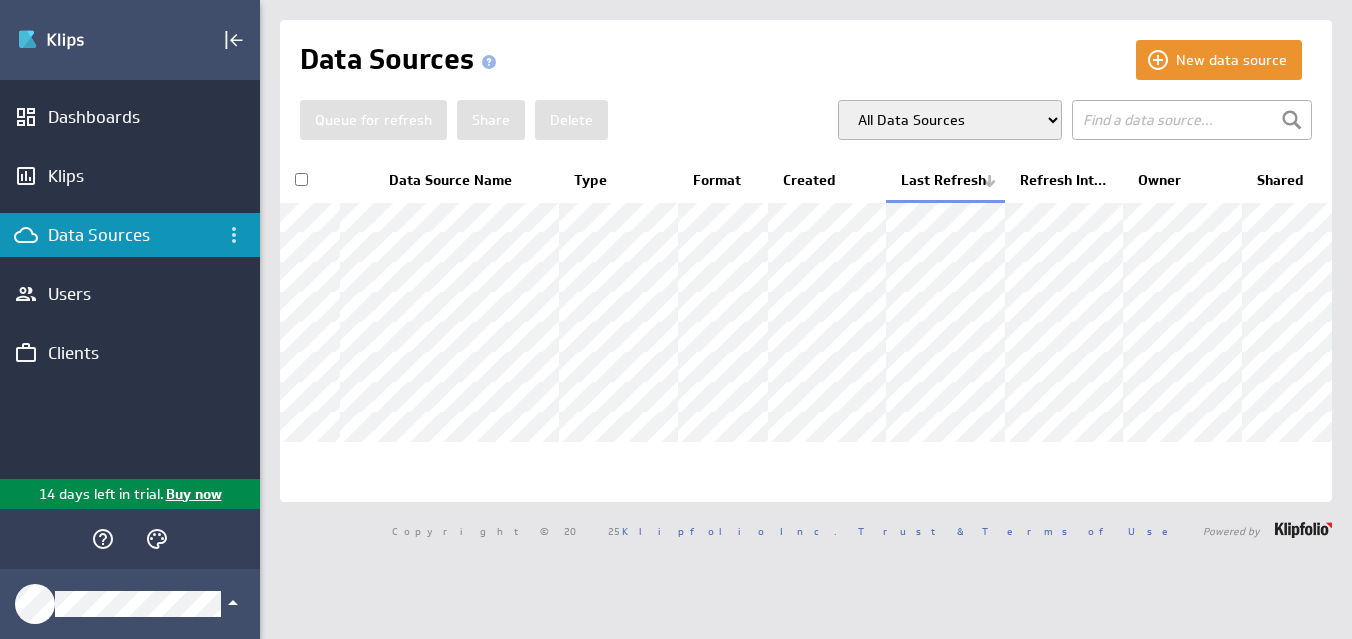 scroll, scrollTop: 0, scrollLeft: 0, axis: both 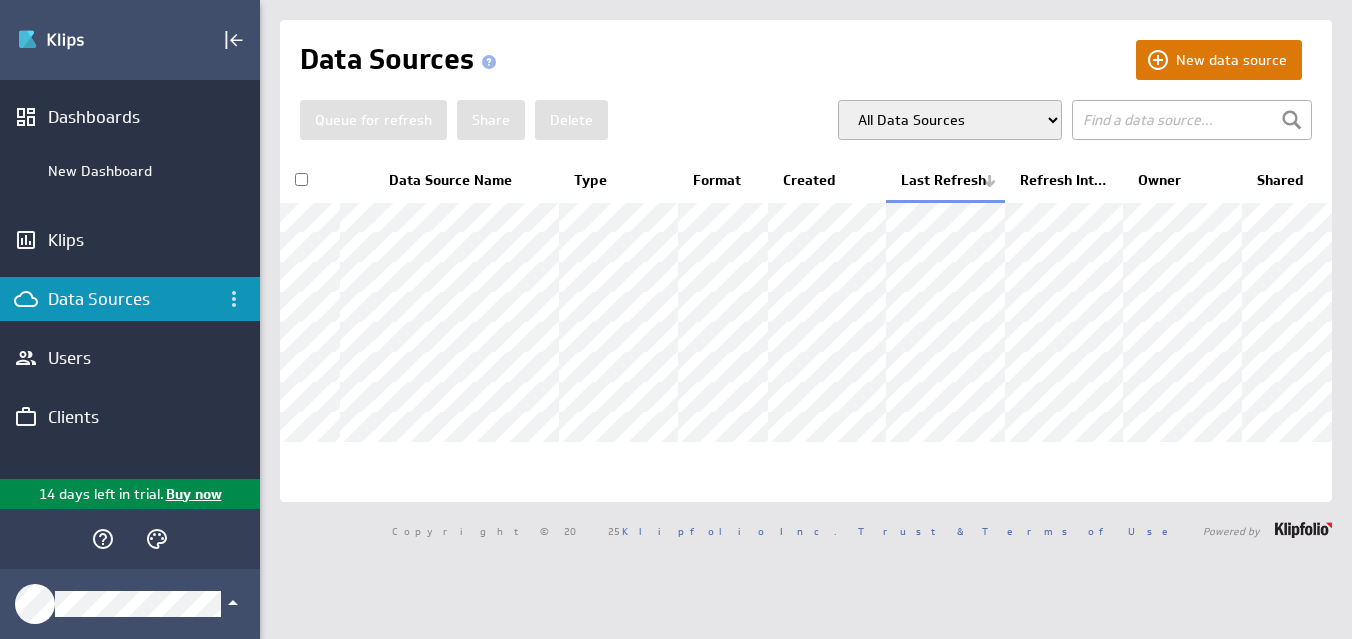 click on "New data source" at bounding box center (1219, 60) 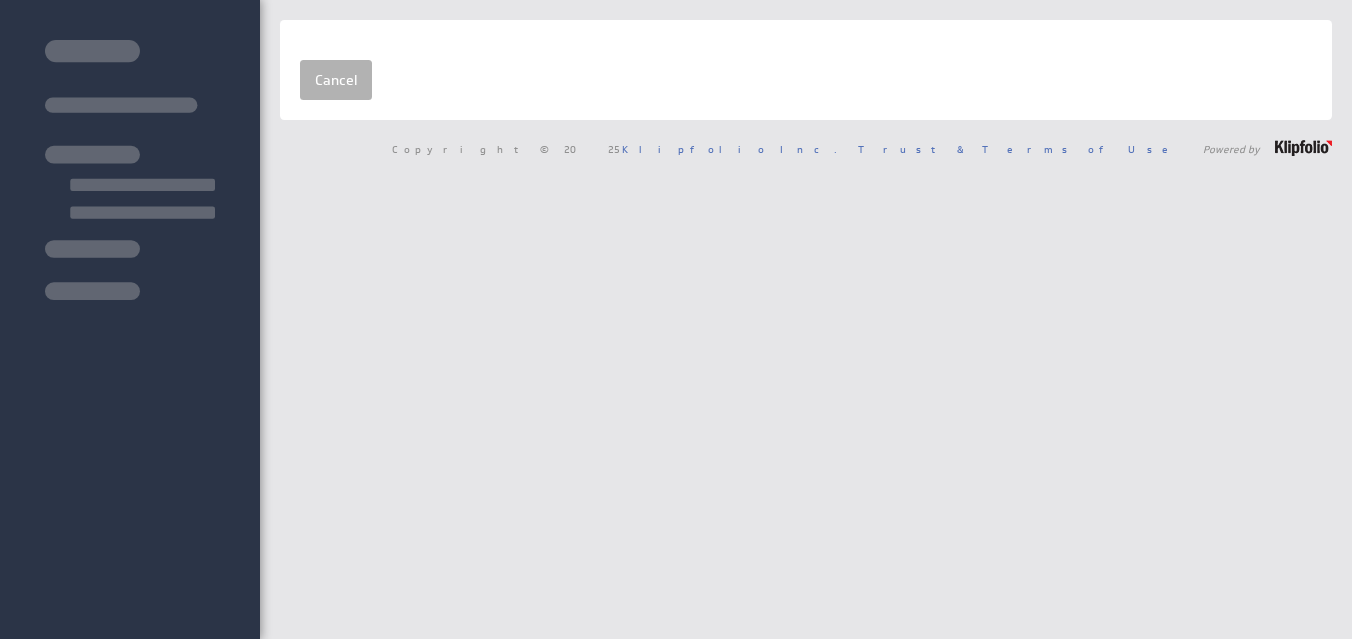 scroll, scrollTop: 0, scrollLeft: 0, axis: both 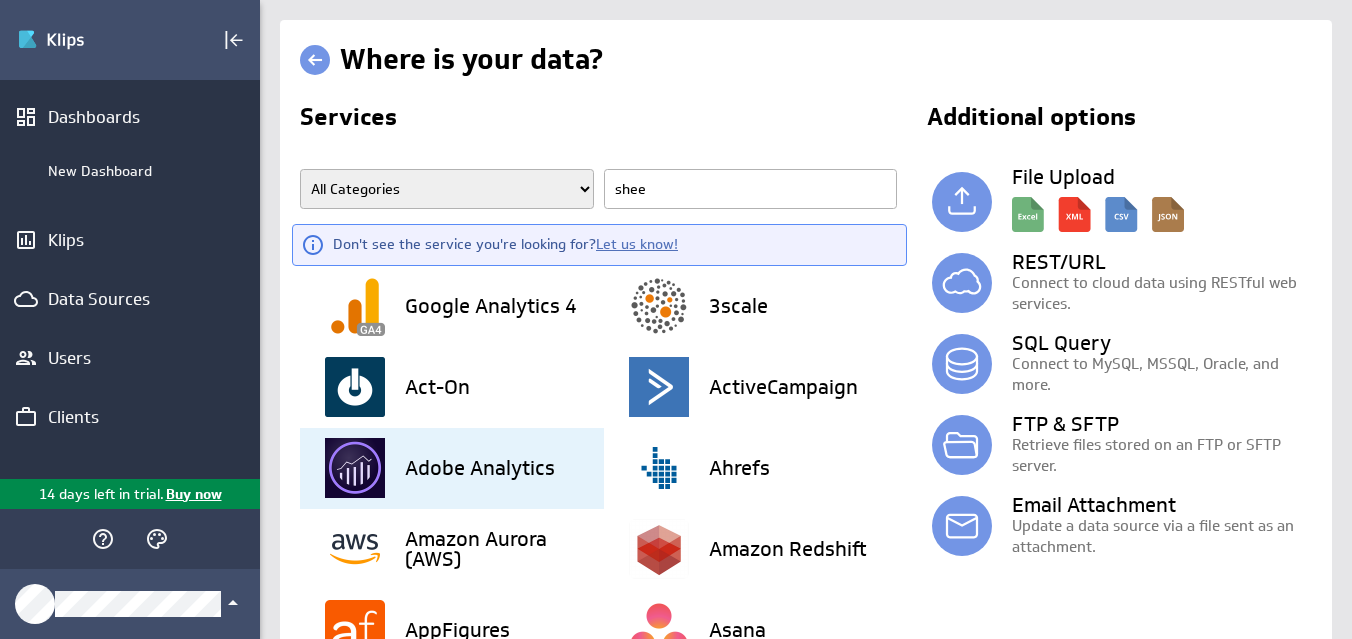 type on "sheet" 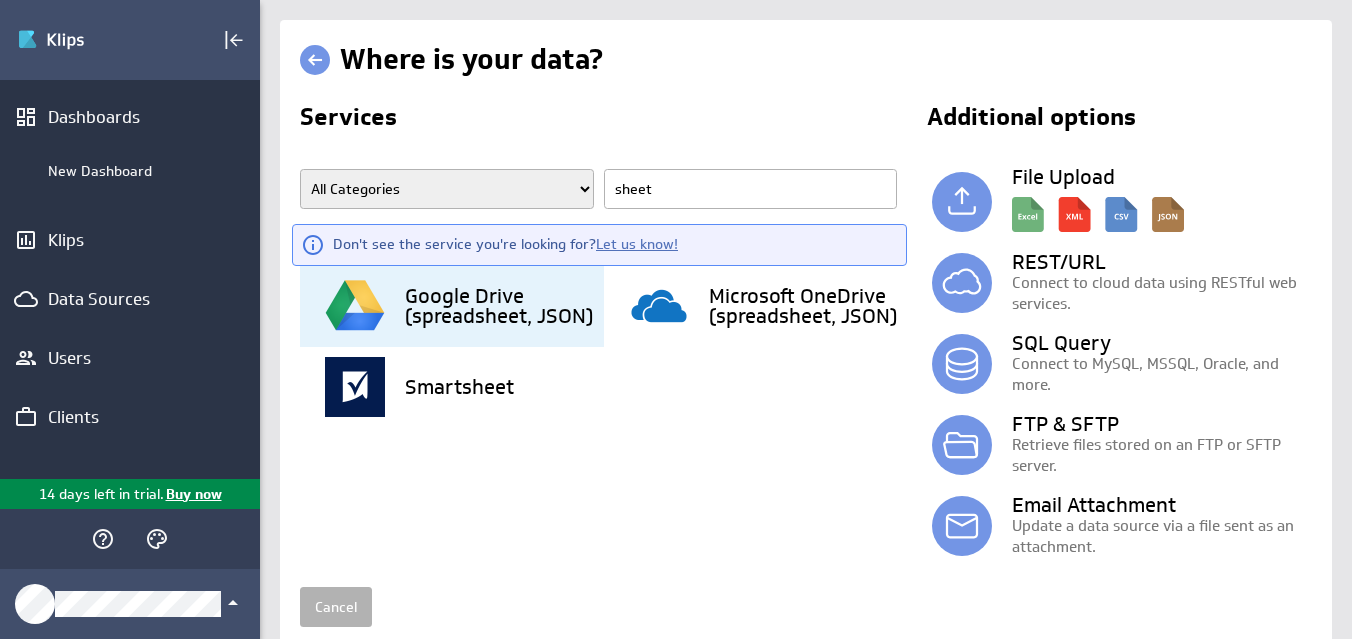 click on "Google Drive (spreadsheet, JSON)" at bounding box center (504, 306) 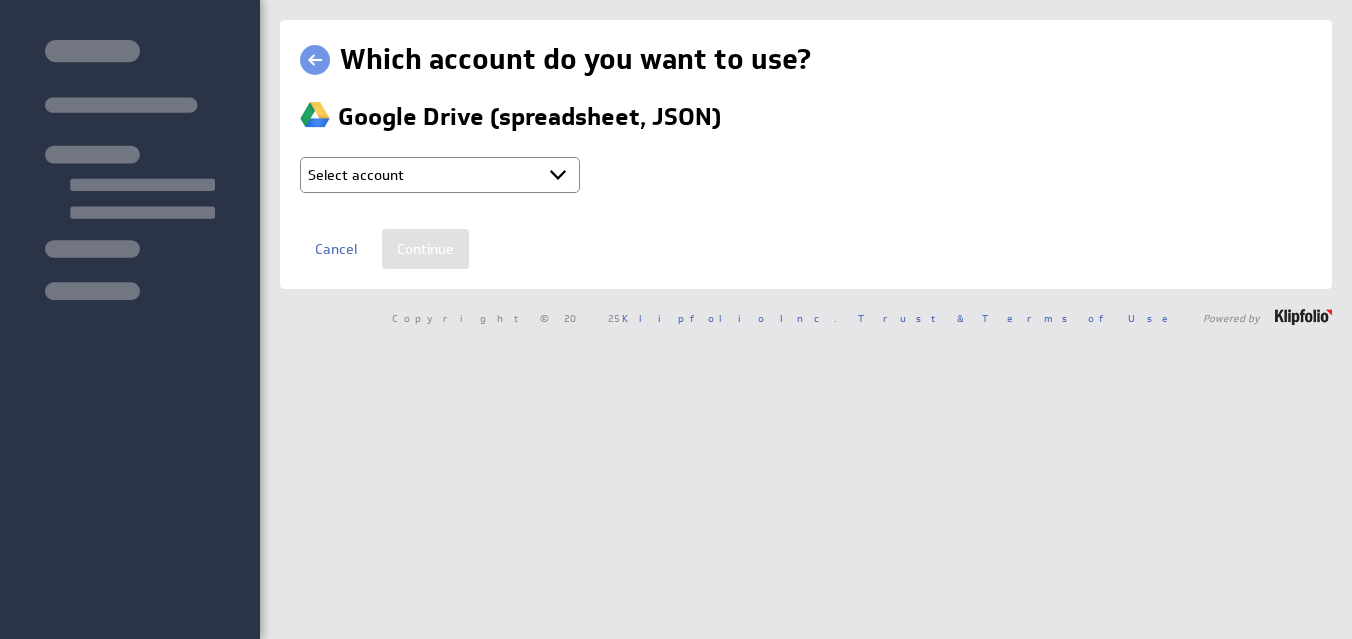 scroll, scrollTop: 0, scrollLeft: 0, axis: both 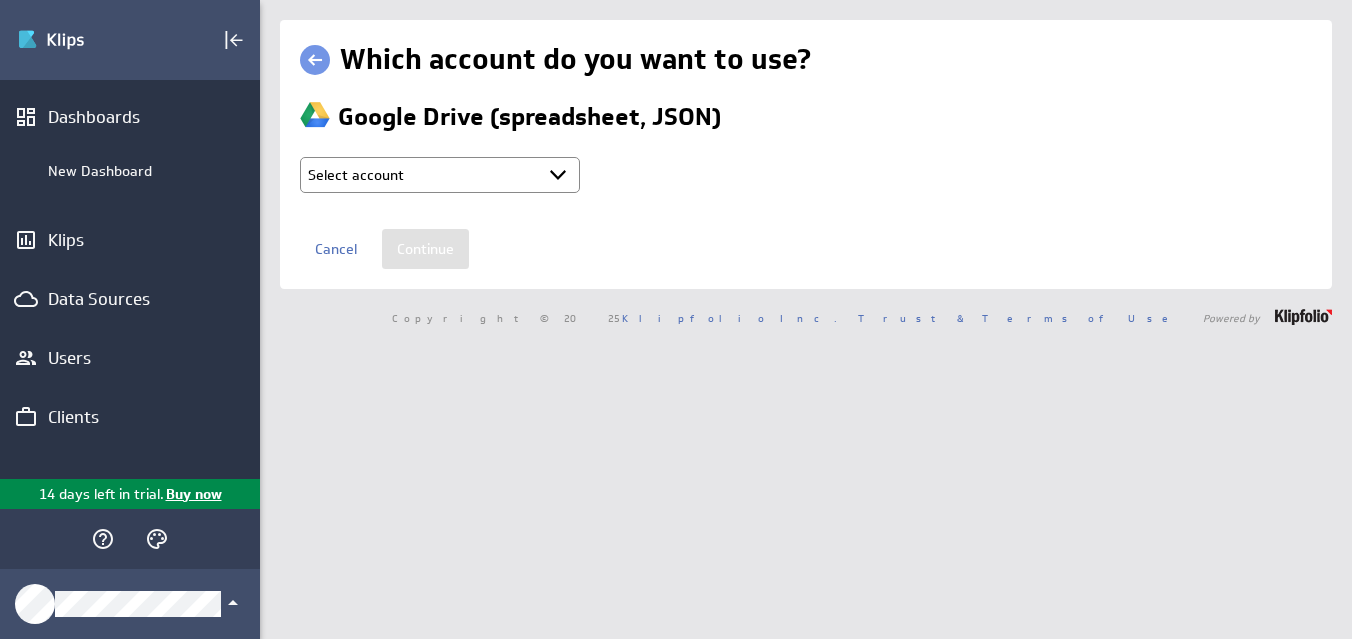 click on "Select account Michelle @ Google created Aug 04, 2025 at 11:40 AM EDT + Connect new account..." at bounding box center [440, 175] 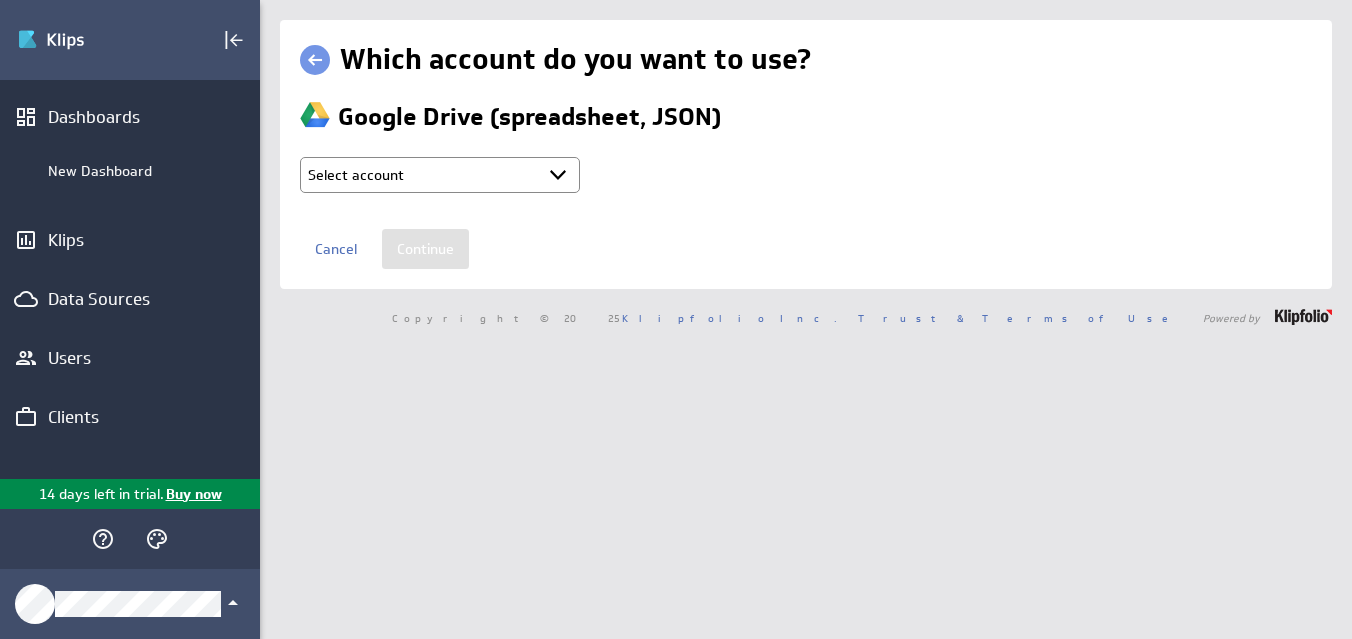 select on "e61460234891bf7fa209f4a7b595f9e4" 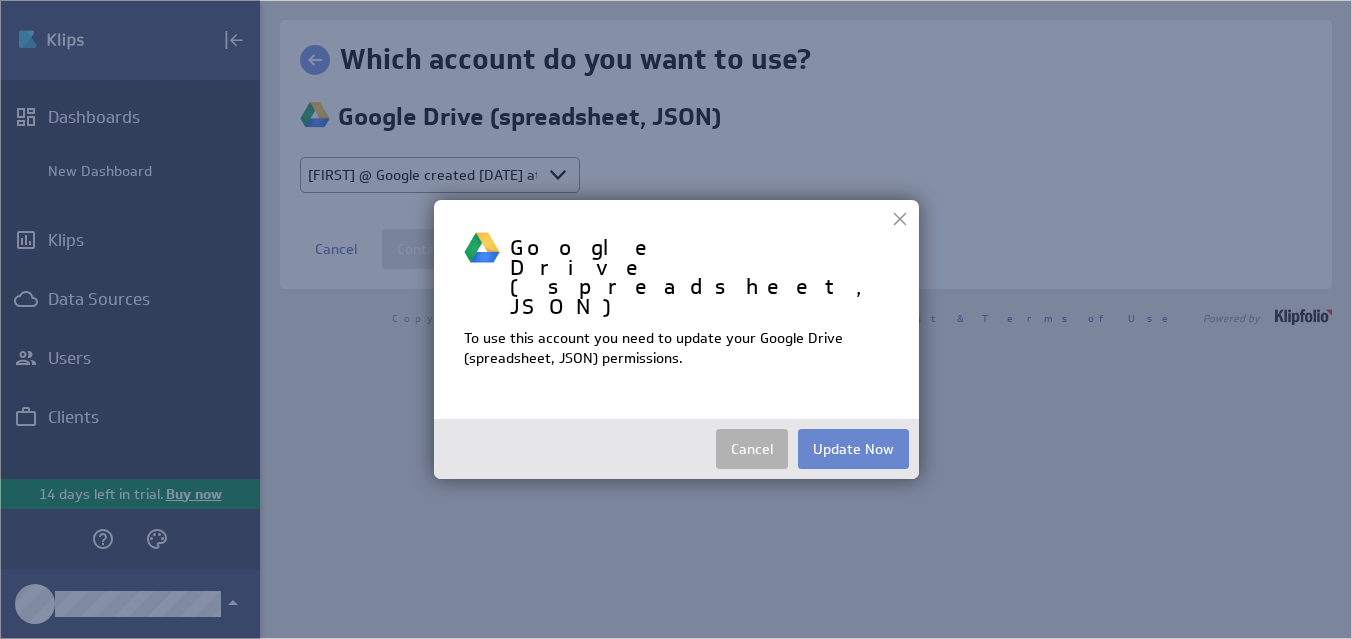 click on "Update Now" at bounding box center (853, 449) 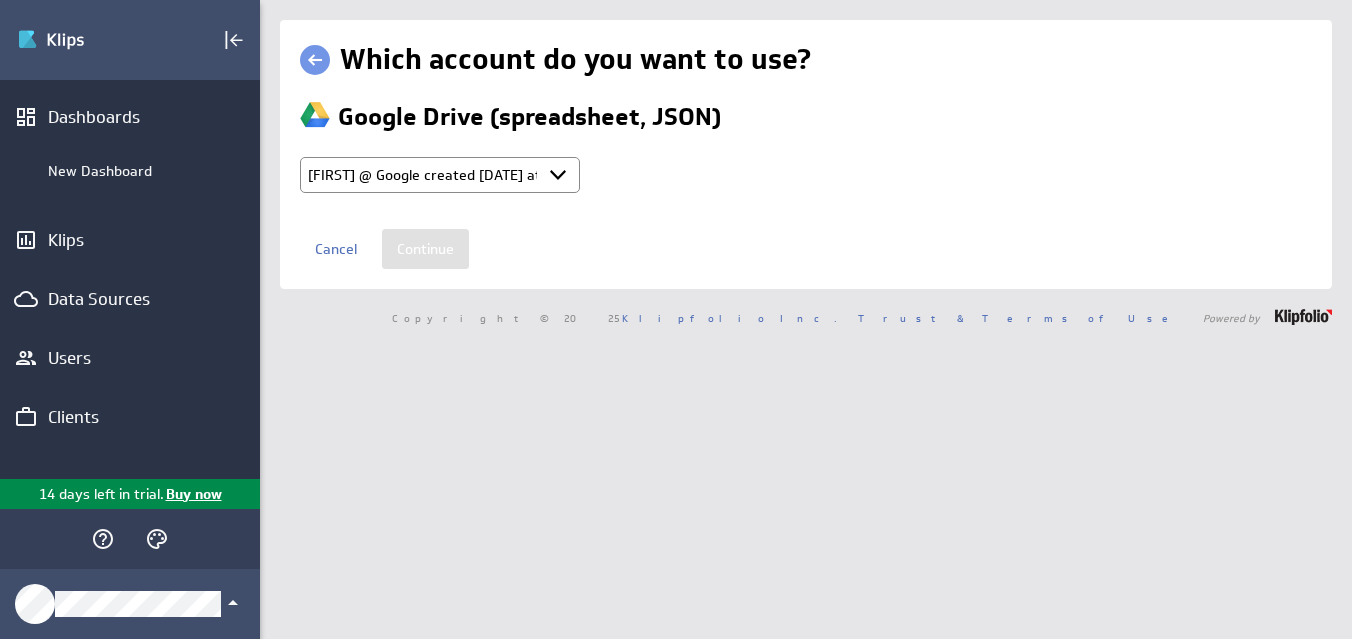 type on "Michelle @ Google created Aug 04, 2025 at 11:40 AM EDT" 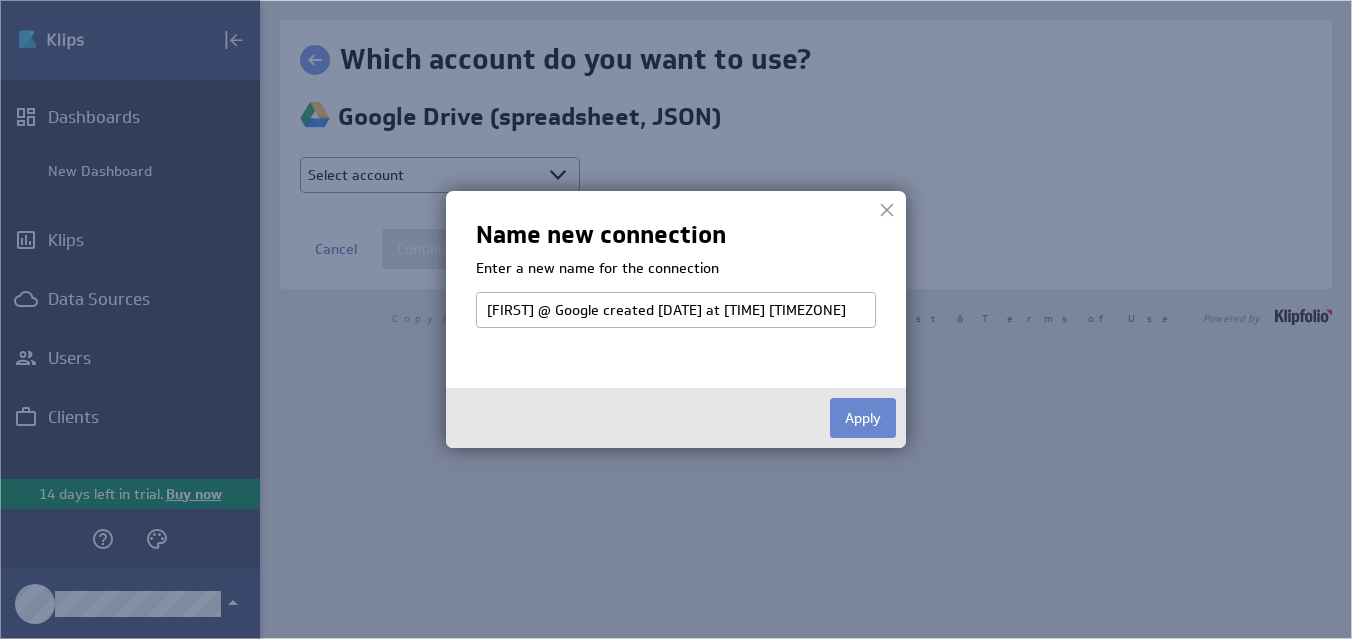 click on "Apply" at bounding box center [863, 418] 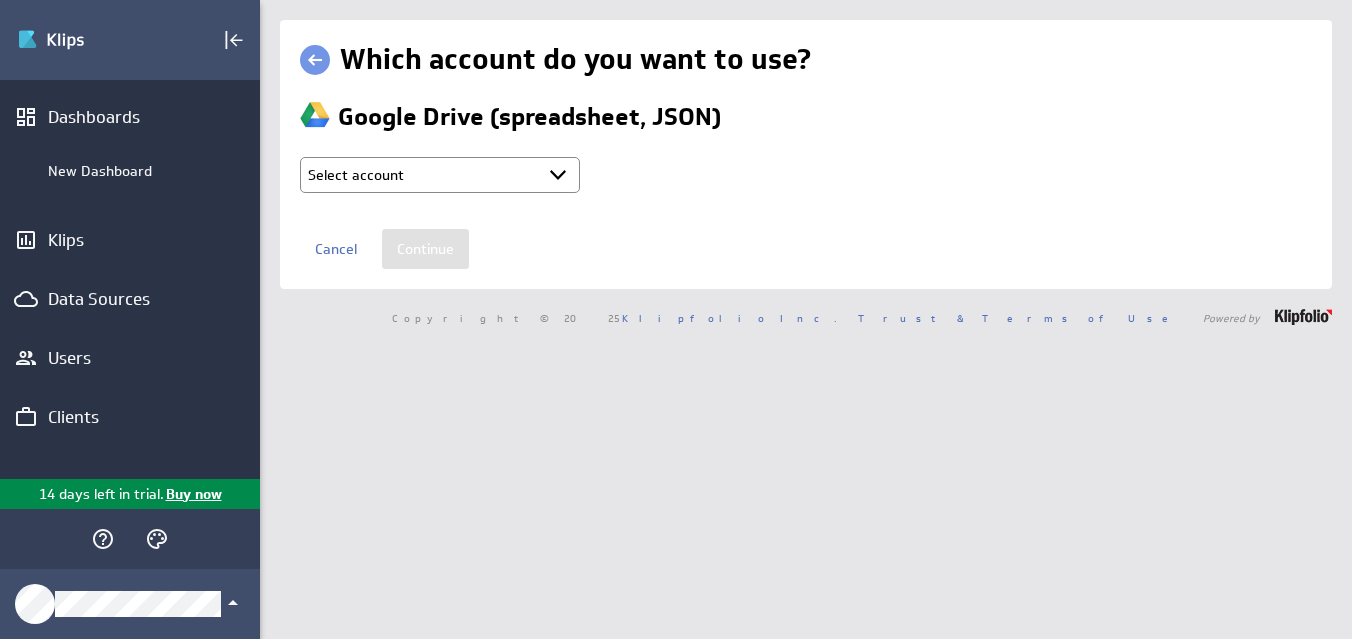 select on "e61460234891bf7fa209f4a7b595f9e4" 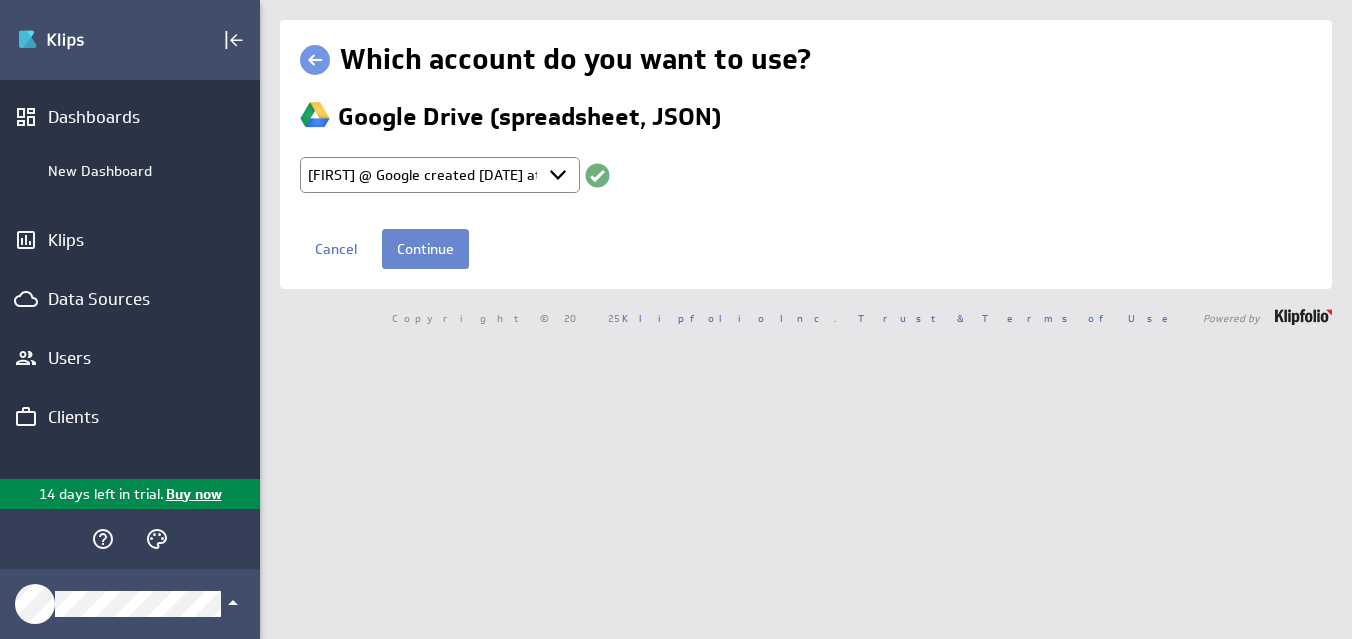 click on "Continue" at bounding box center [425, 249] 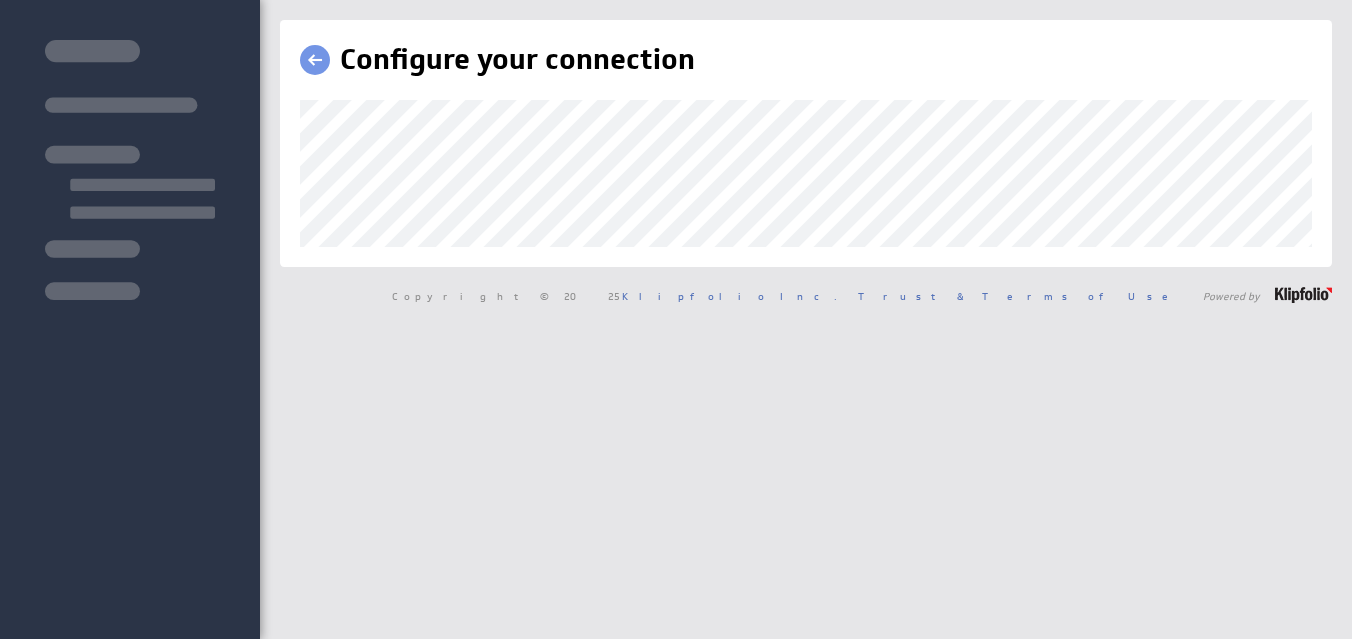 scroll, scrollTop: 0, scrollLeft: 0, axis: both 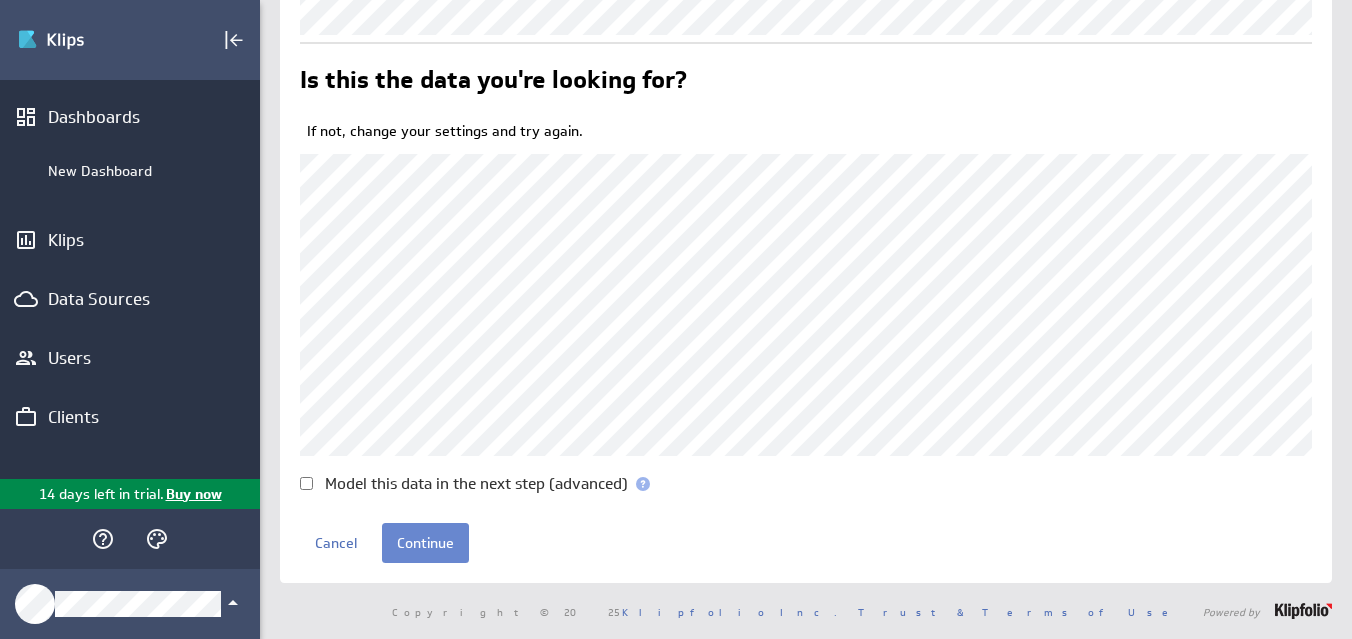 click on "Continue" at bounding box center [425, 543] 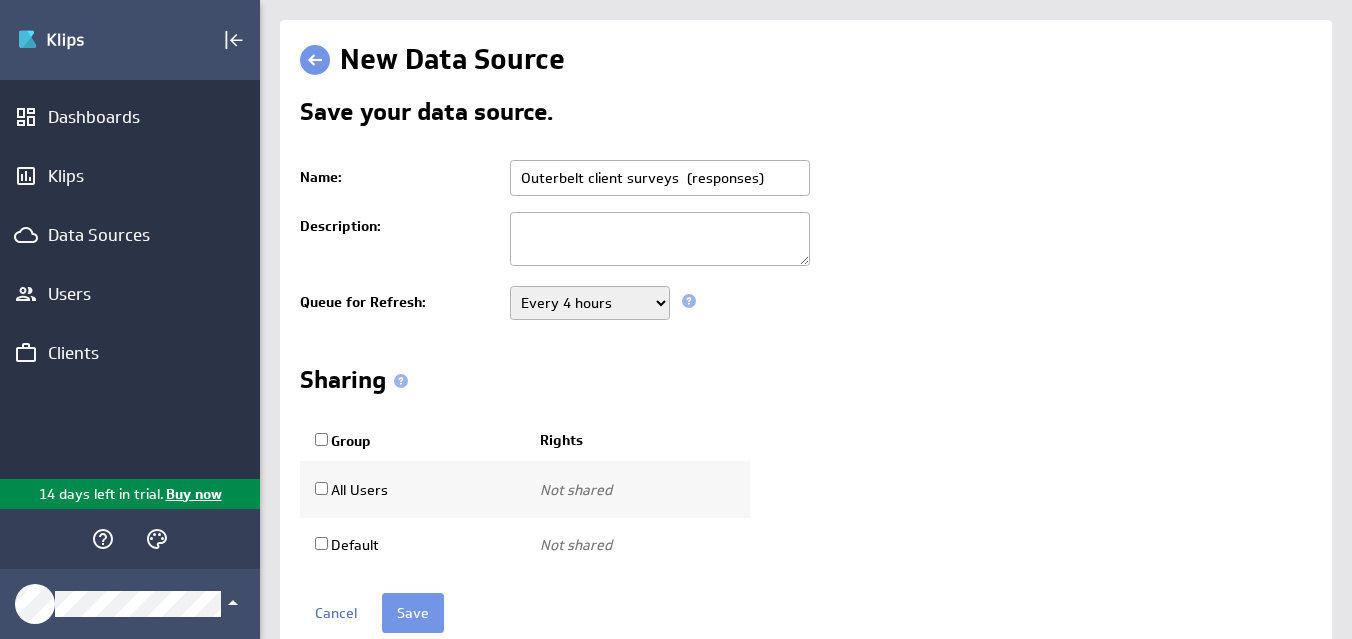 scroll, scrollTop: 0, scrollLeft: 0, axis: both 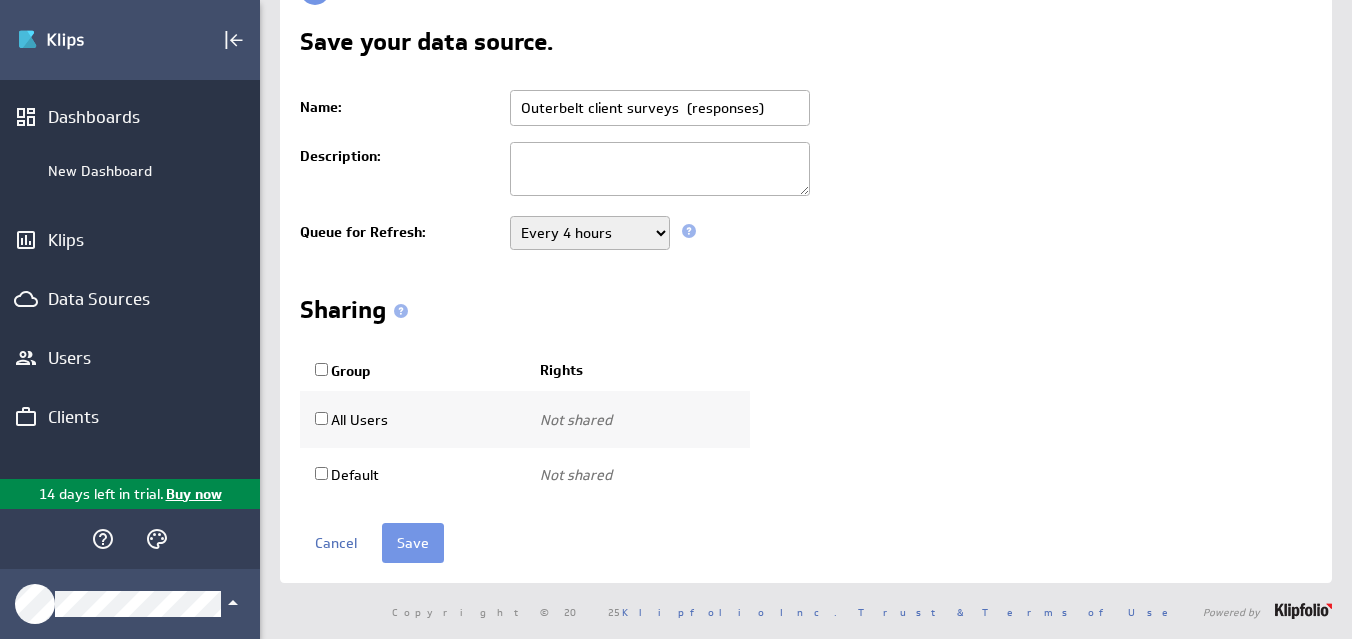 click on "Group" at bounding box center (343, 371) 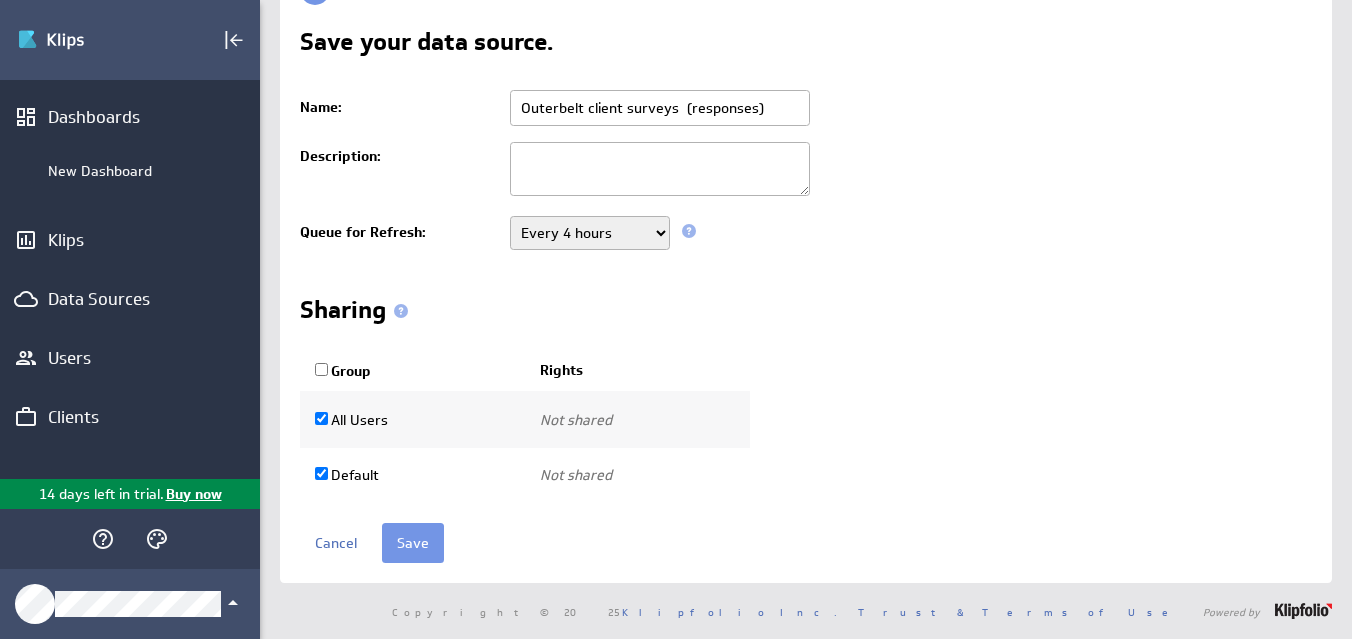 checkbox on "true" 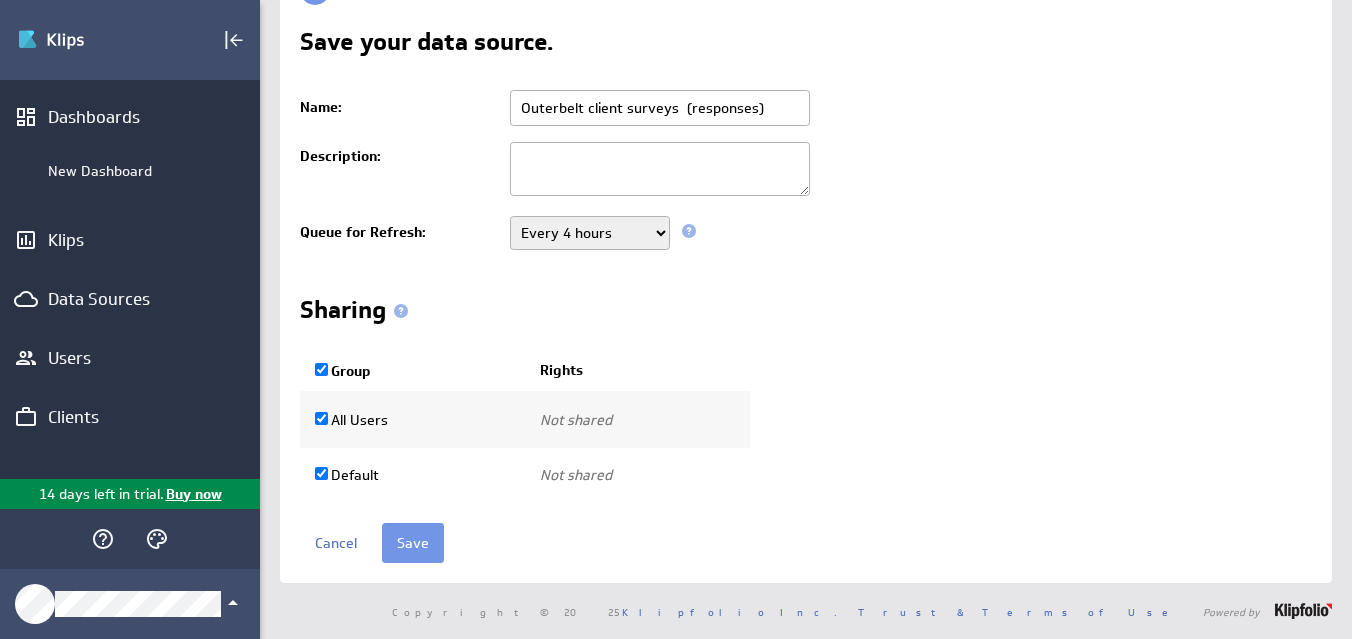 checkbox on "true" 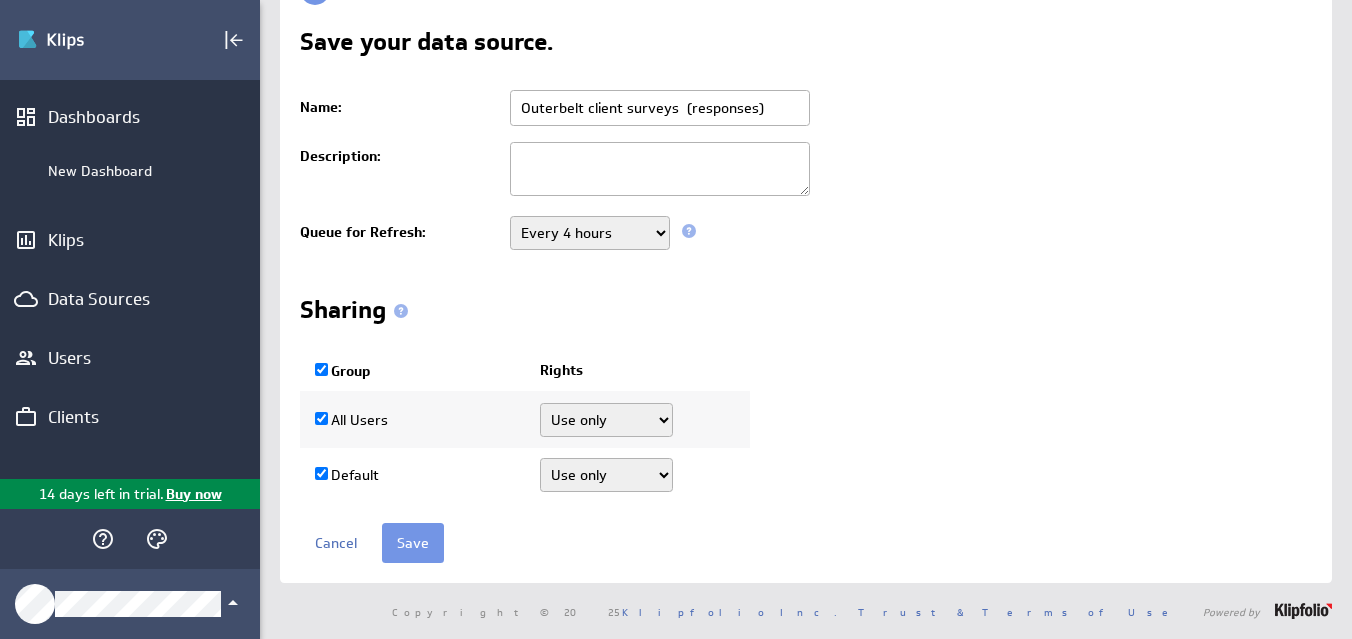 click on "Use only
Use and edit
Do not share" at bounding box center (606, 420) 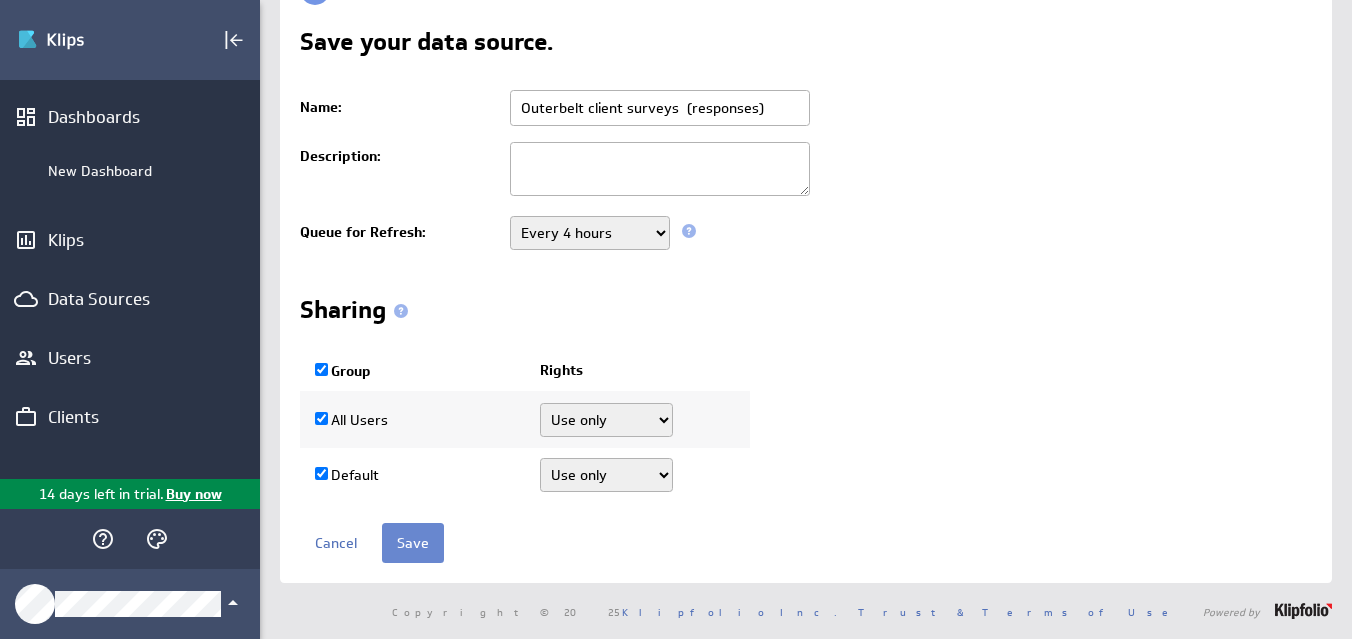 click on "Save" at bounding box center [413, 543] 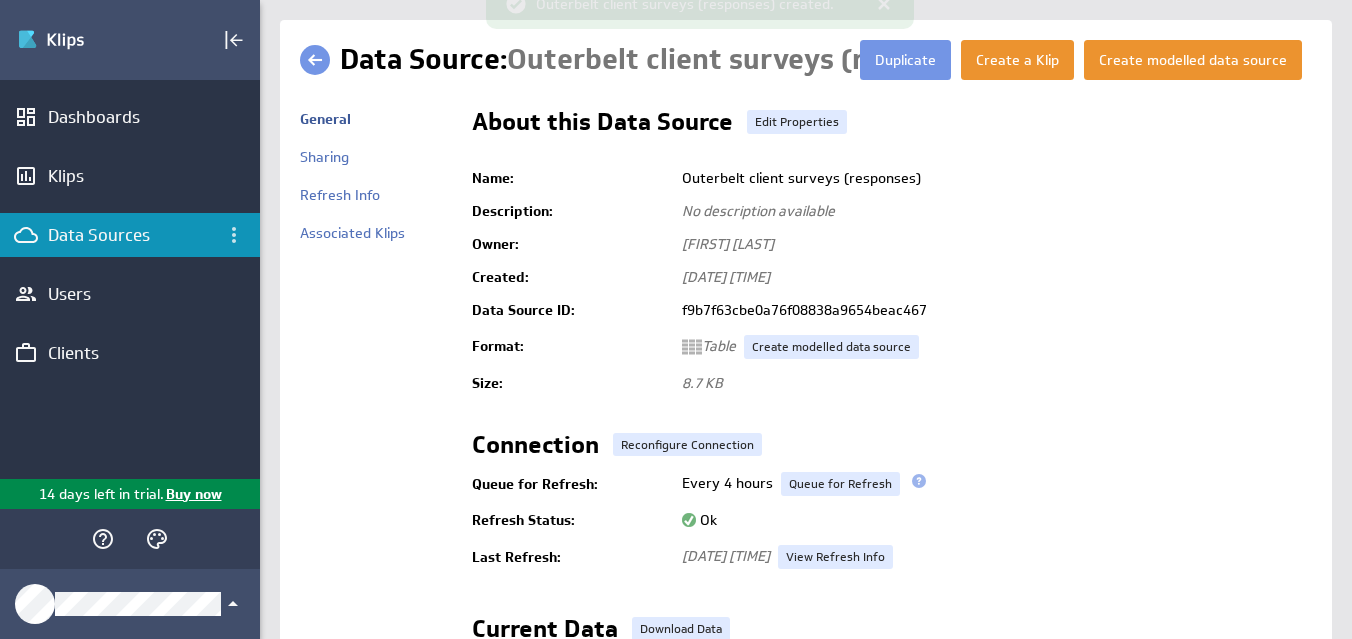 scroll, scrollTop: 0, scrollLeft: 0, axis: both 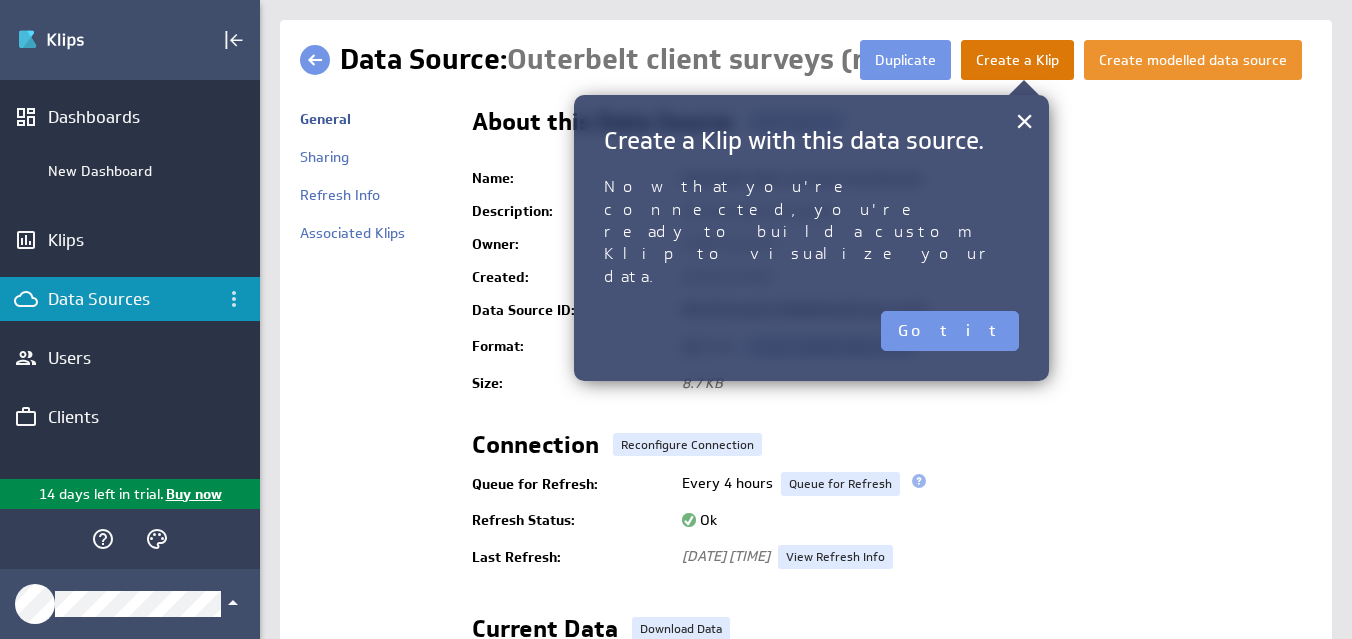 click on "Create a Klip" at bounding box center (1017, 60) 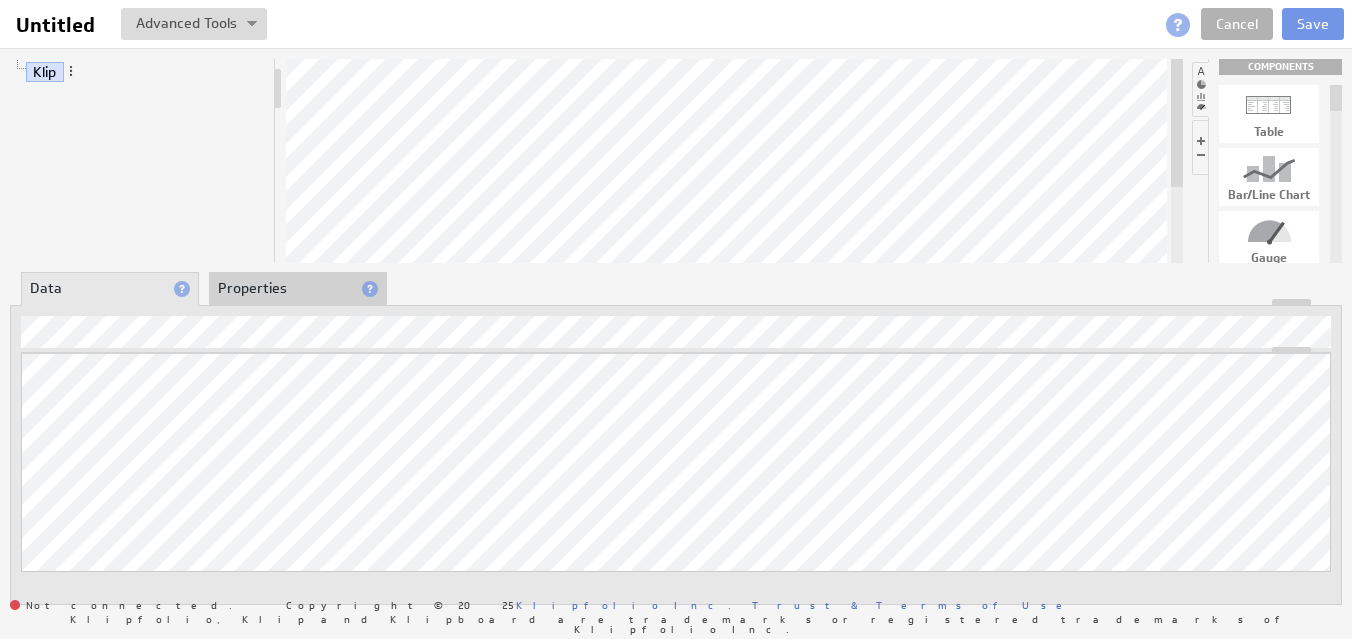scroll, scrollTop: 0, scrollLeft: 0, axis: both 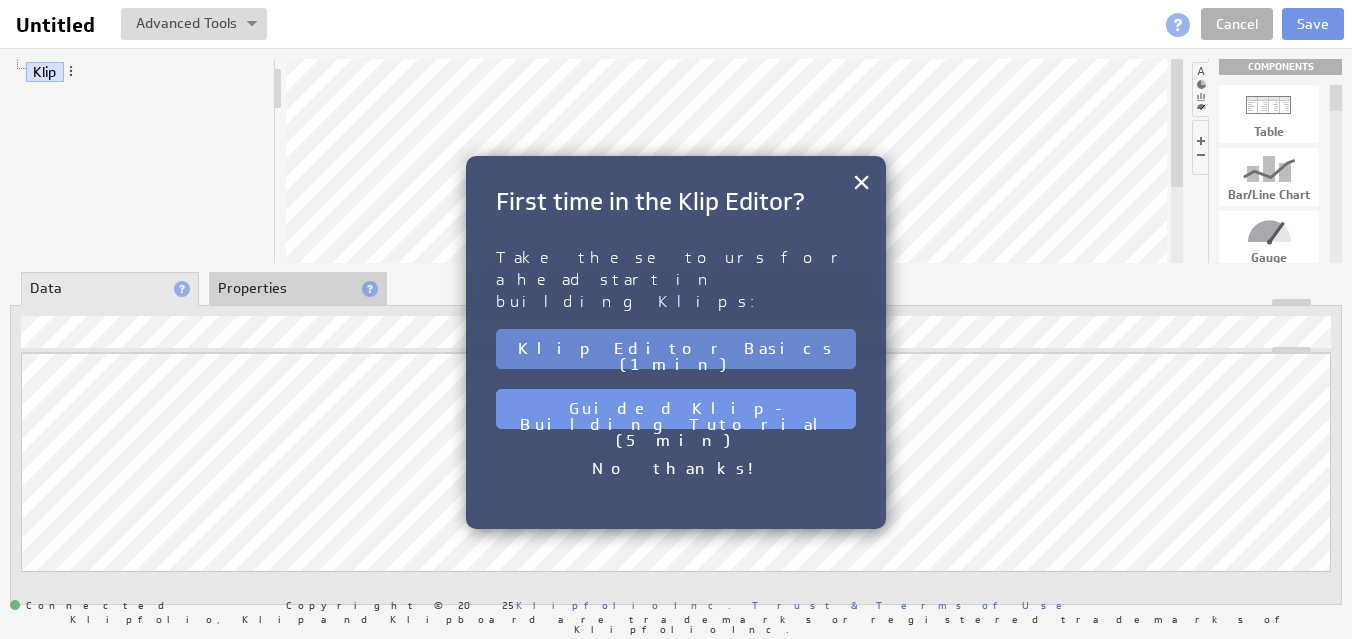 click on "Klip Editor Basics (1 min)" at bounding box center (676, 349) 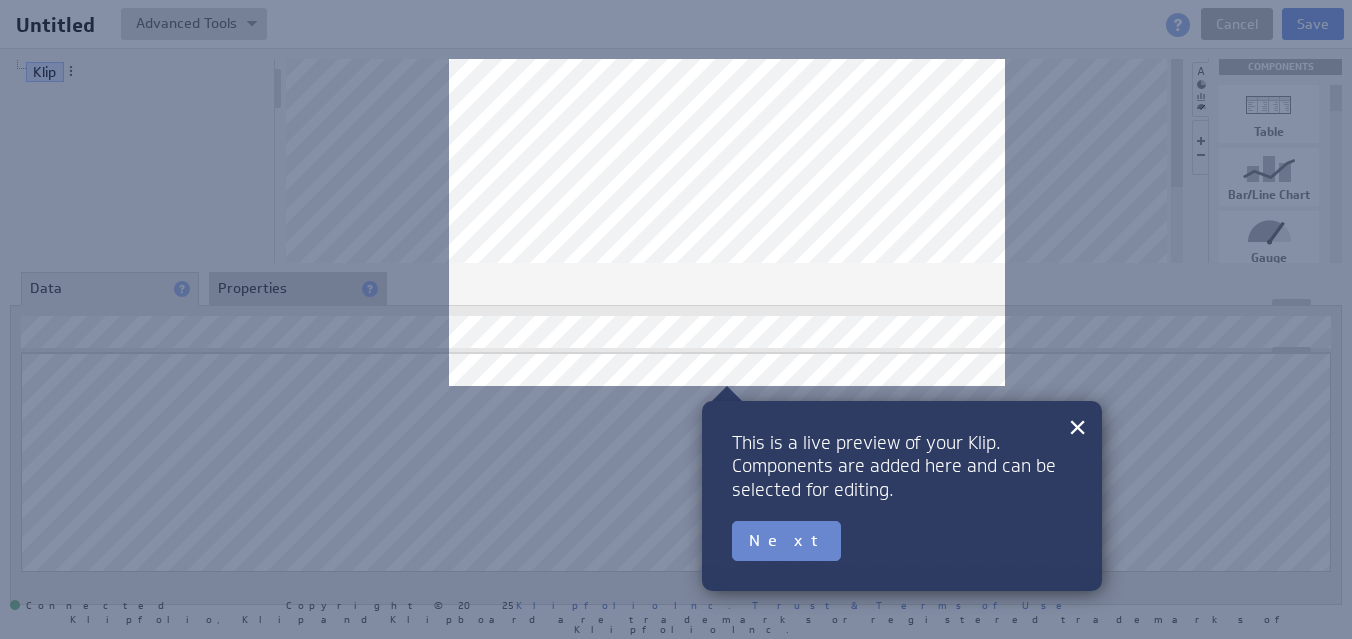 click on "Next" at bounding box center (786, 541) 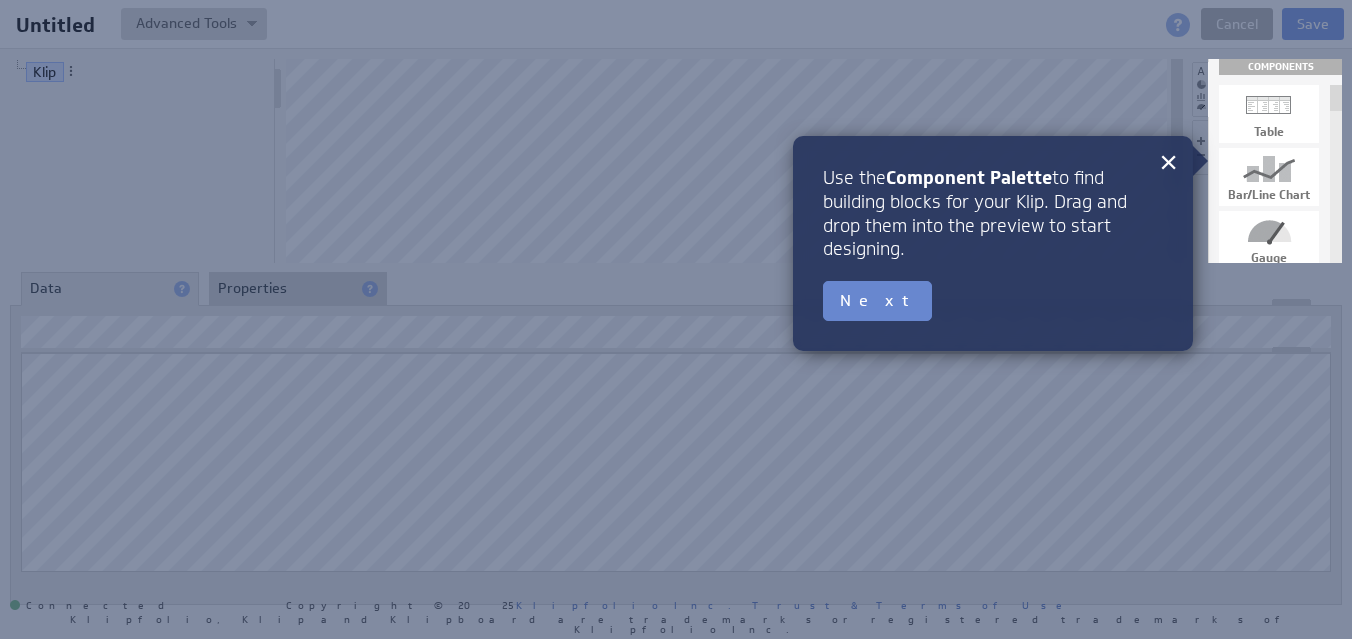 click on "Next" at bounding box center [877, 301] 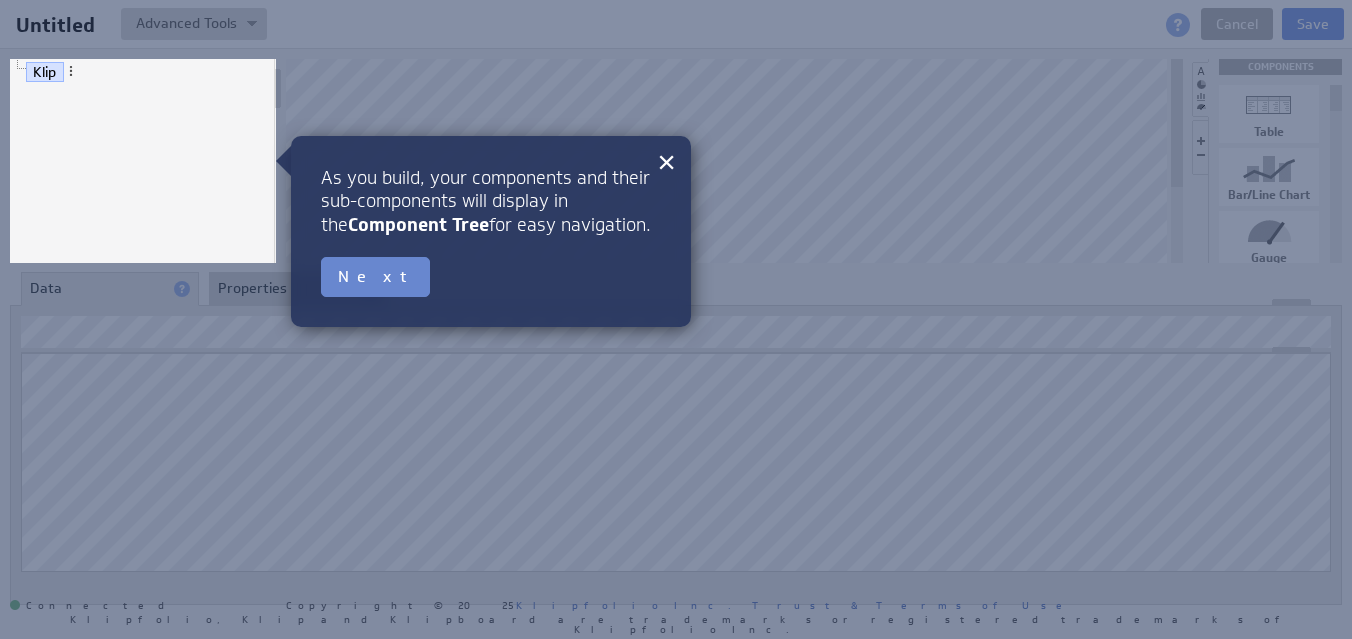 click on "Next" at bounding box center [375, 277] 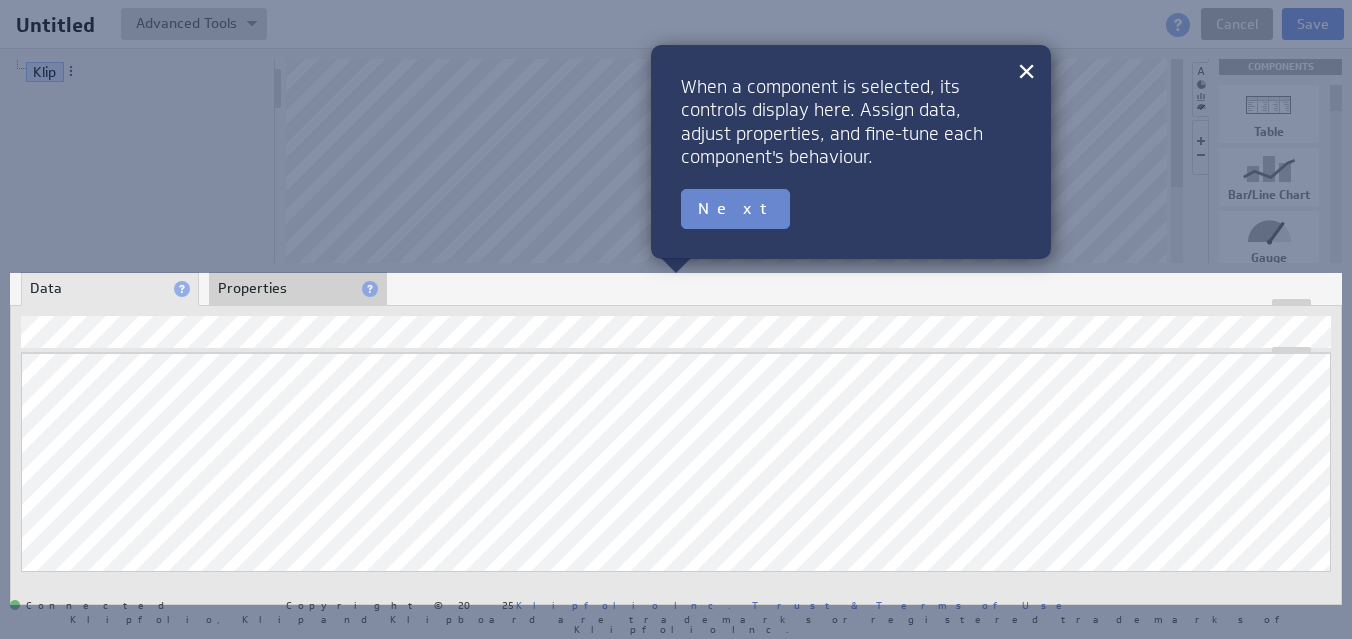 click on "Next" at bounding box center [735, 209] 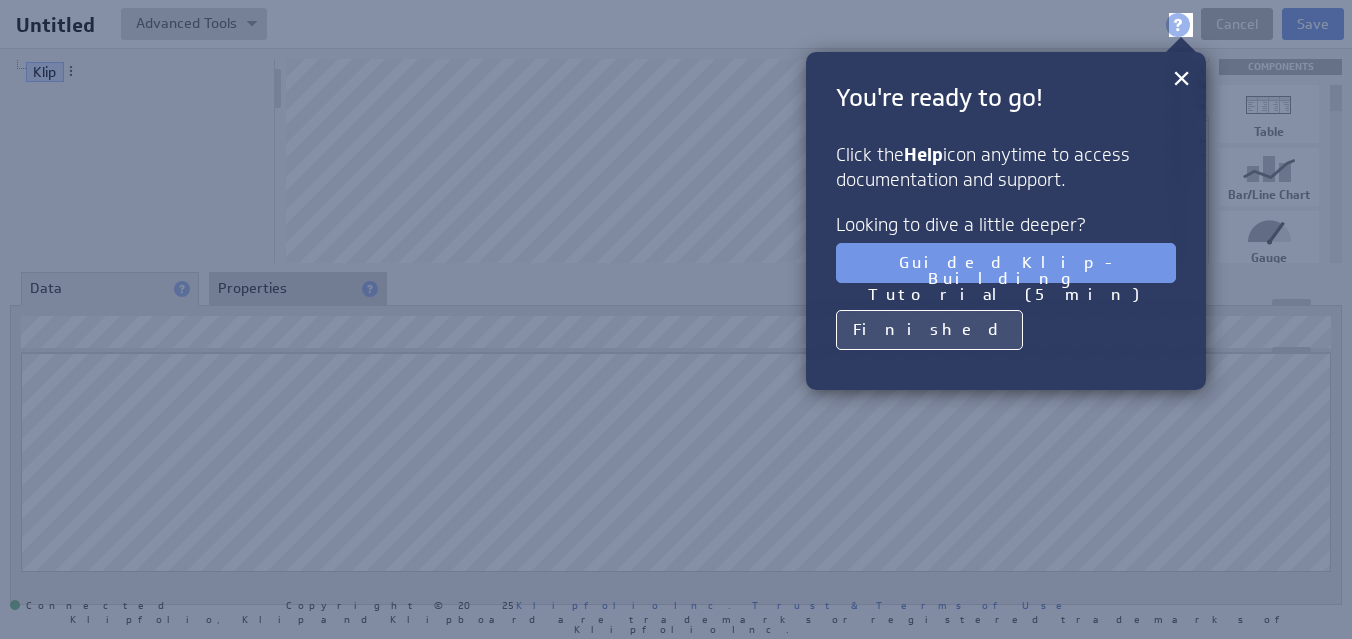 click on "Finished" at bounding box center (929, 330) 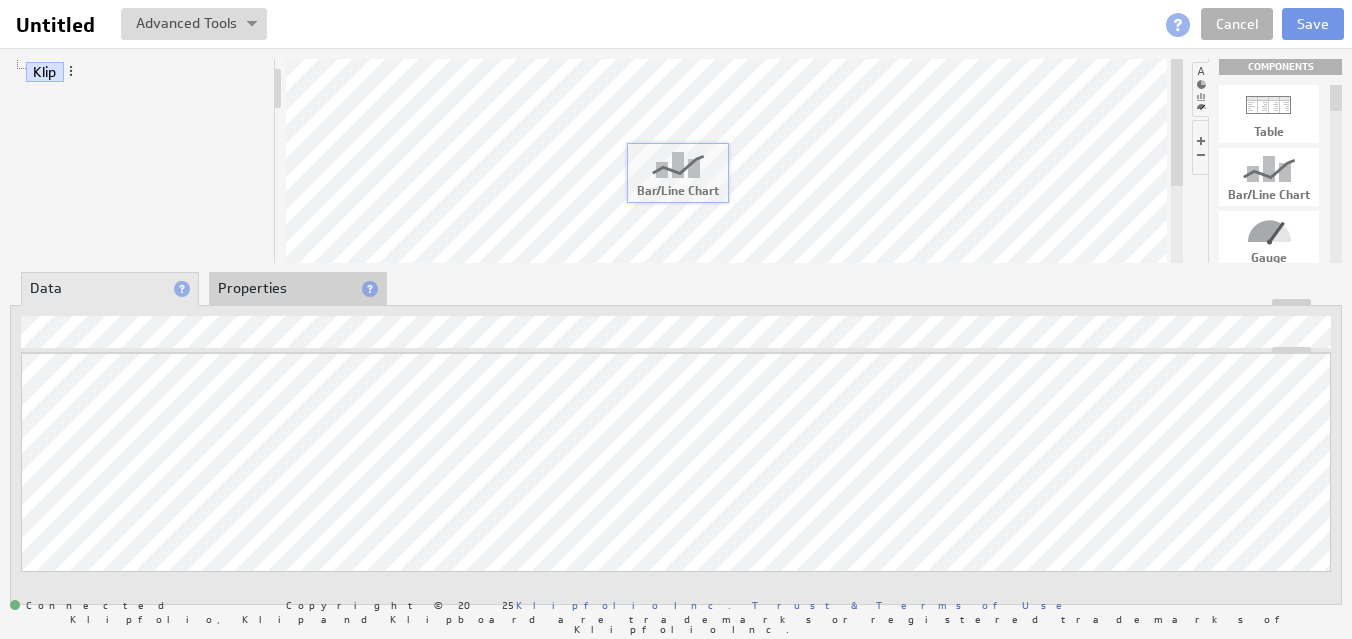 drag, startPoint x: 1271, startPoint y: 182, endPoint x: 665, endPoint y: 186, distance: 606.0132 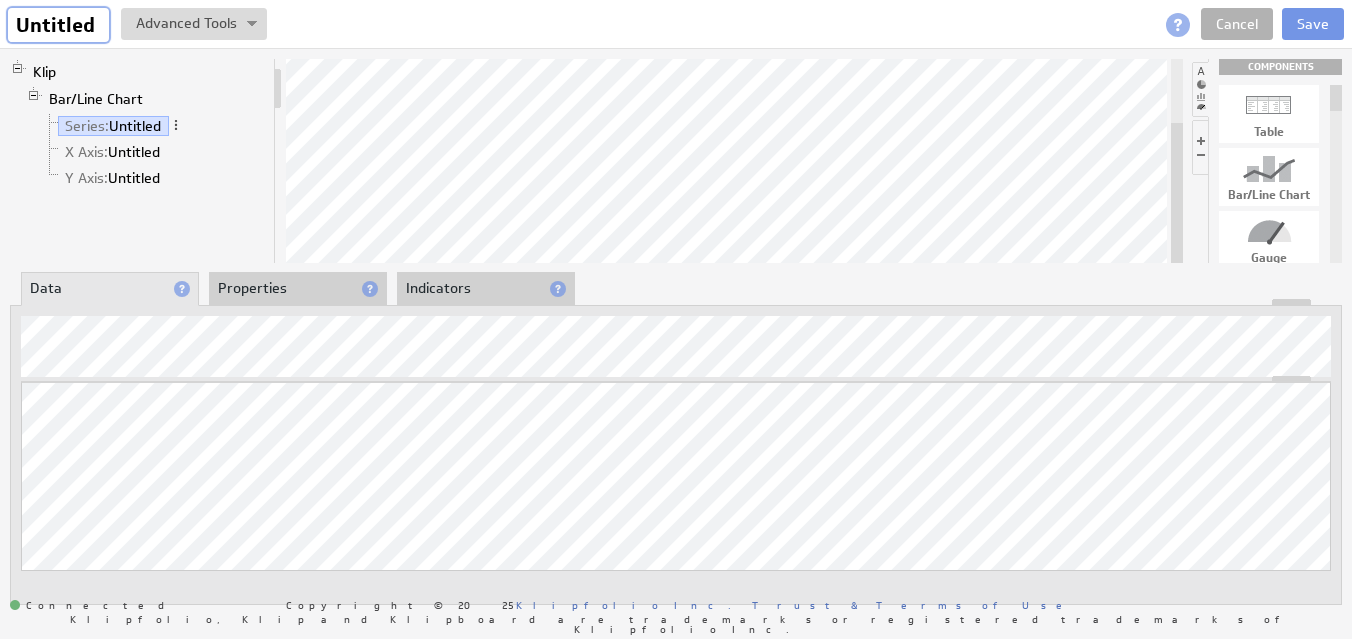 click on "Untitled" at bounding box center [58, 25] 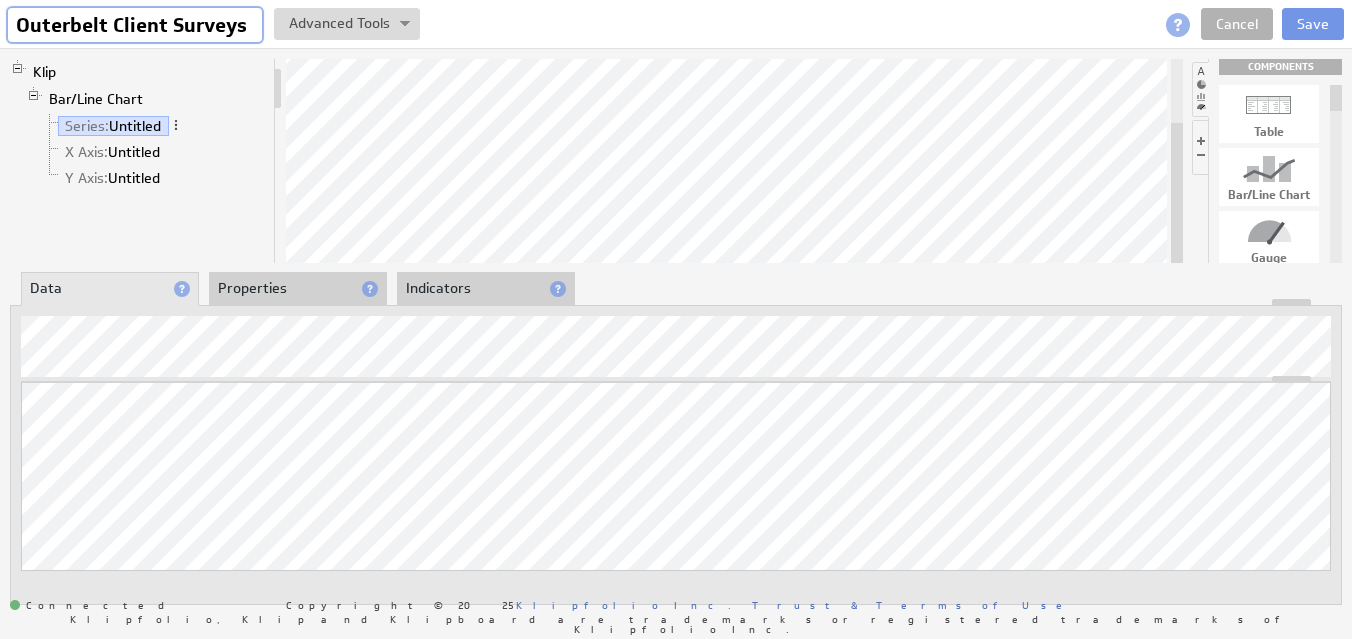type on "Outerbelt Client Surveys" 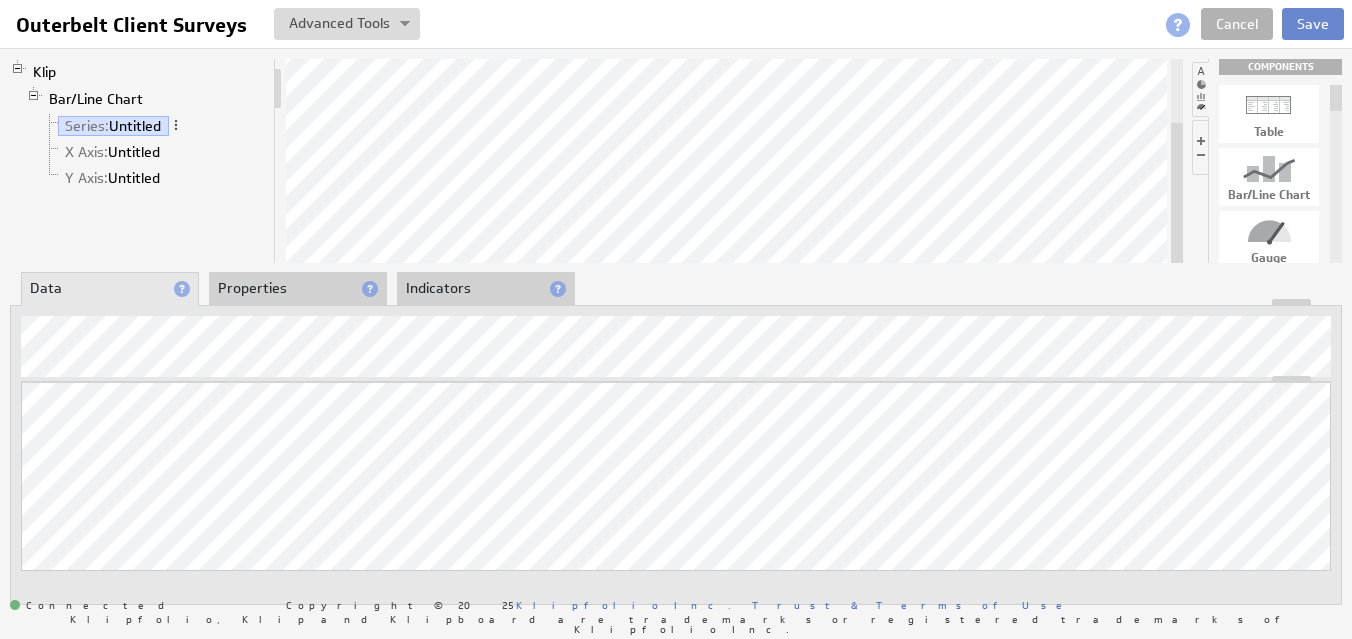 click on "Save" at bounding box center [1313, 24] 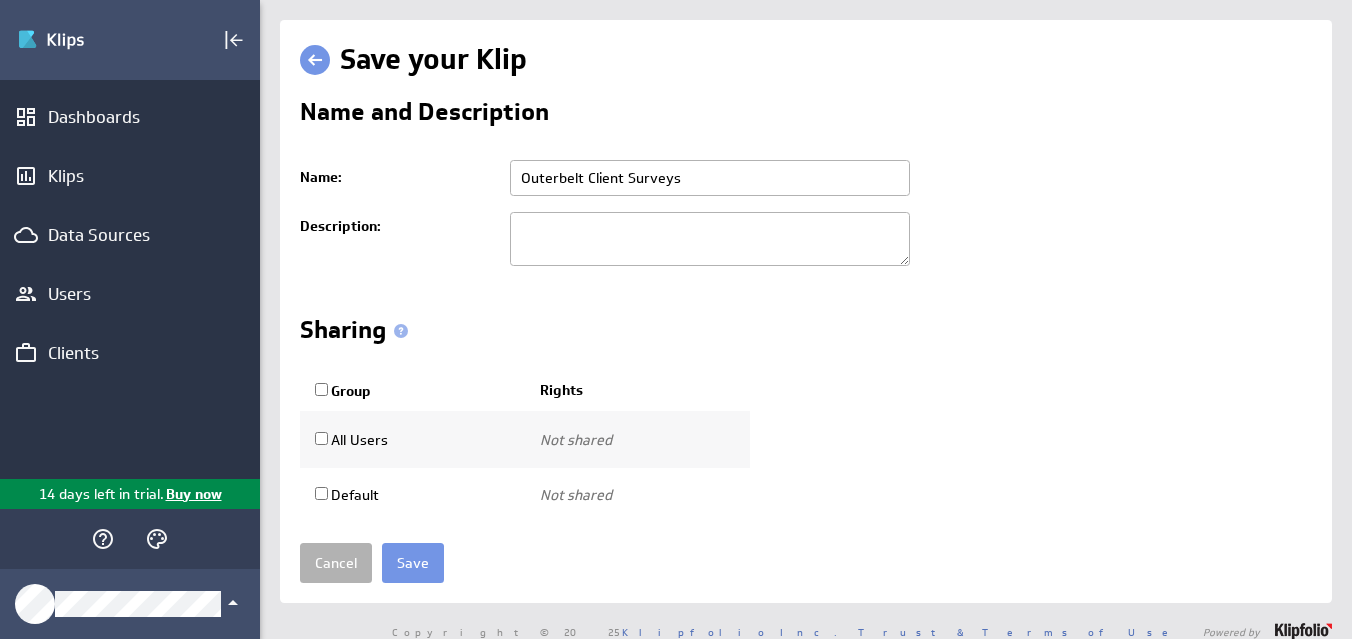 scroll, scrollTop: 0, scrollLeft: 0, axis: both 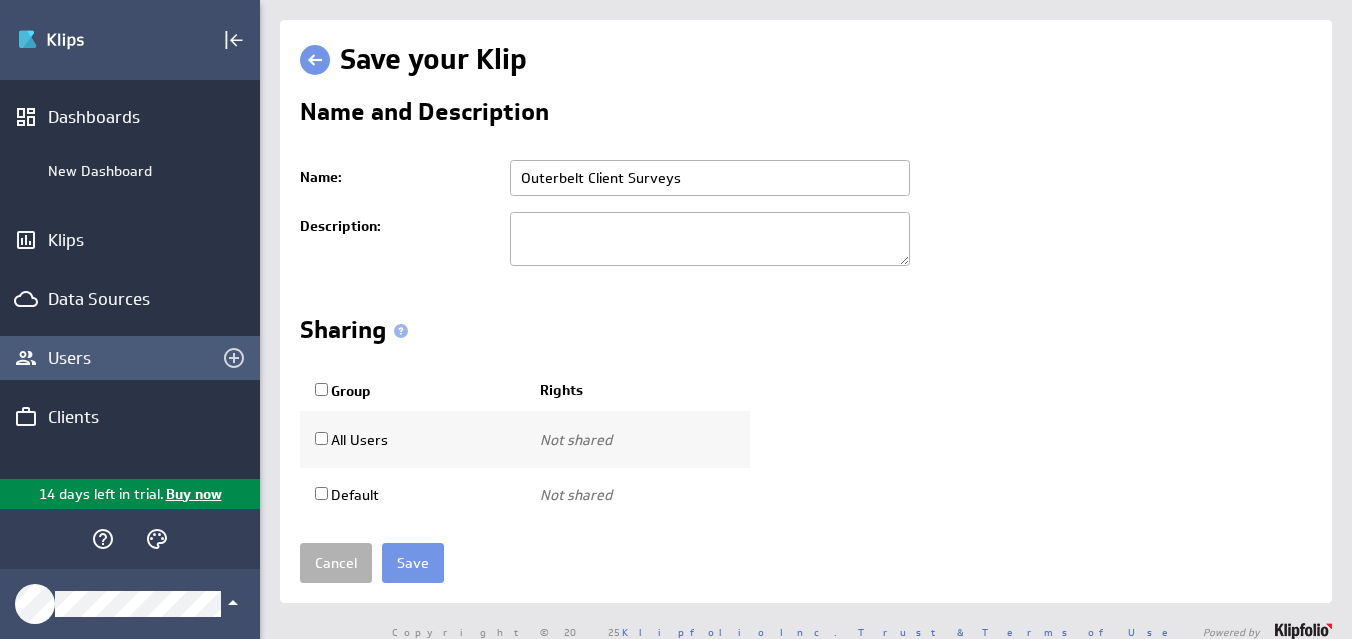 click on "Users" at bounding box center (130, 358) 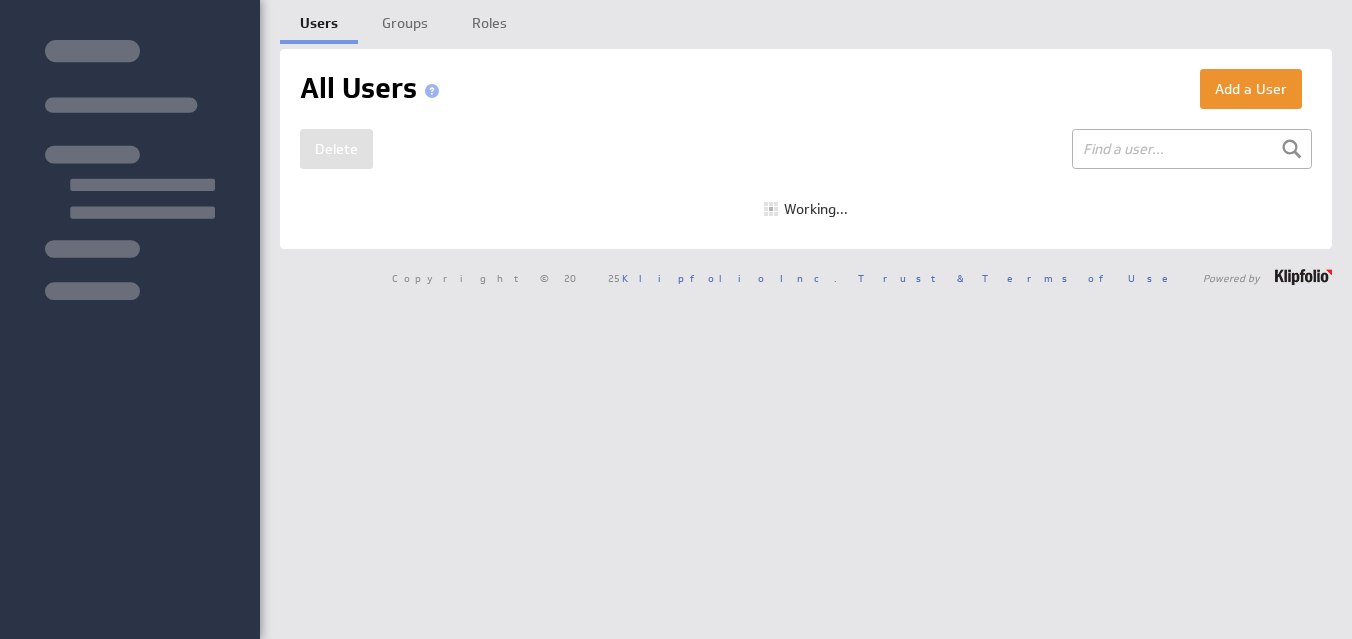 scroll, scrollTop: 0, scrollLeft: 0, axis: both 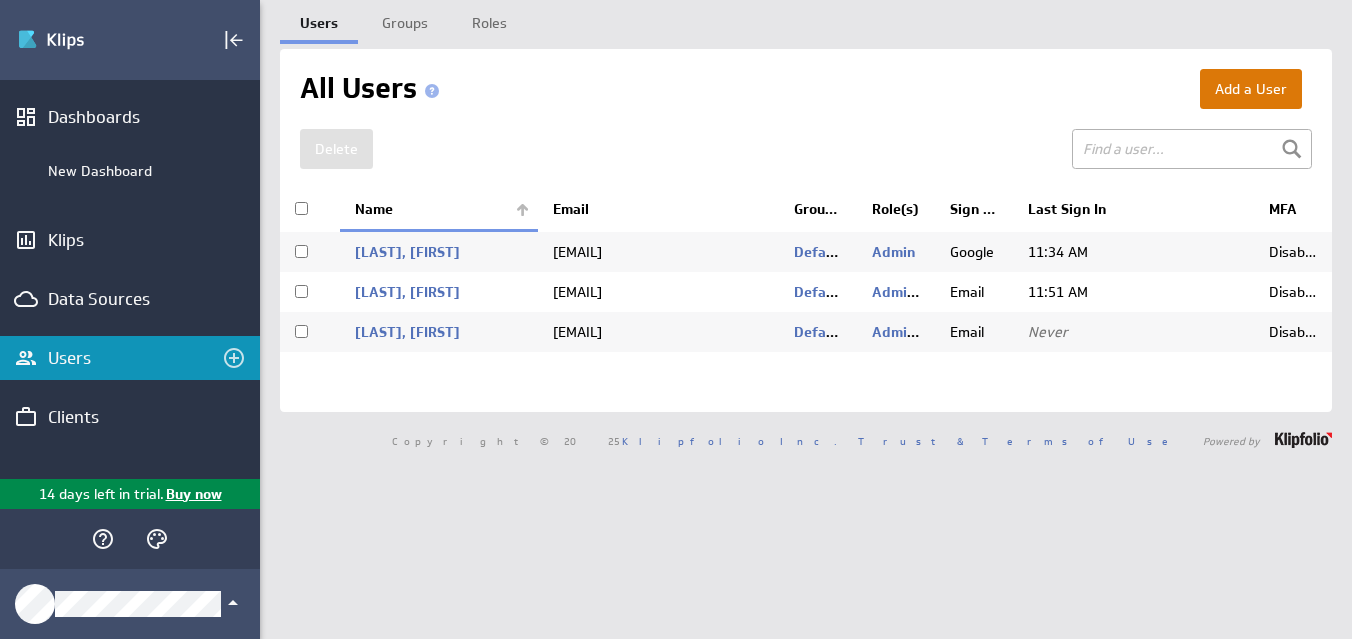 click on "Add a User" at bounding box center [1251, 89] 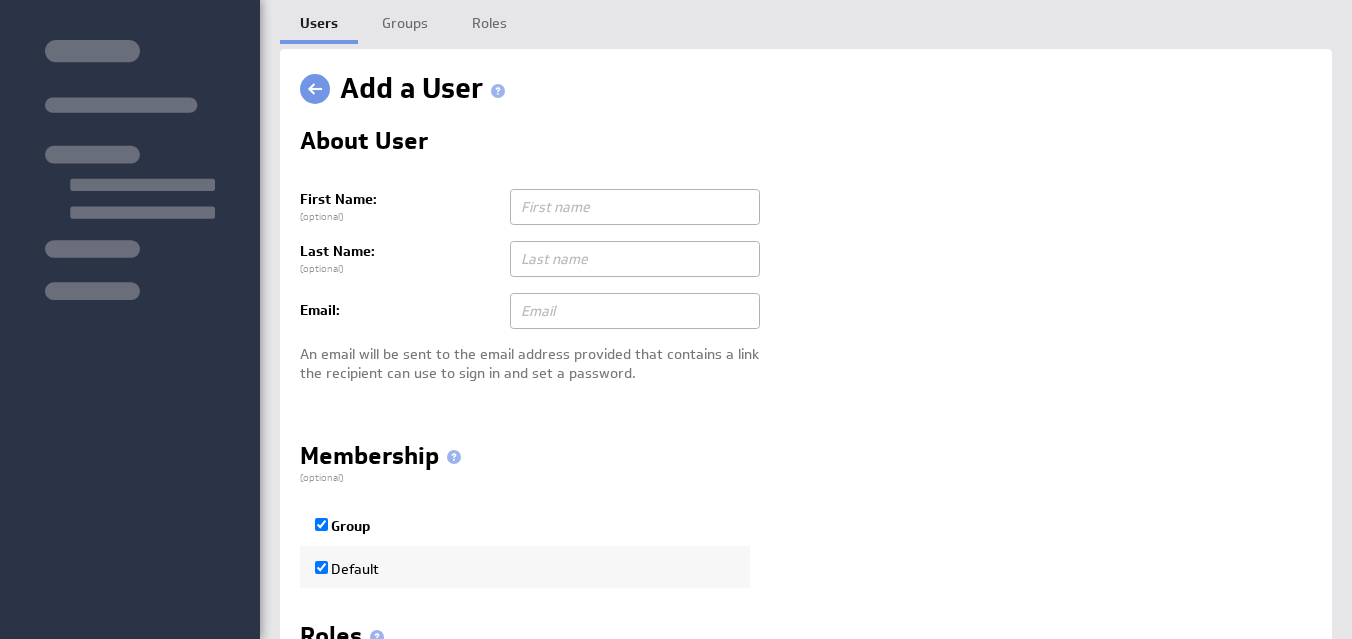 scroll, scrollTop: 0, scrollLeft: 0, axis: both 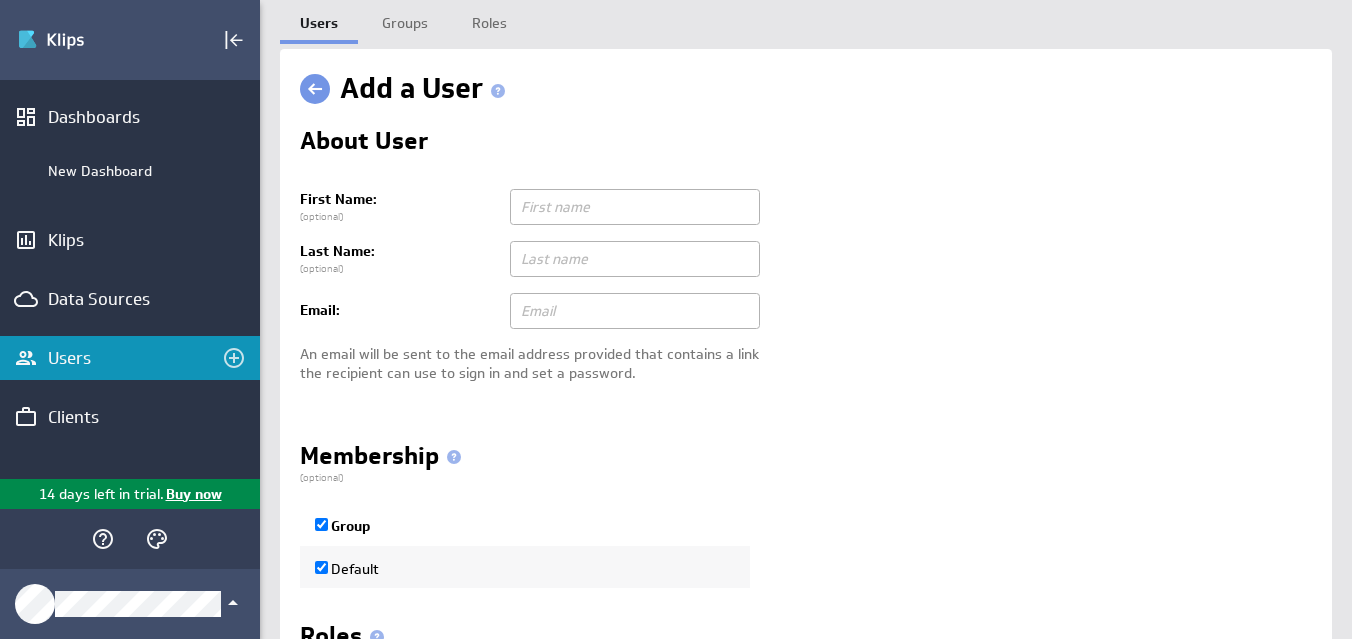 click at bounding box center (635, 207) 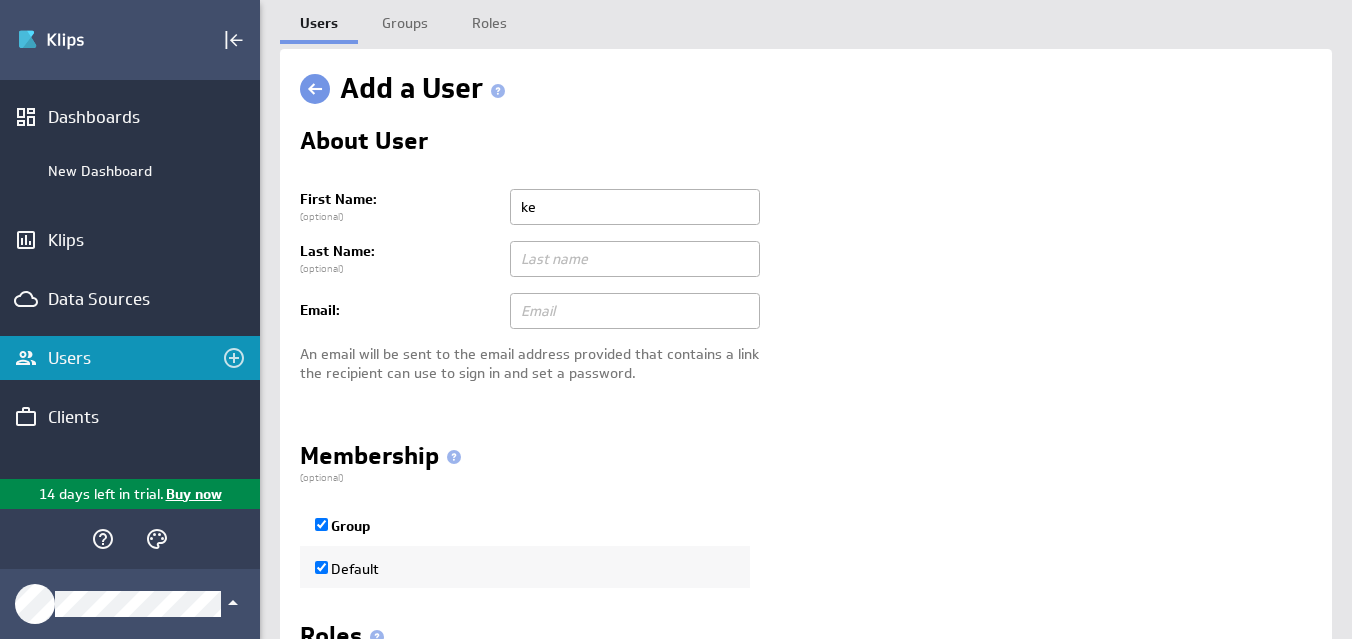 type on "k" 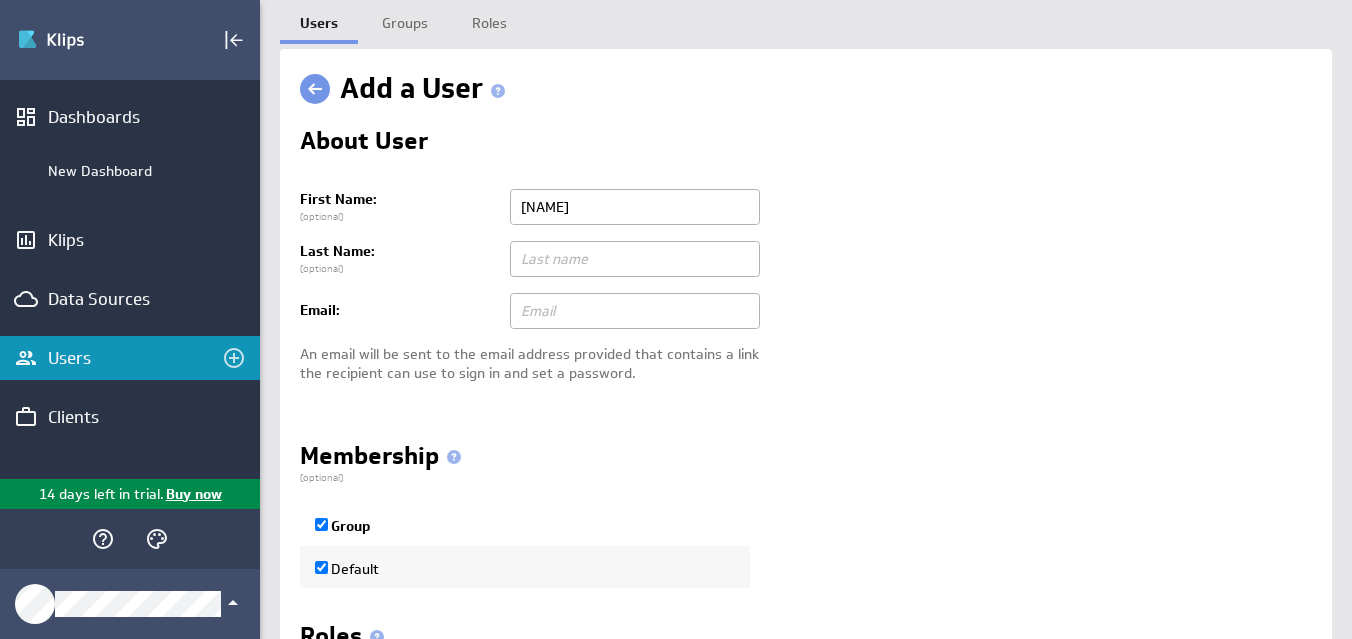 type on "[NAME]" 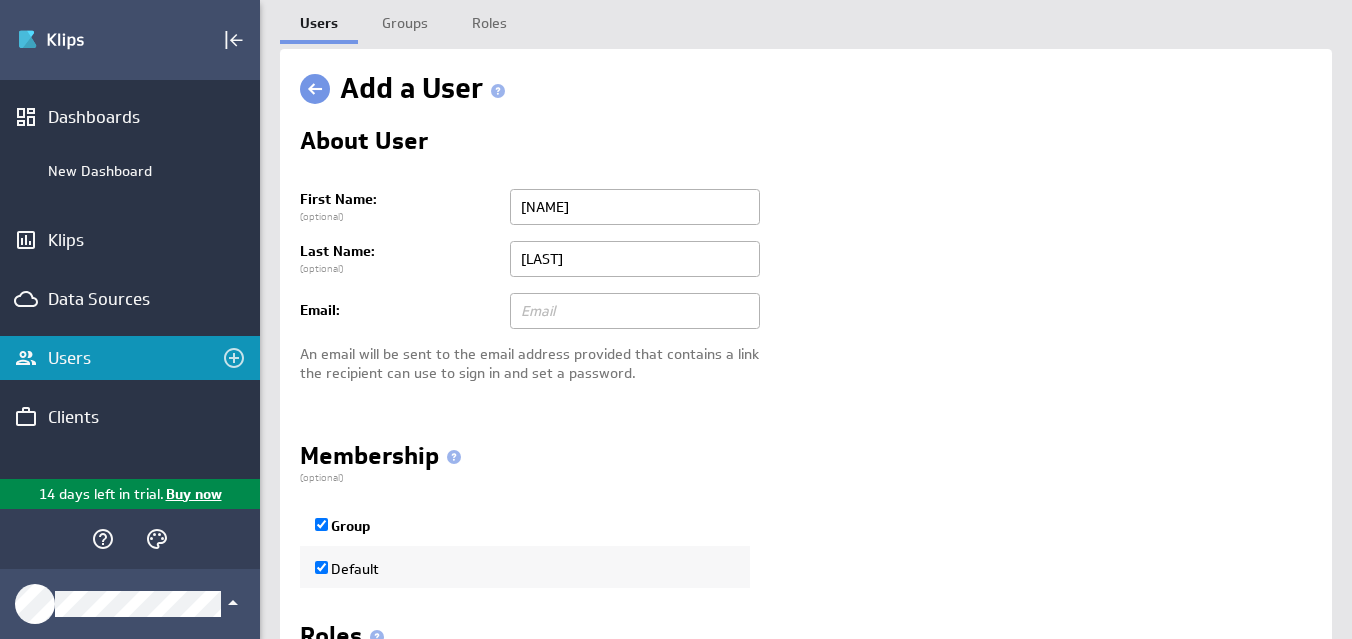 type on "[LAST]" 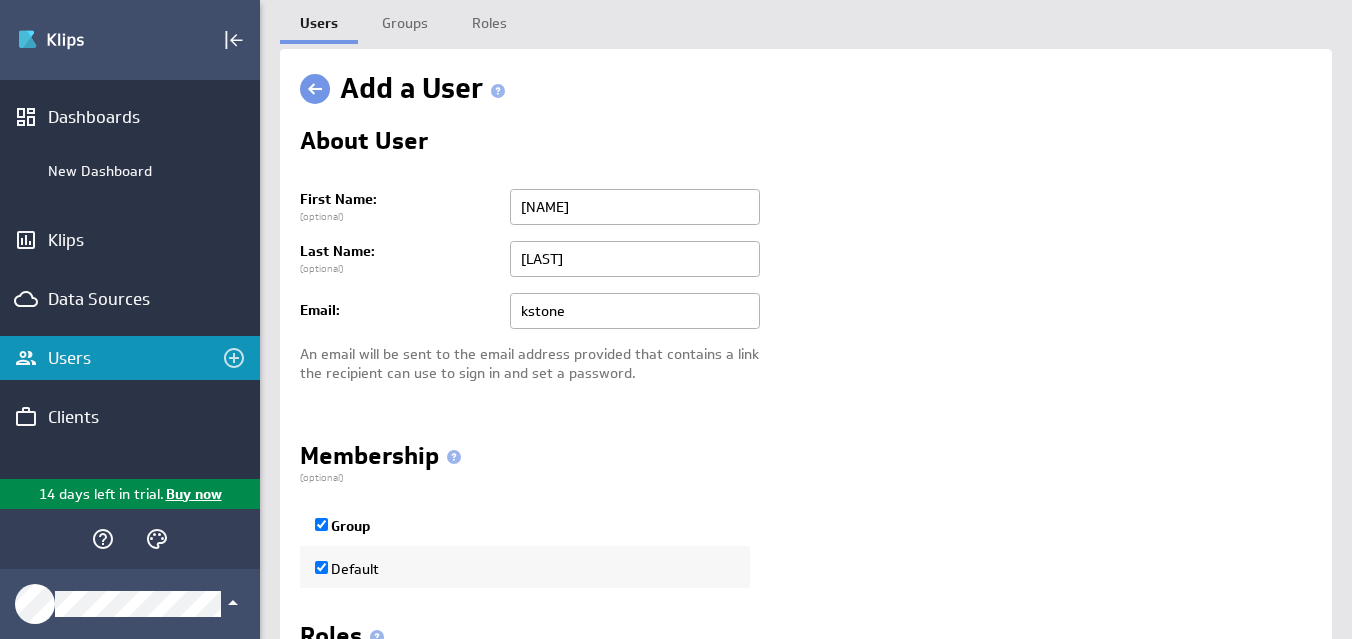 type on "[USERNAME]@example.com" 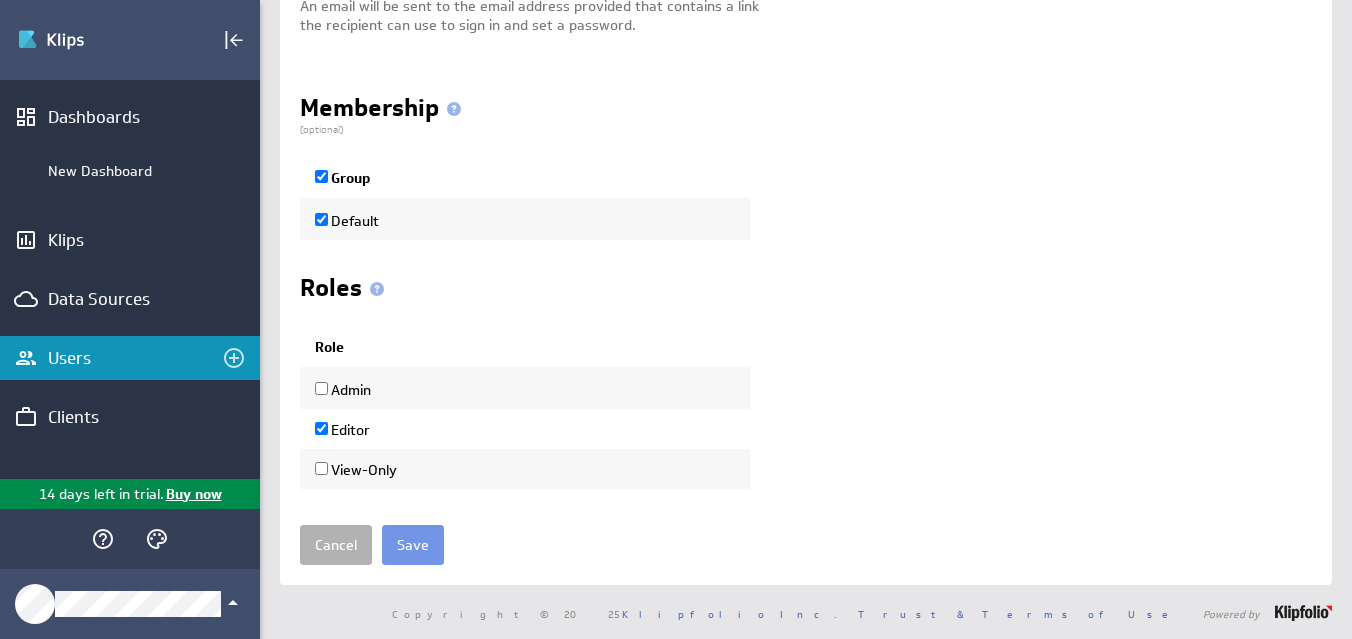 scroll, scrollTop: 351, scrollLeft: 0, axis: vertical 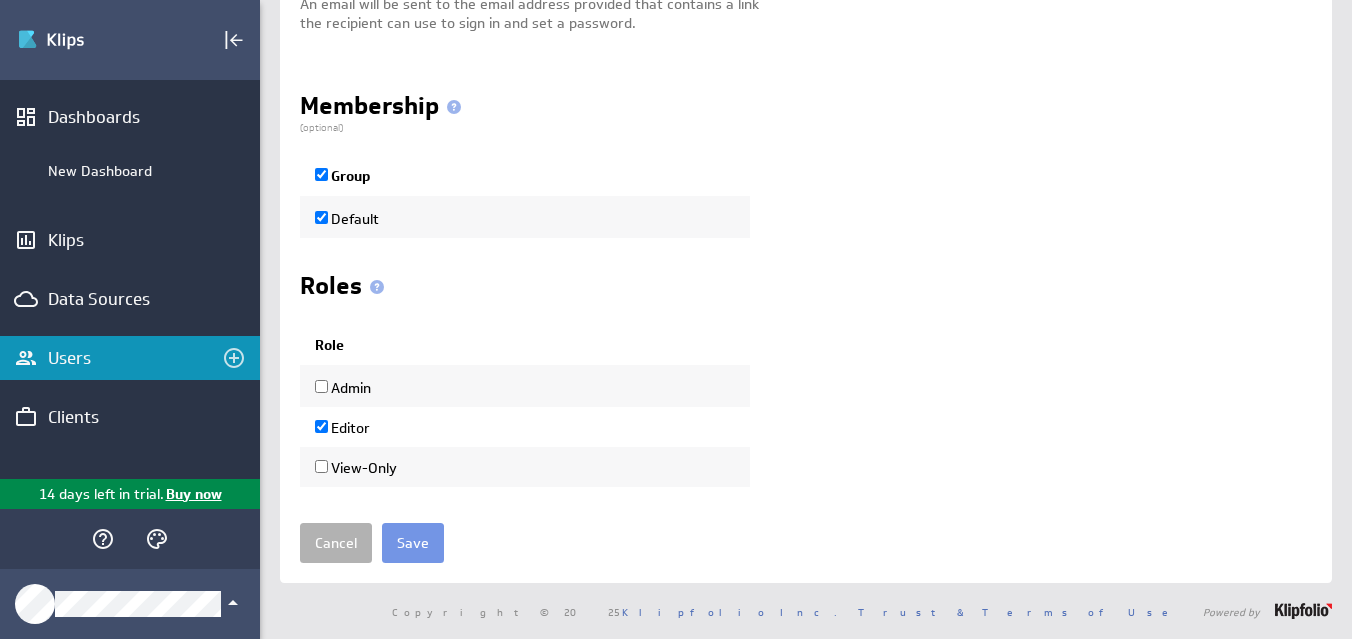 click on "Admin" at bounding box center [321, 386] 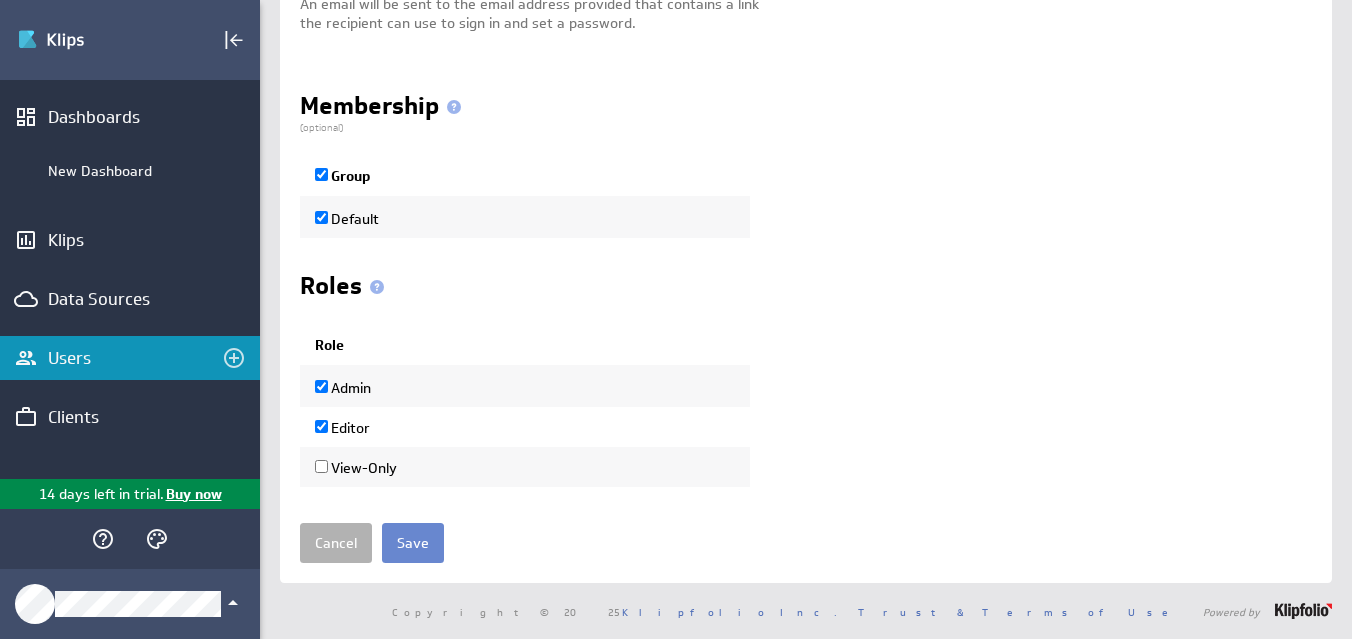 click on "Save" at bounding box center [413, 543] 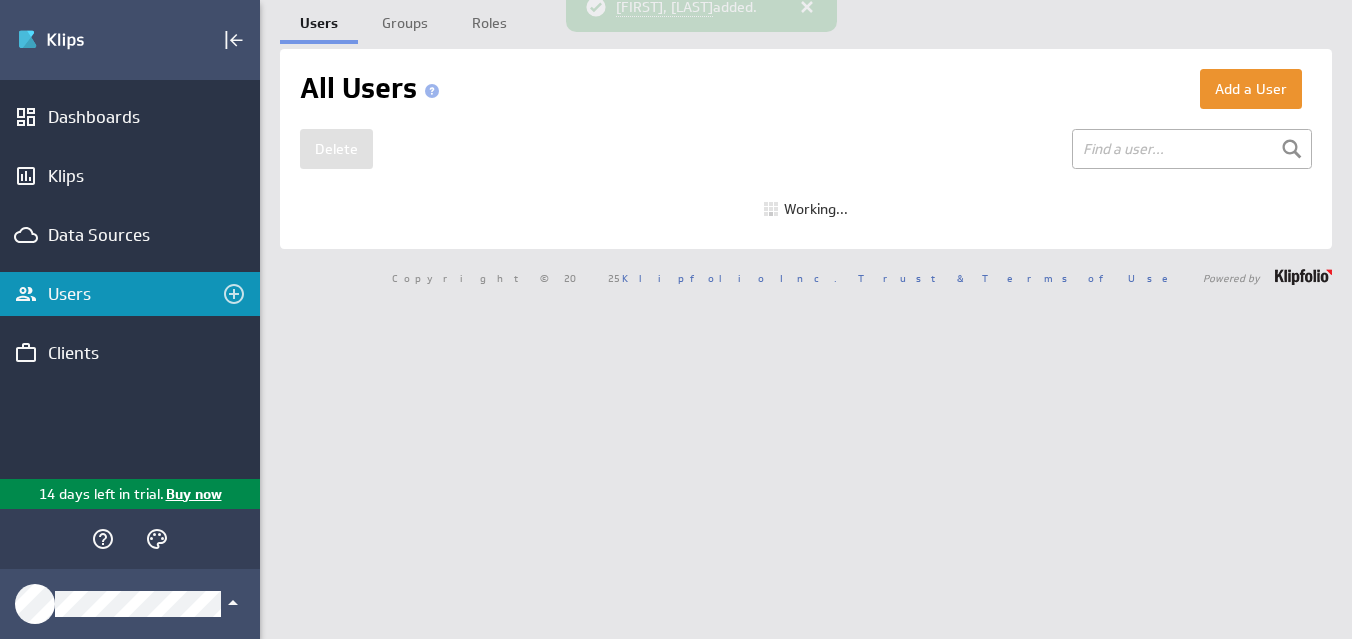 scroll, scrollTop: 0, scrollLeft: 0, axis: both 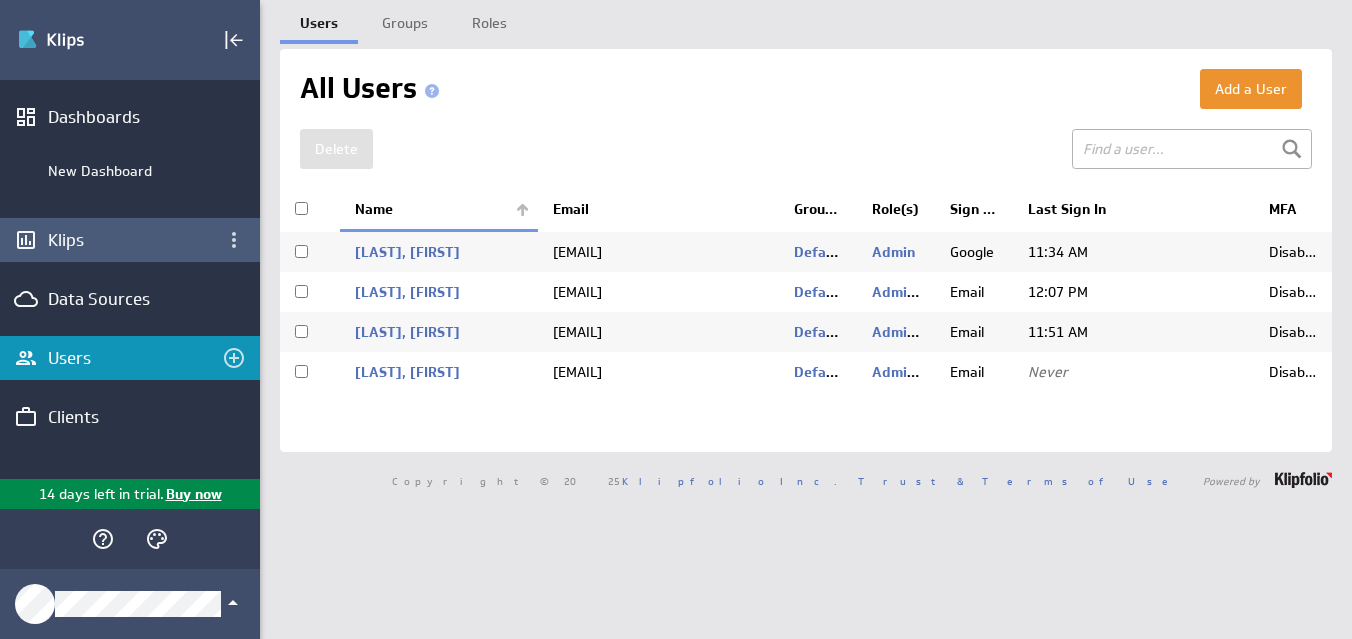 click on "Klips" at bounding box center [130, 240] 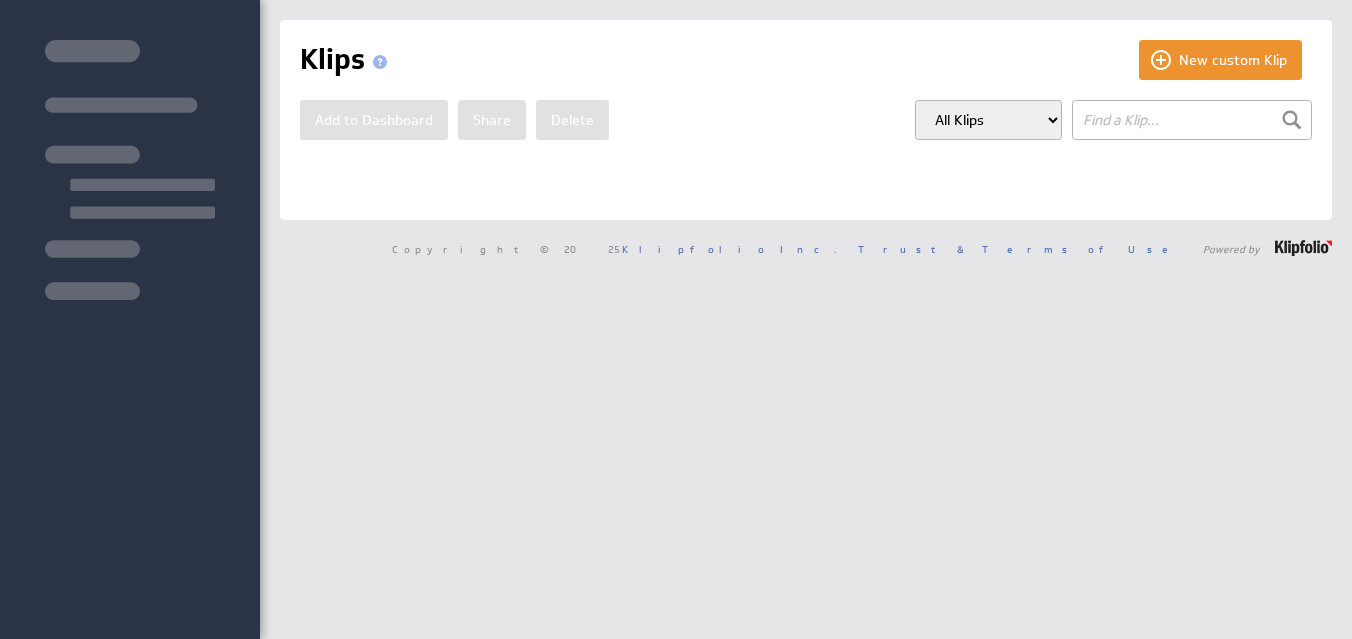 scroll, scrollTop: 0, scrollLeft: 0, axis: both 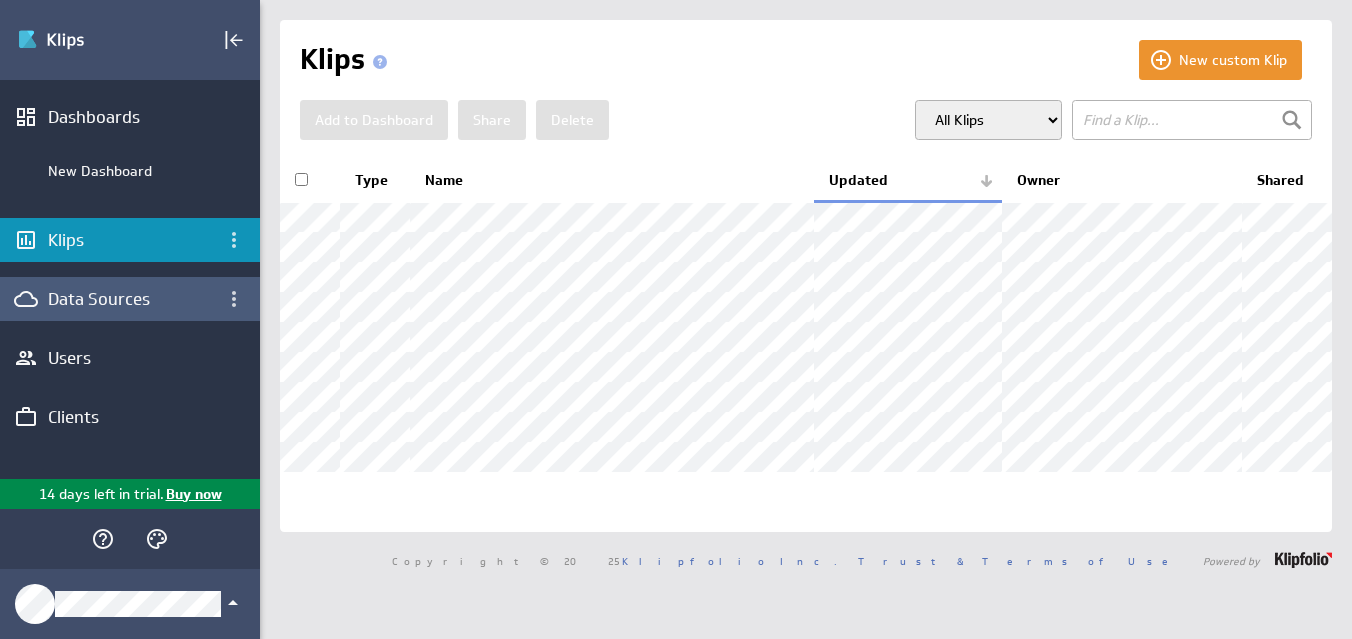 click on "Data Sources" at bounding box center (130, 299) 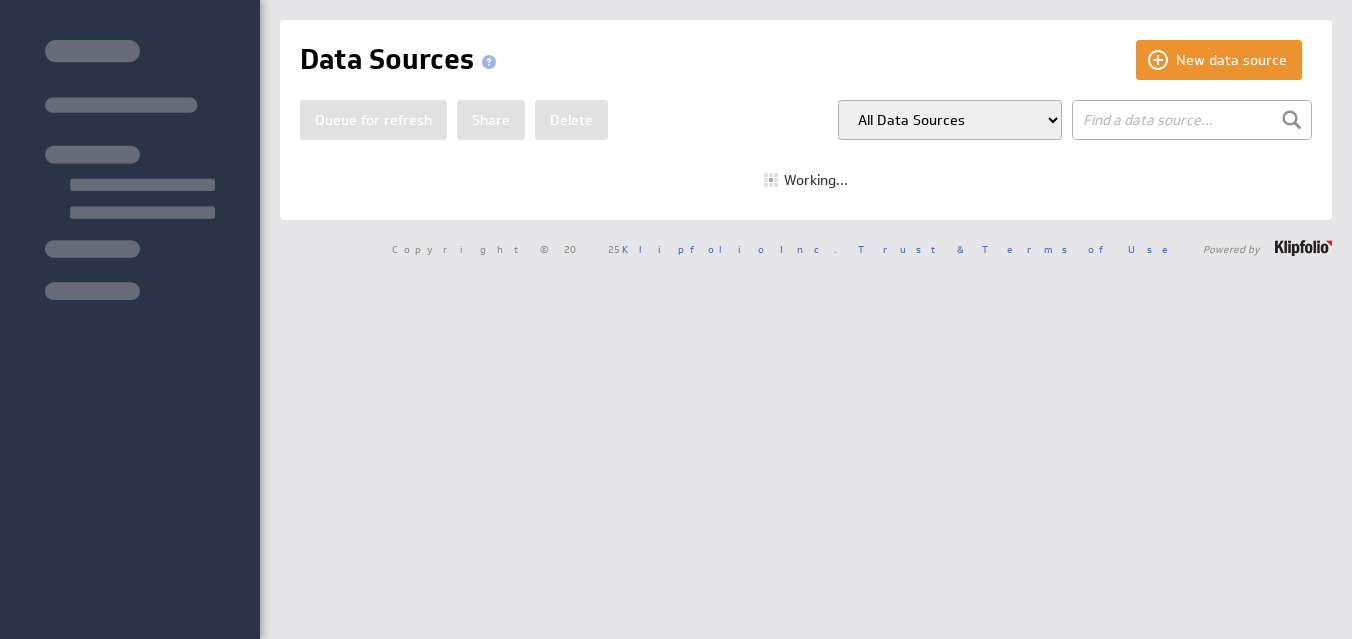 scroll, scrollTop: 0, scrollLeft: 0, axis: both 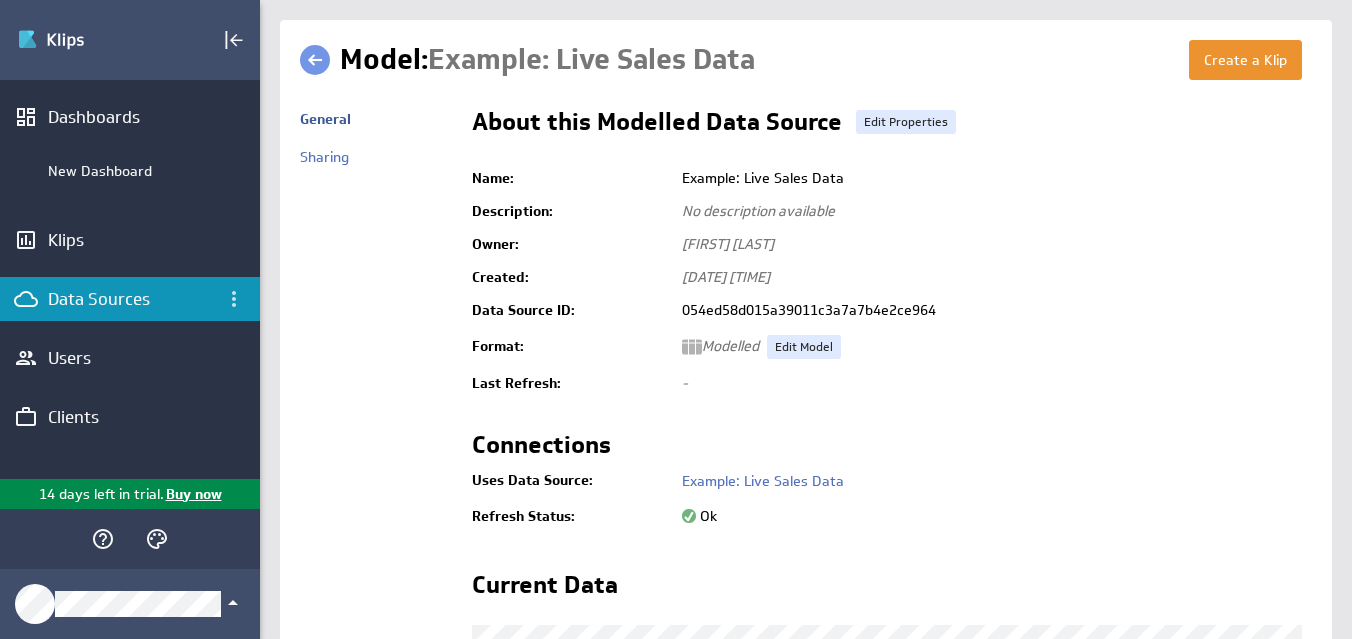 click at bounding box center [315, 60] 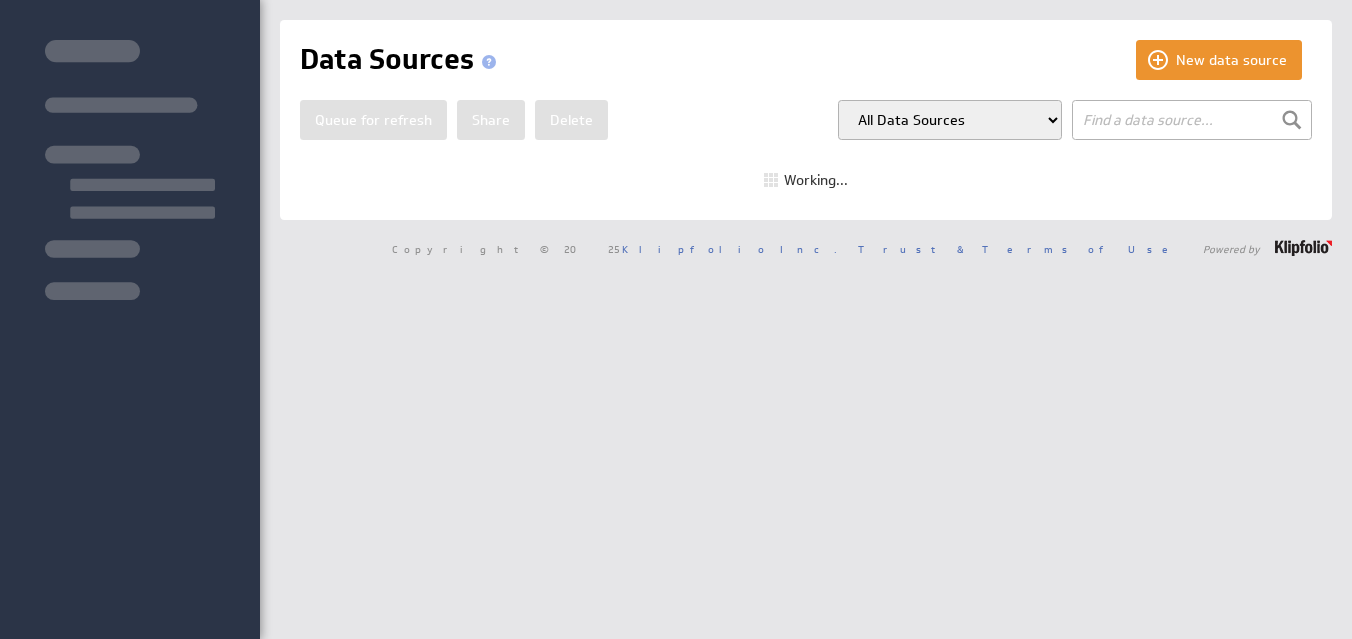 scroll, scrollTop: 0, scrollLeft: 0, axis: both 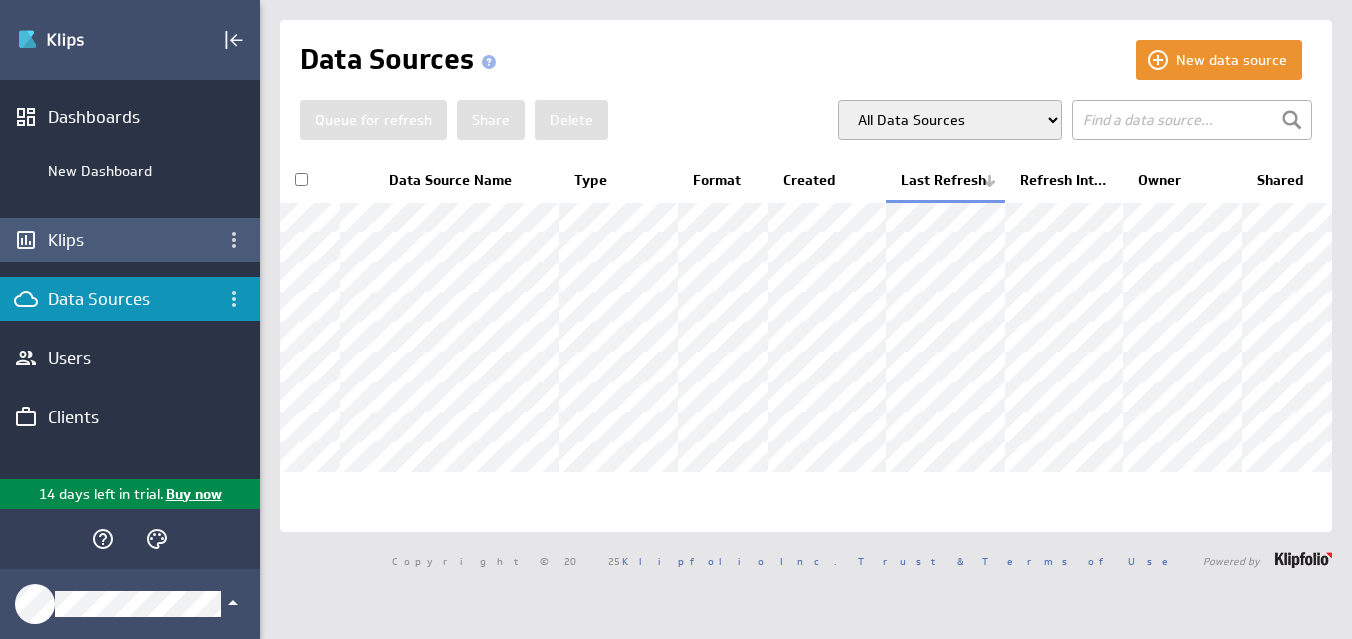 click on "Klips" at bounding box center [130, 240] 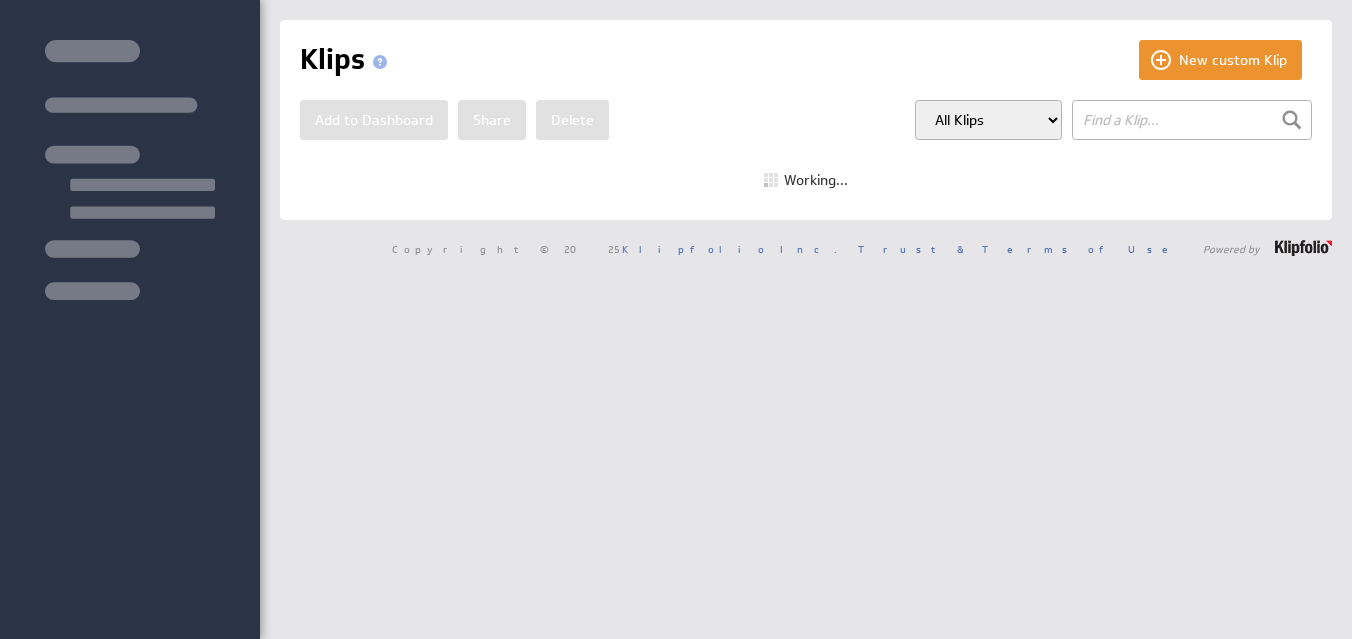 scroll, scrollTop: 0, scrollLeft: 0, axis: both 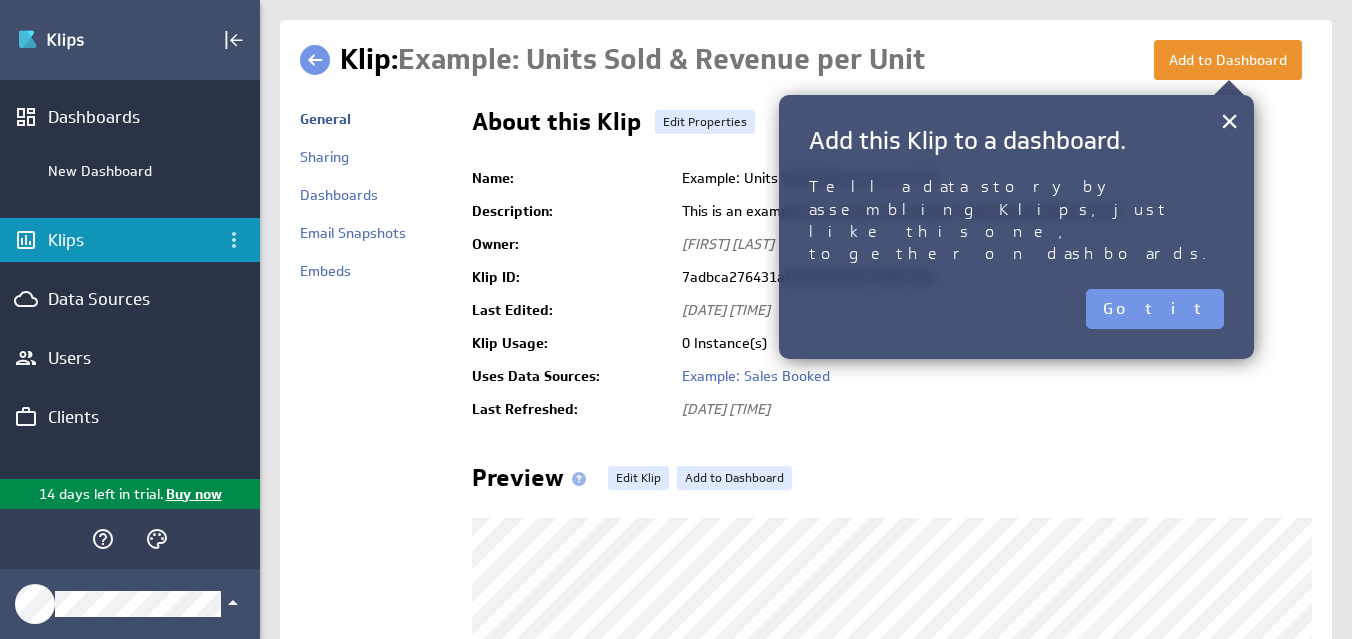 click at bounding box center [320, 59] 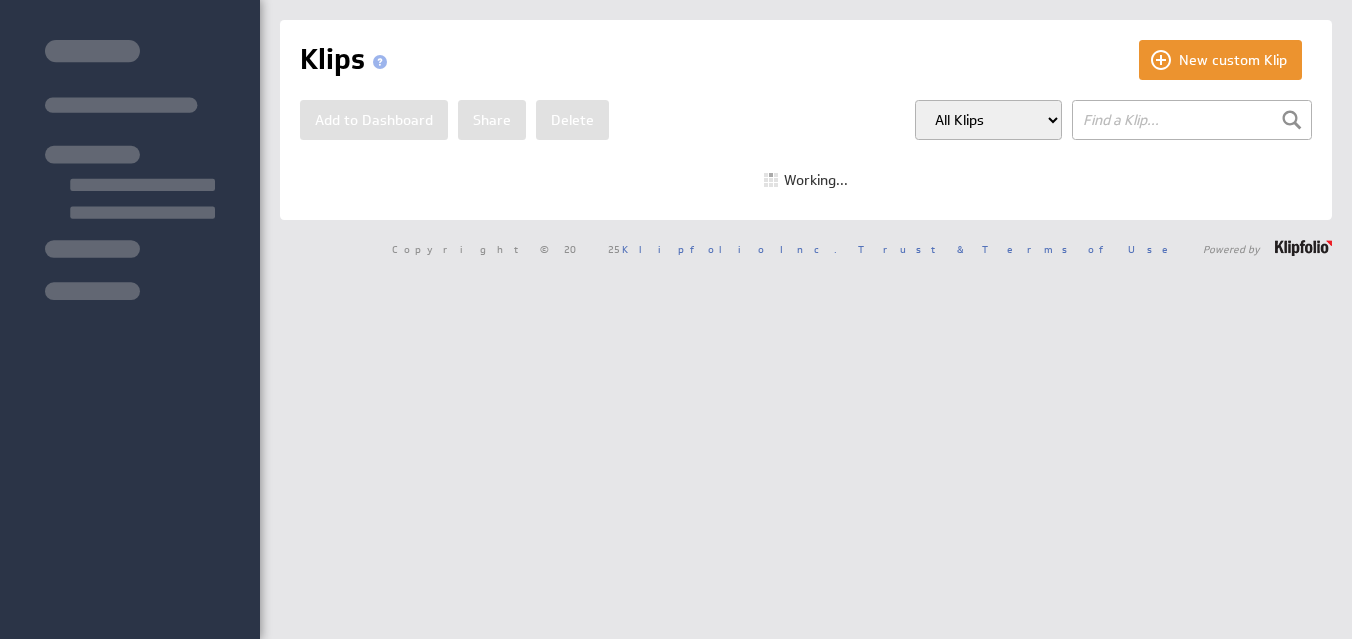 scroll, scrollTop: 0, scrollLeft: 0, axis: both 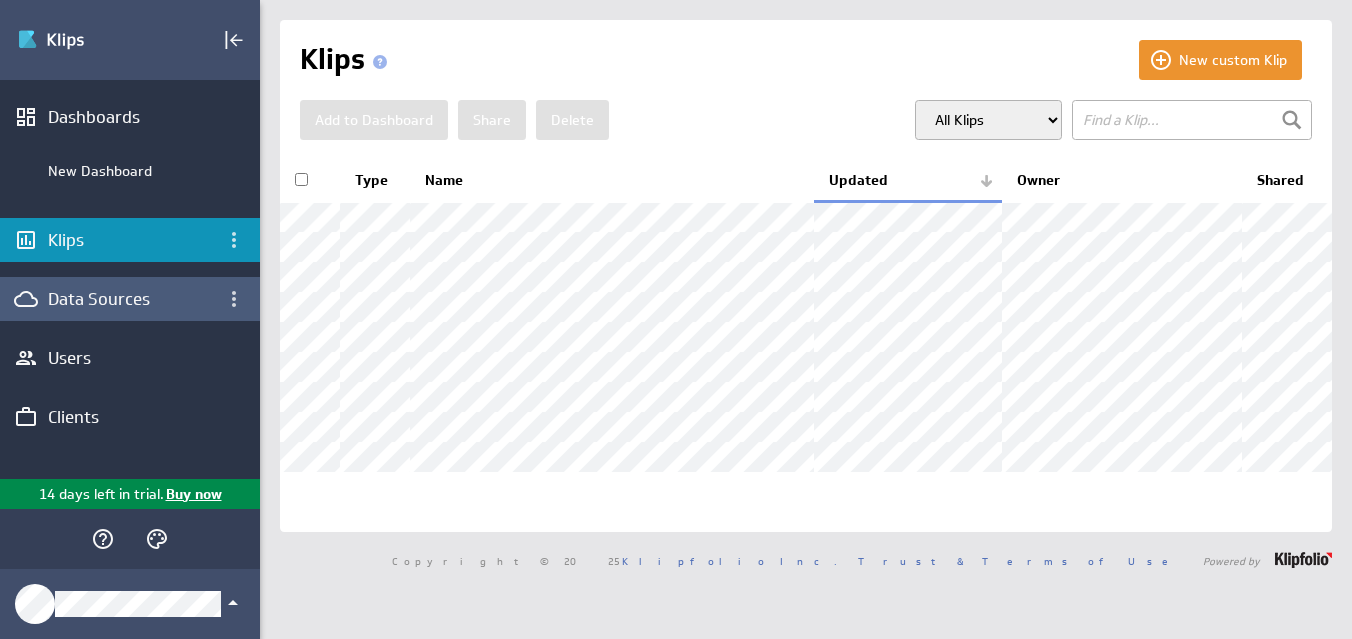 click on "Data Sources" at bounding box center (130, 299) 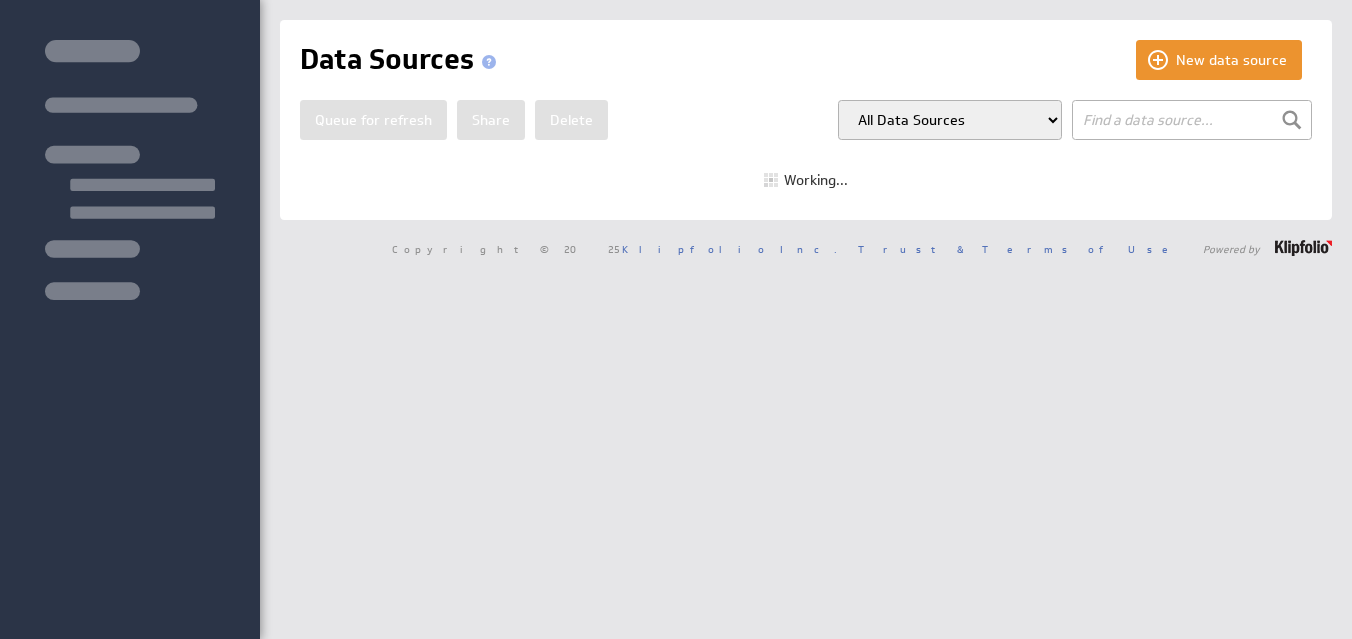 scroll, scrollTop: 0, scrollLeft: 0, axis: both 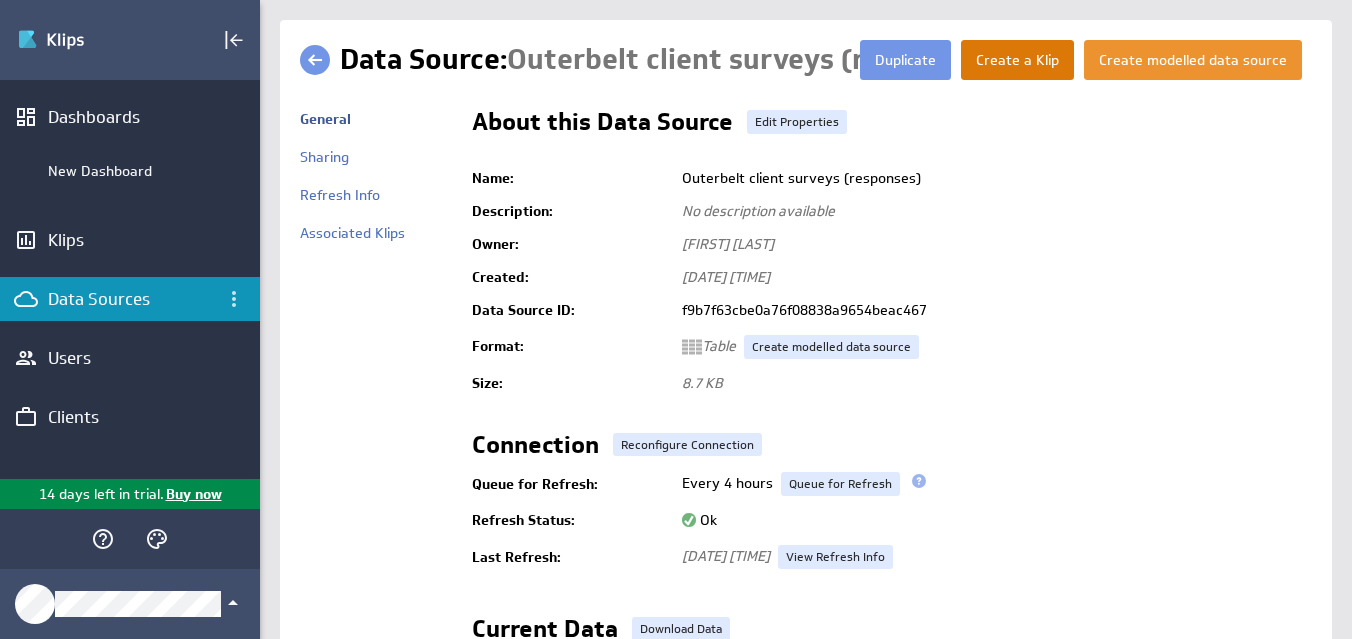 click on "Create a Klip" at bounding box center [1017, 60] 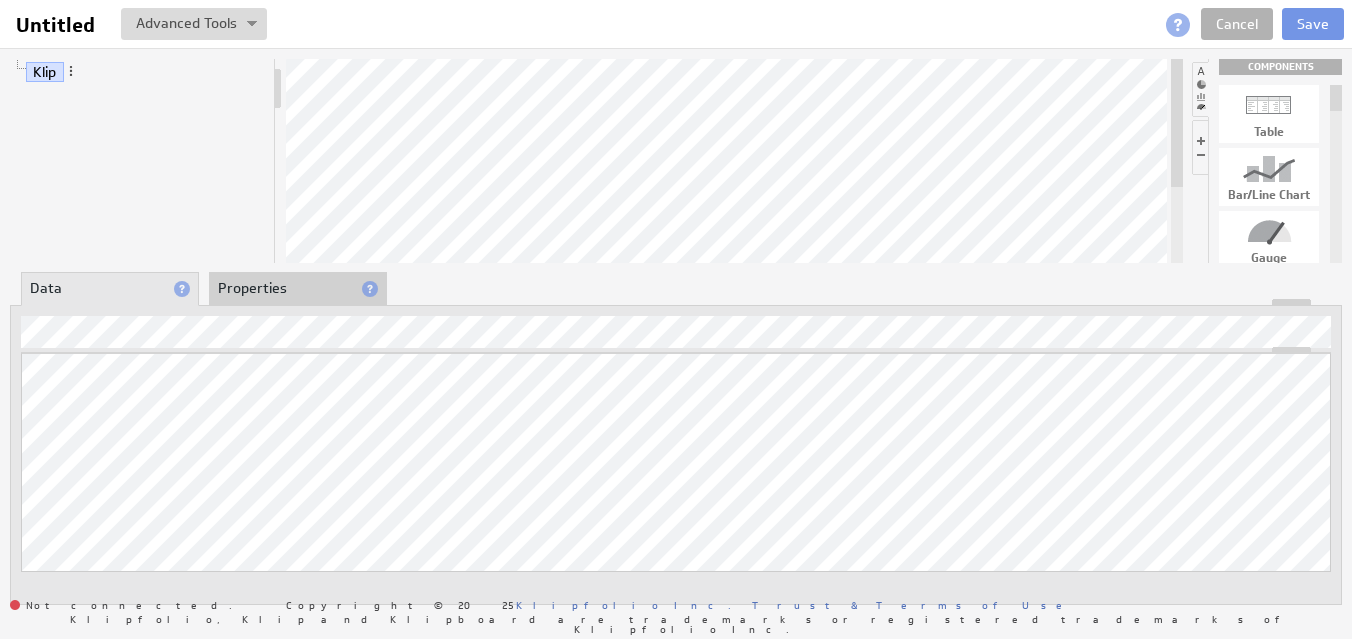scroll, scrollTop: 0, scrollLeft: 0, axis: both 